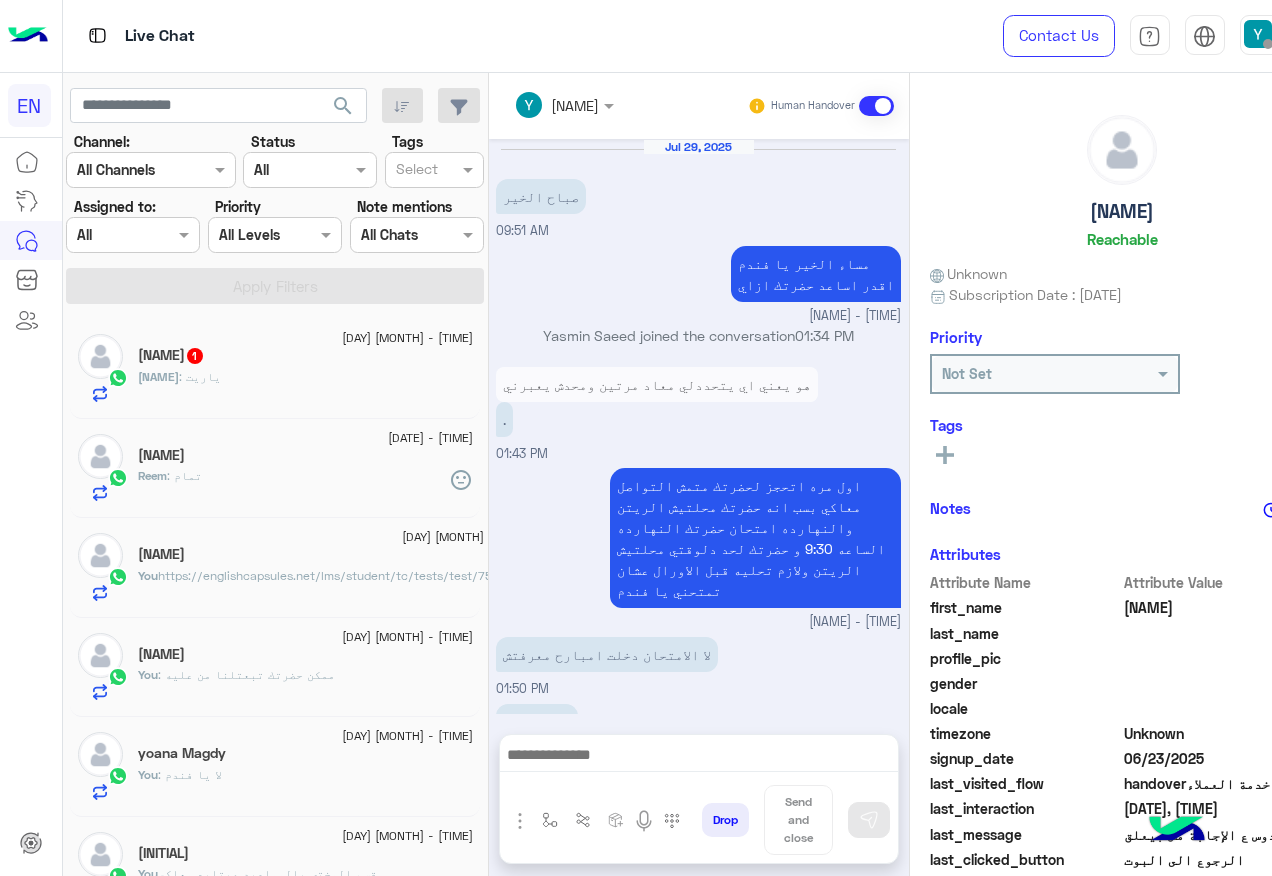 click on "Mohra   1" 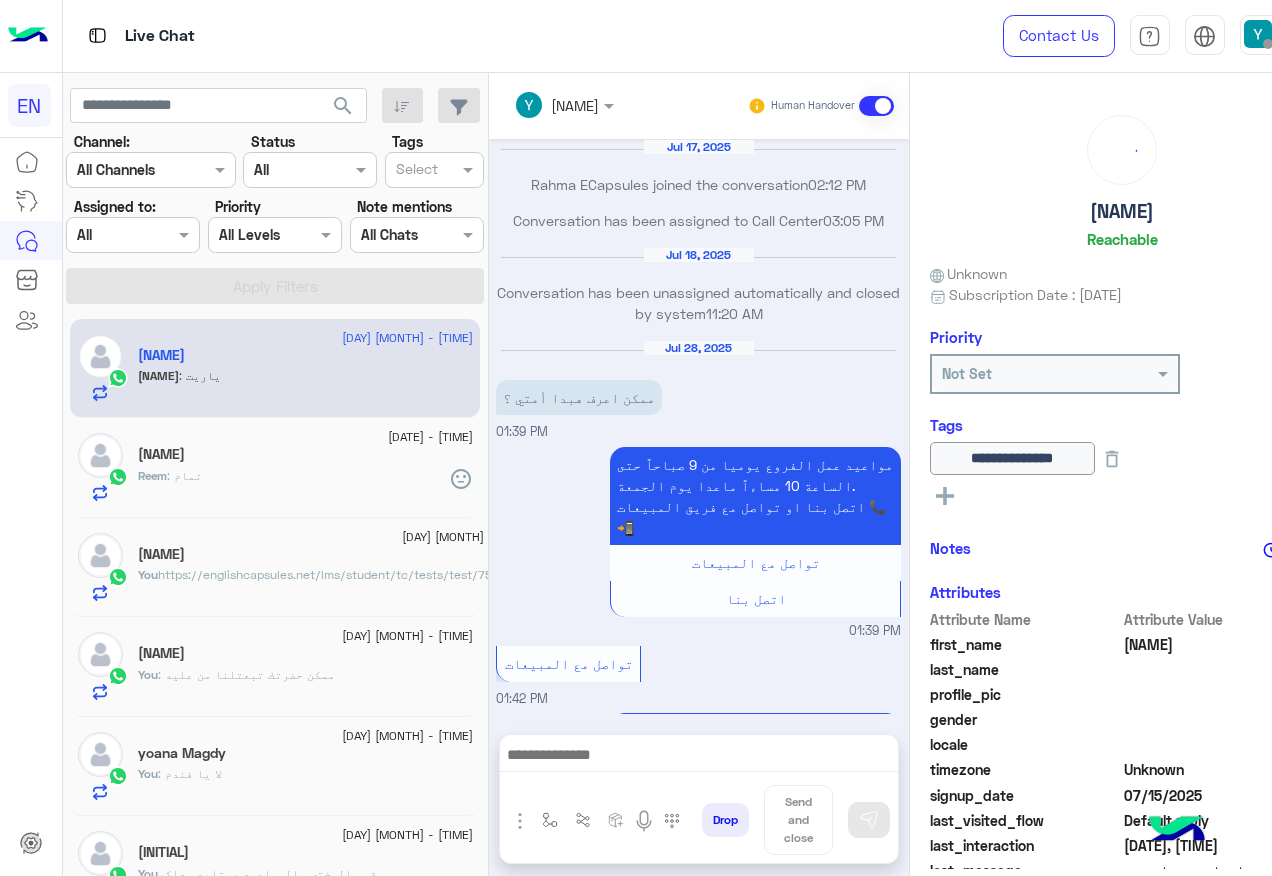 scroll, scrollTop: 968, scrollLeft: 0, axis: vertical 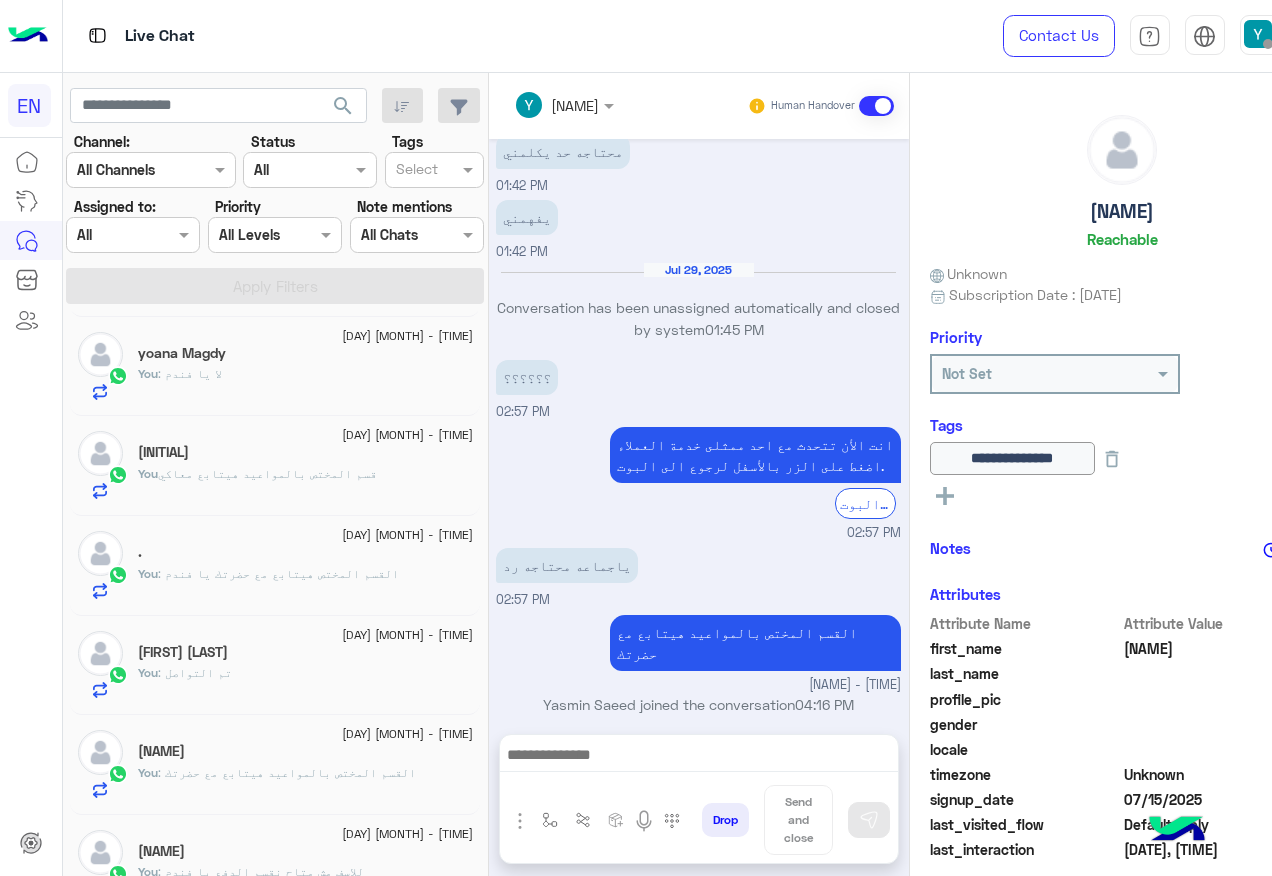 click on "Agent Filter All" at bounding box center (133, 235) 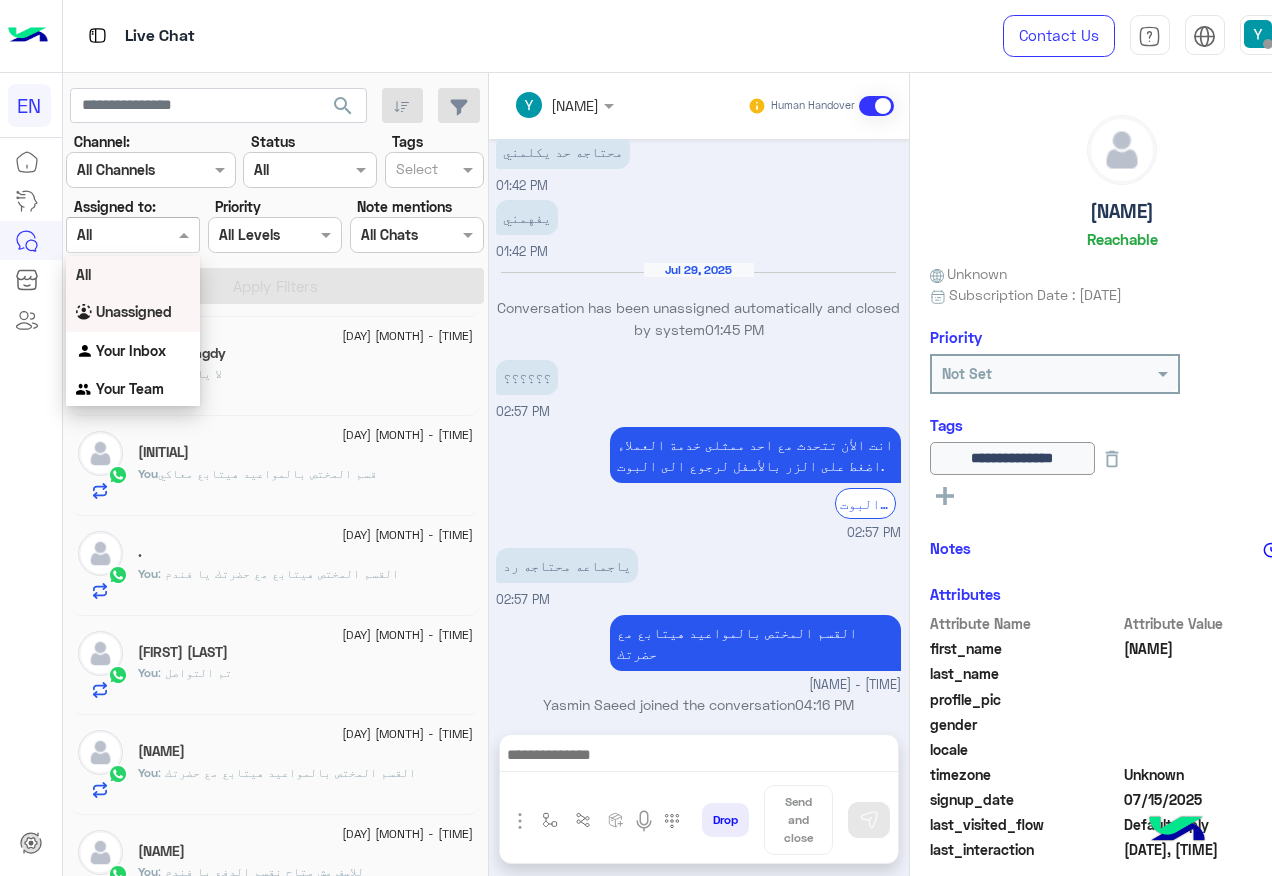 click on "Unassigned" at bounding box center [134, 311] 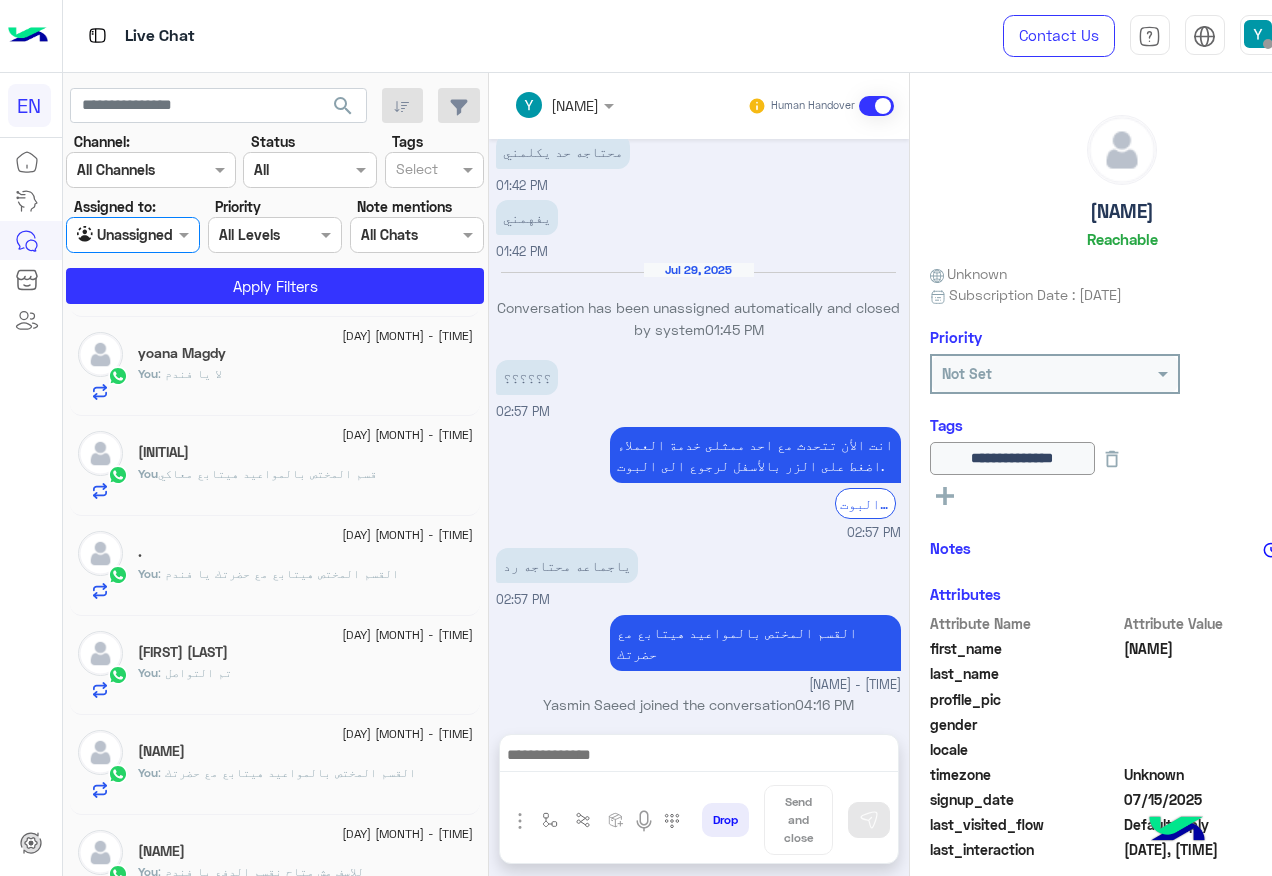 click at bounding box center (275, 234) 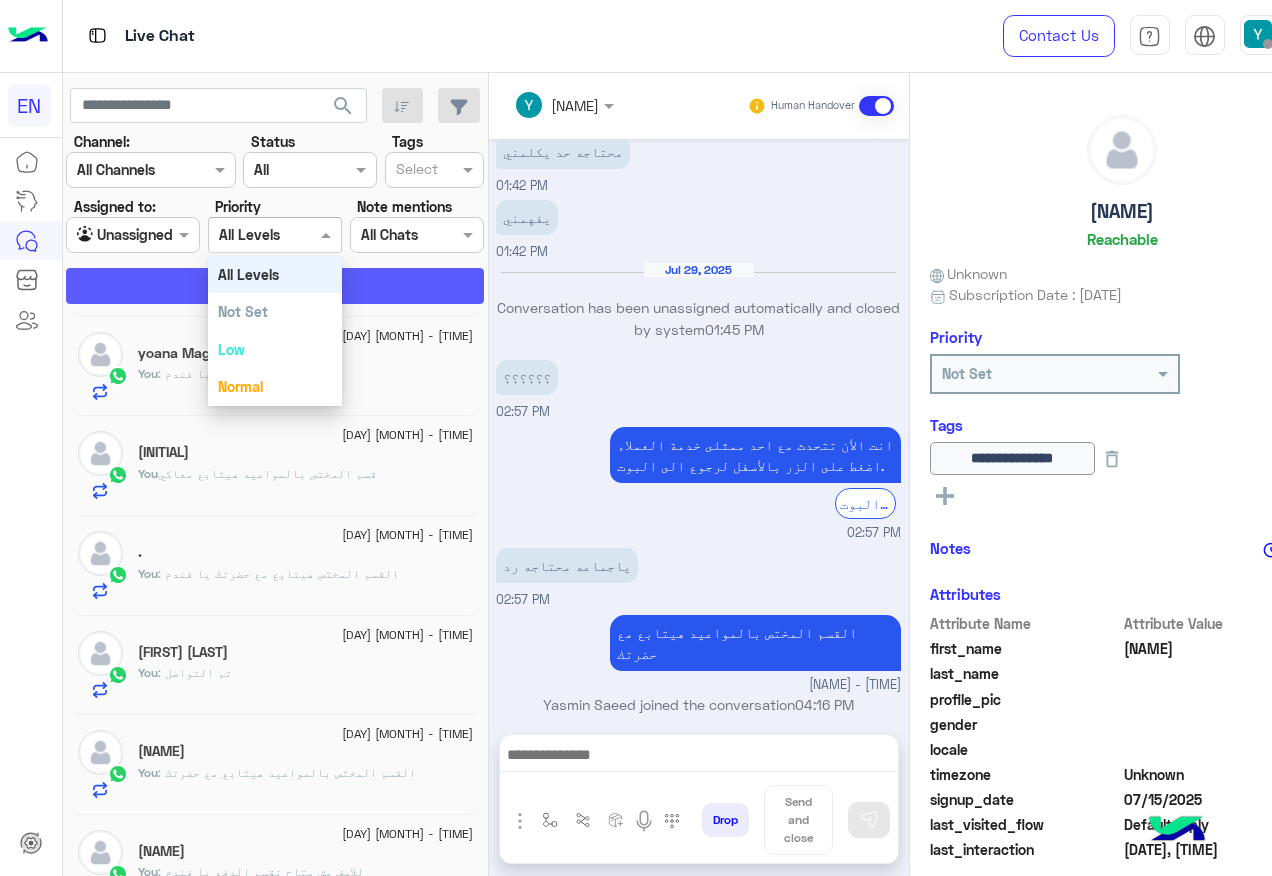 click on "Apply Filters" 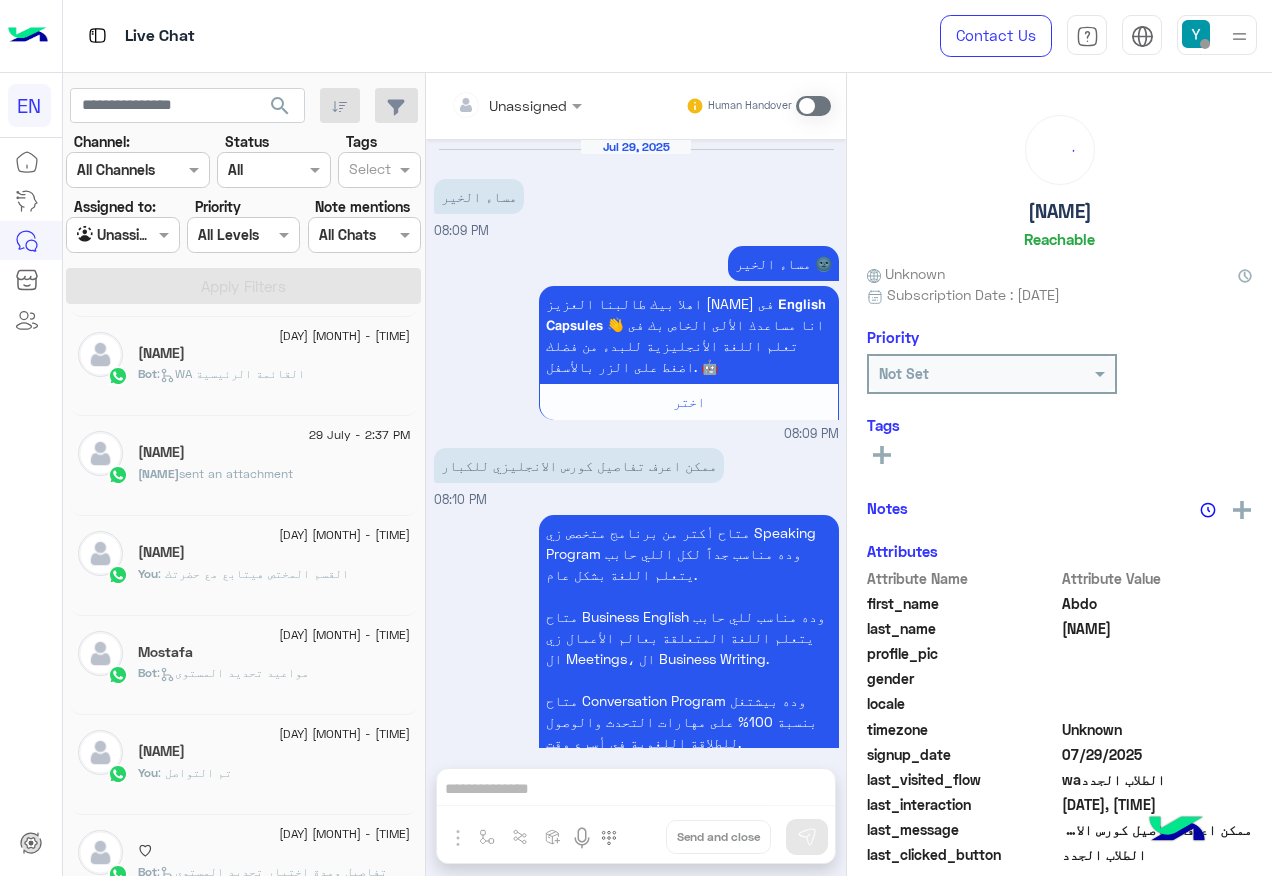 scroll, scrollTop: 864, scrollLeft: 0, axis: vertical 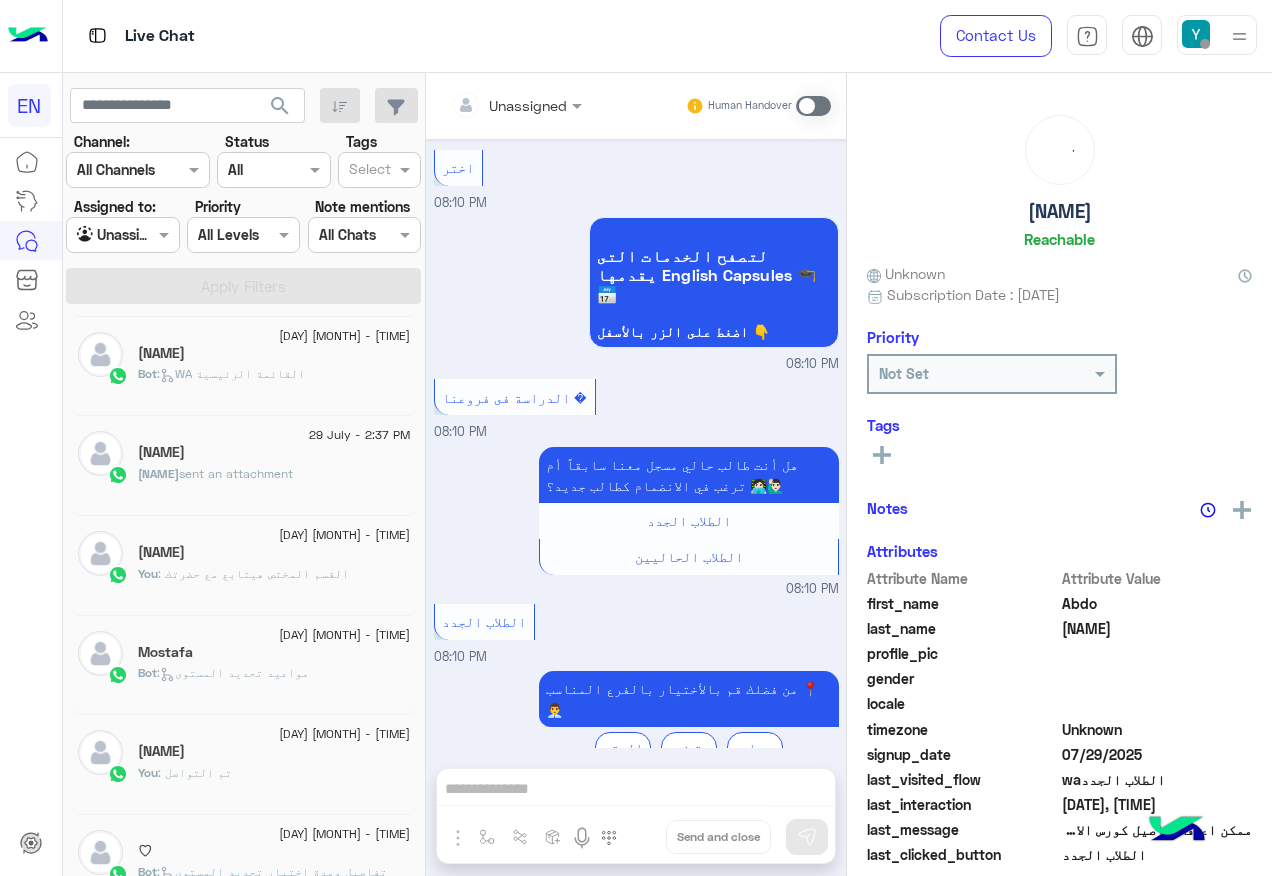 click on "Samia  sent an attachment" 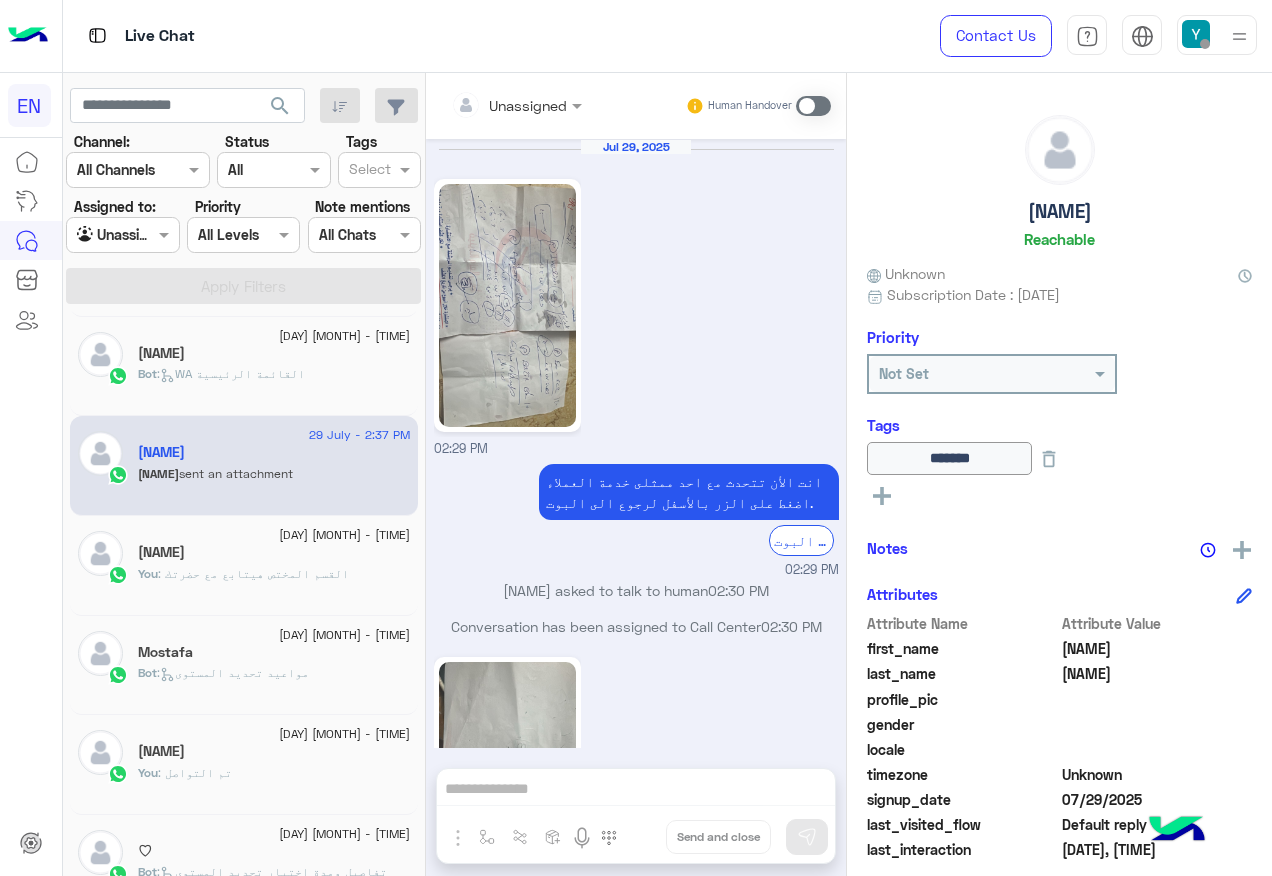 scroll, scrollTop: 583, scrollLeft: 0, axis: vertical 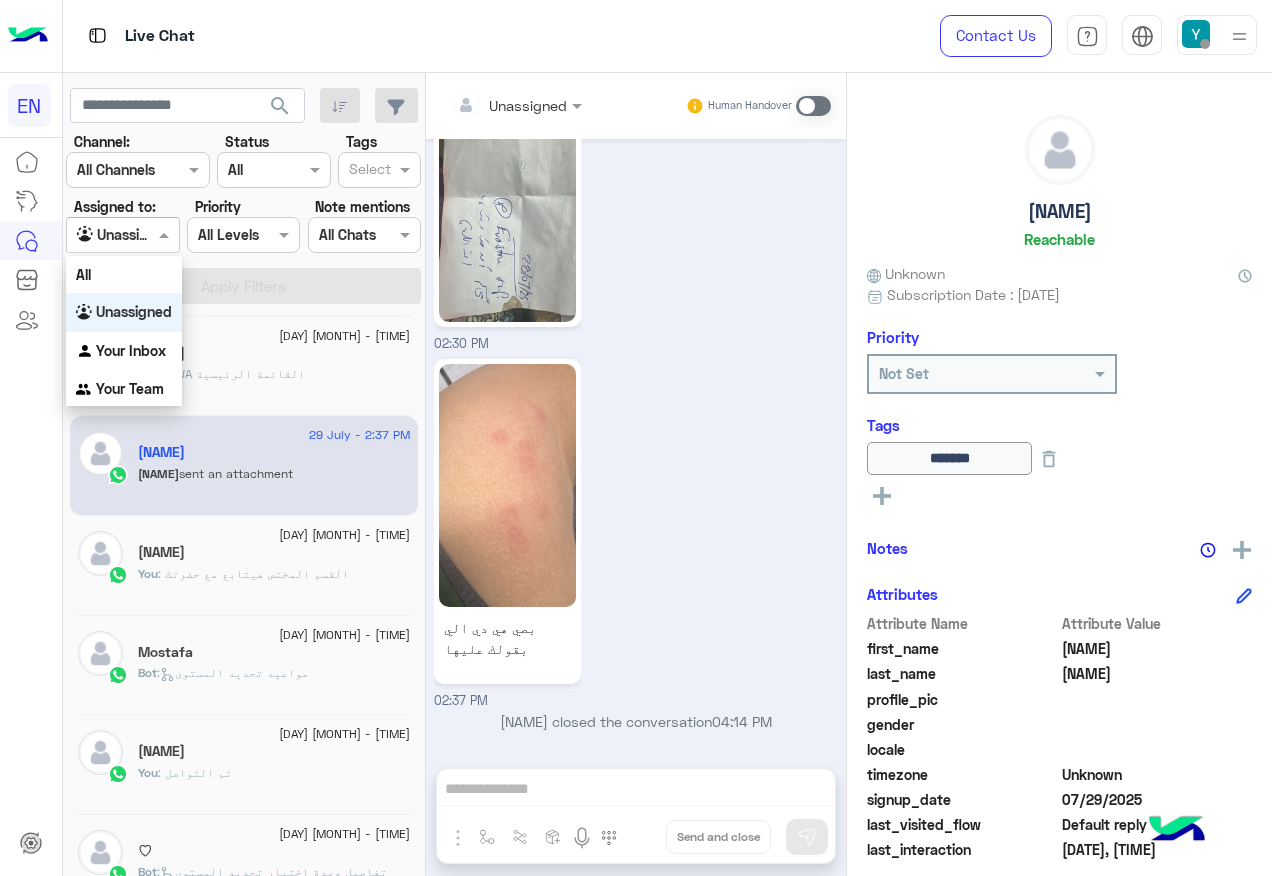 click at bounding box center (122, 234) 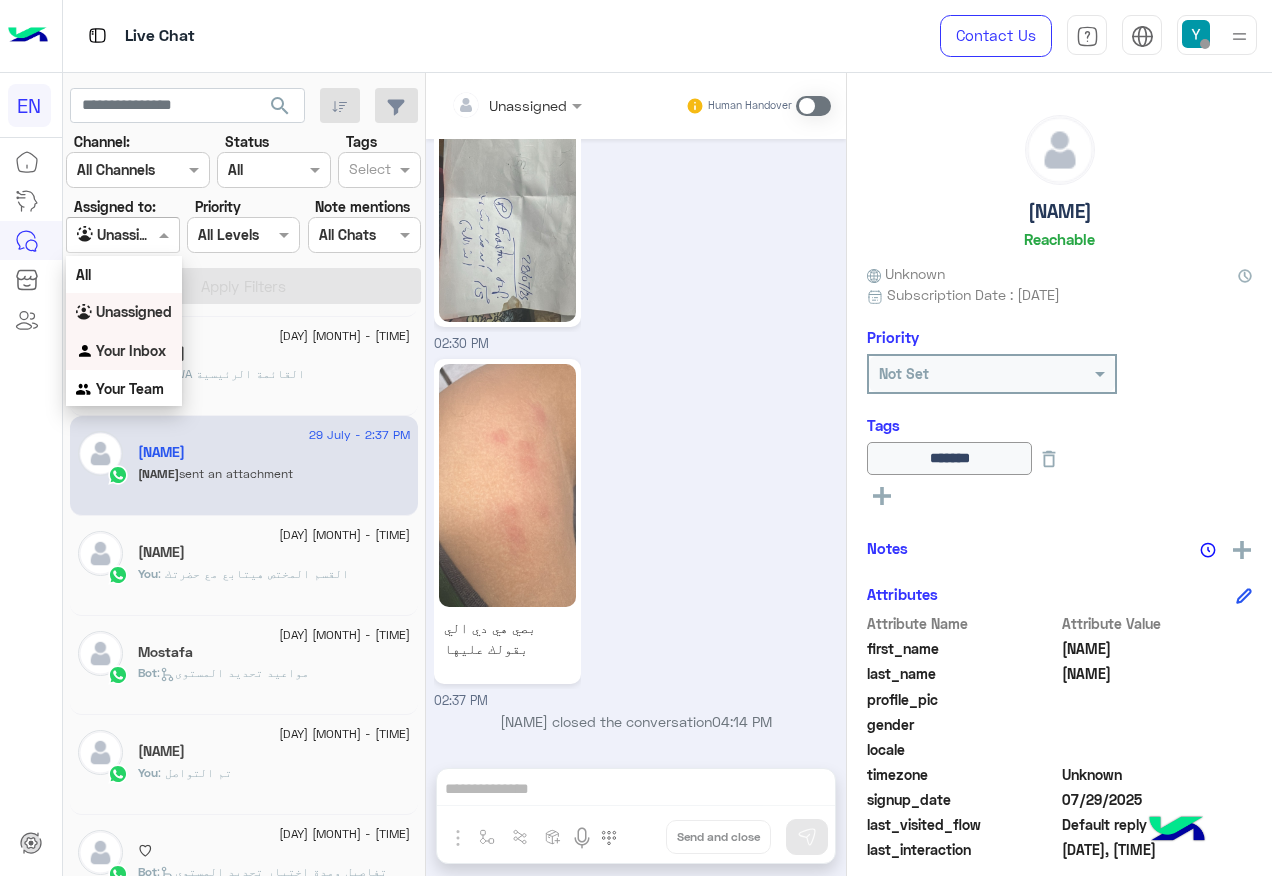 click on "Your Inbox" at bounding box center [131, 350] 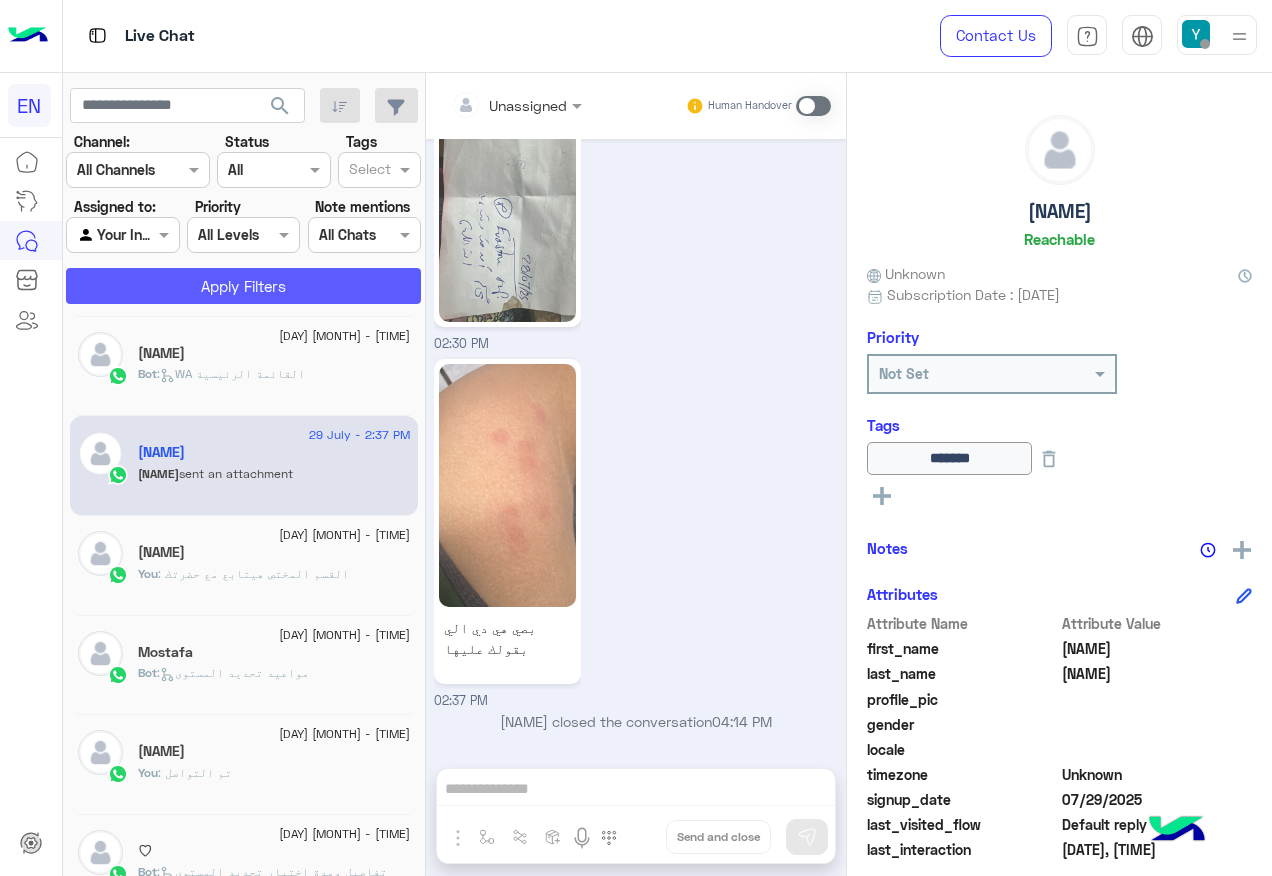click on "Apply Filters" 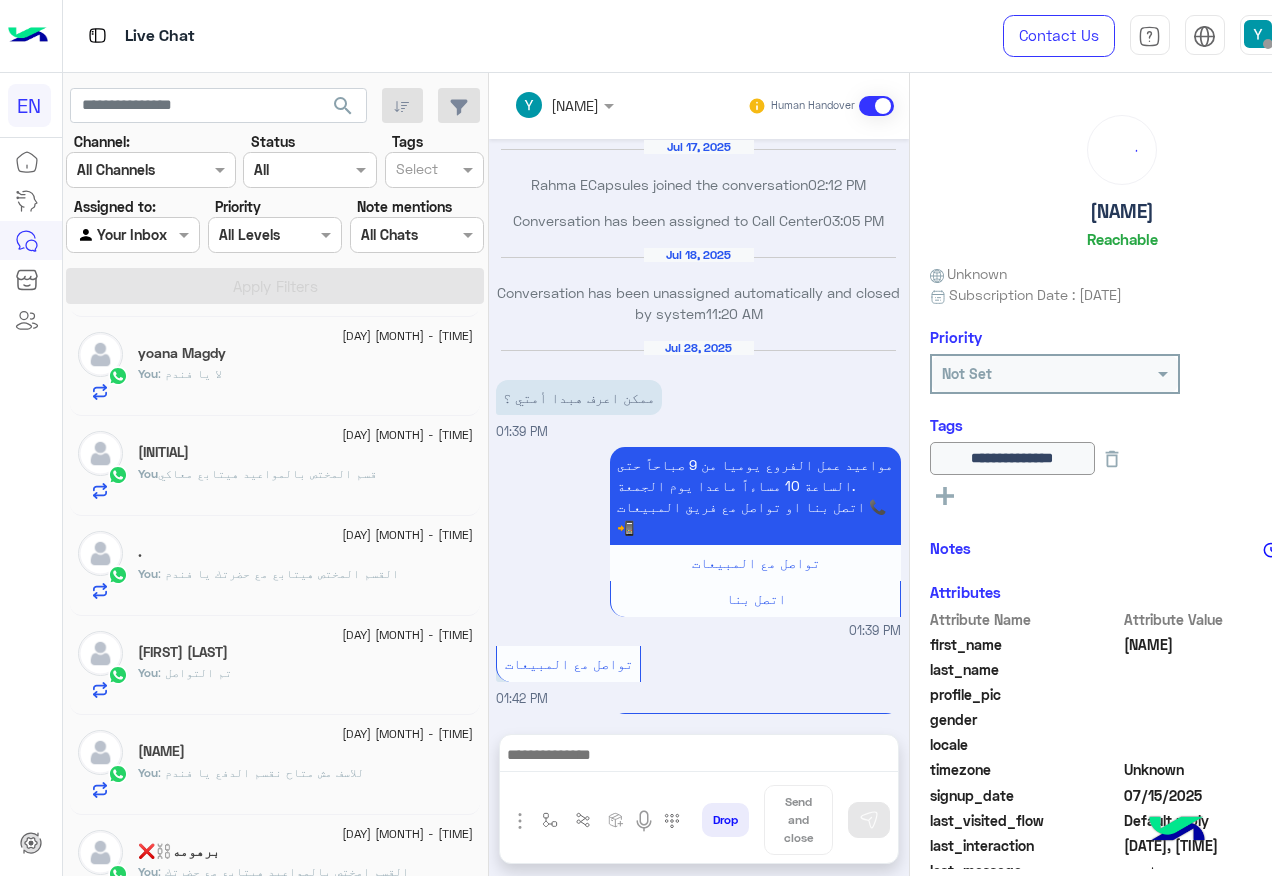 scroll, scrollTop: 968, scrollLeft: 0, axis: vertical 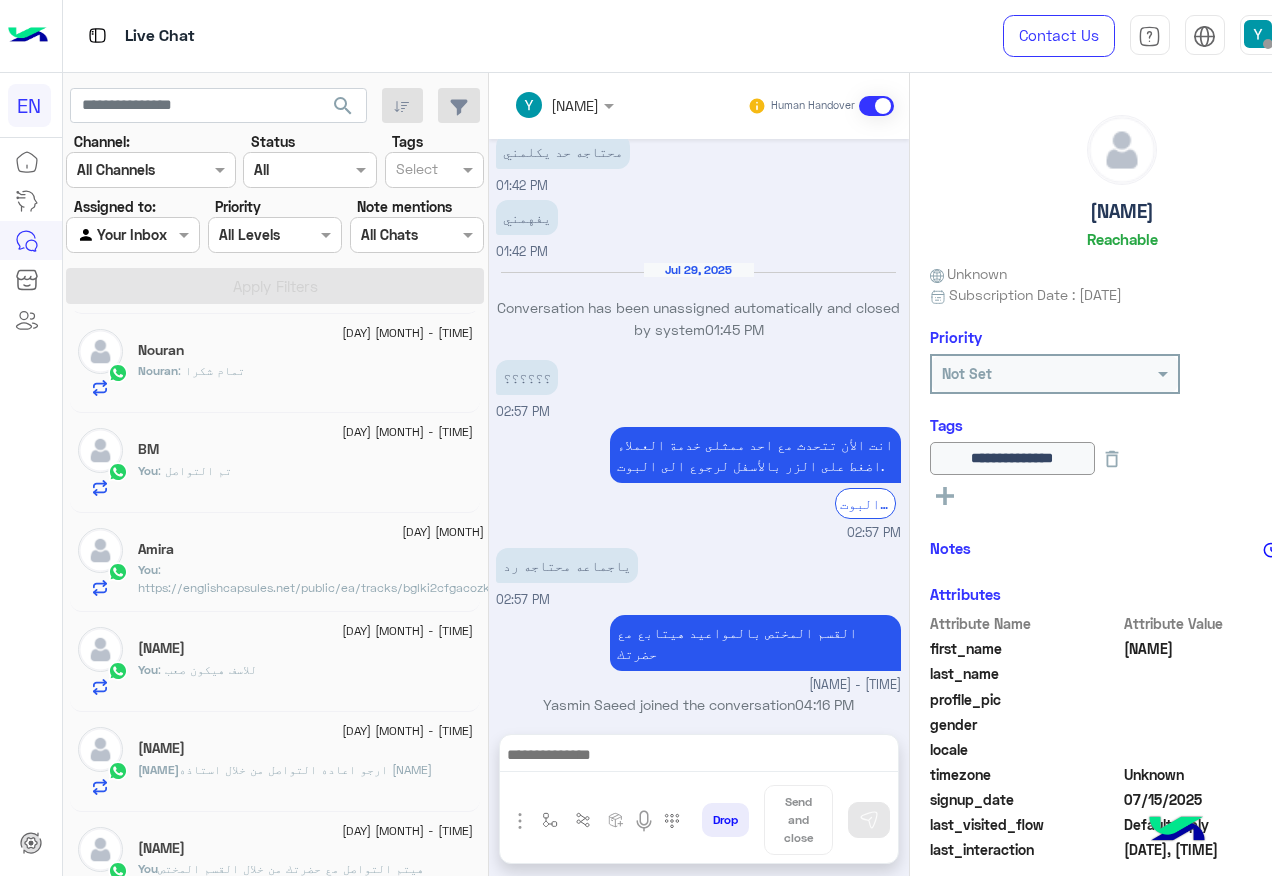 click on "Assigned to:" 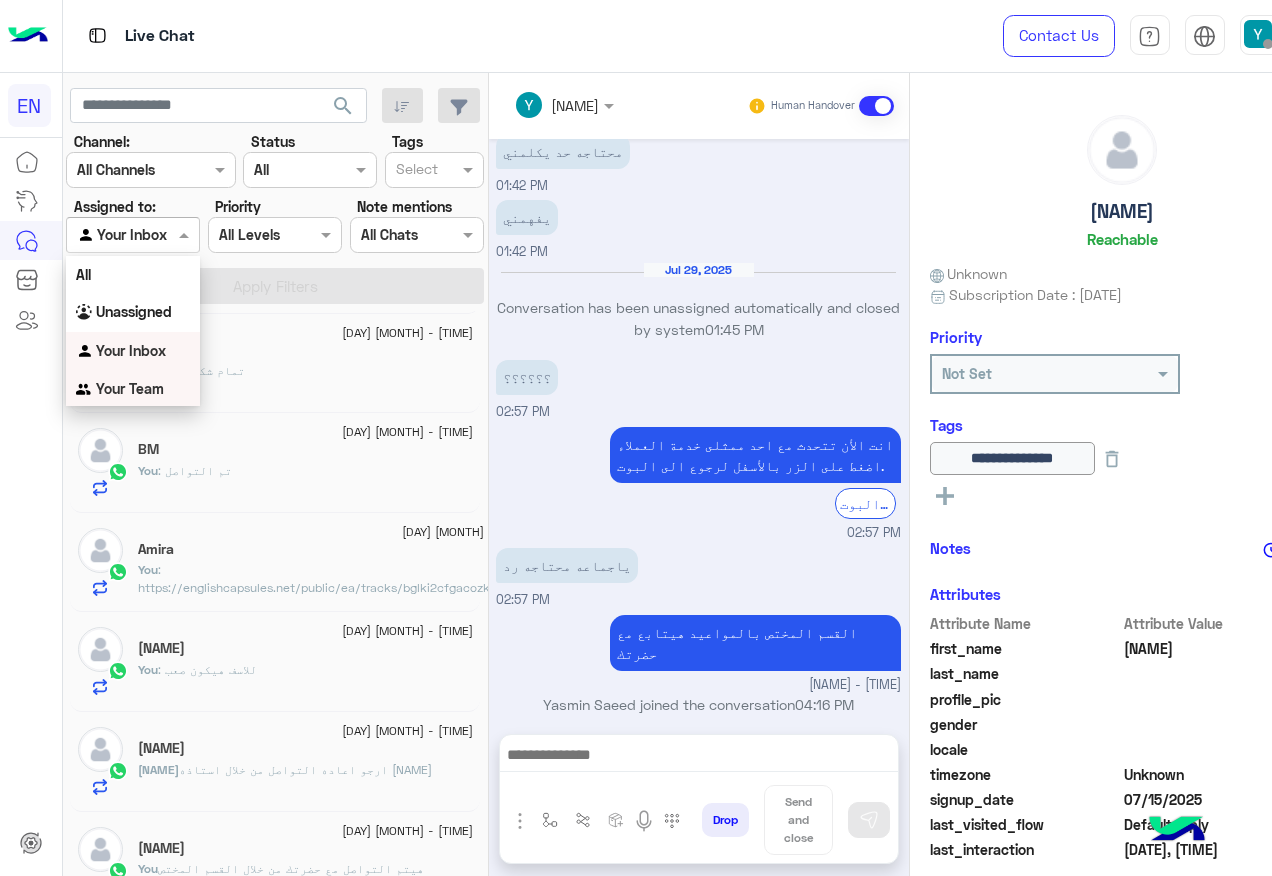click on "Your Team" at bounding box center [130, 388] 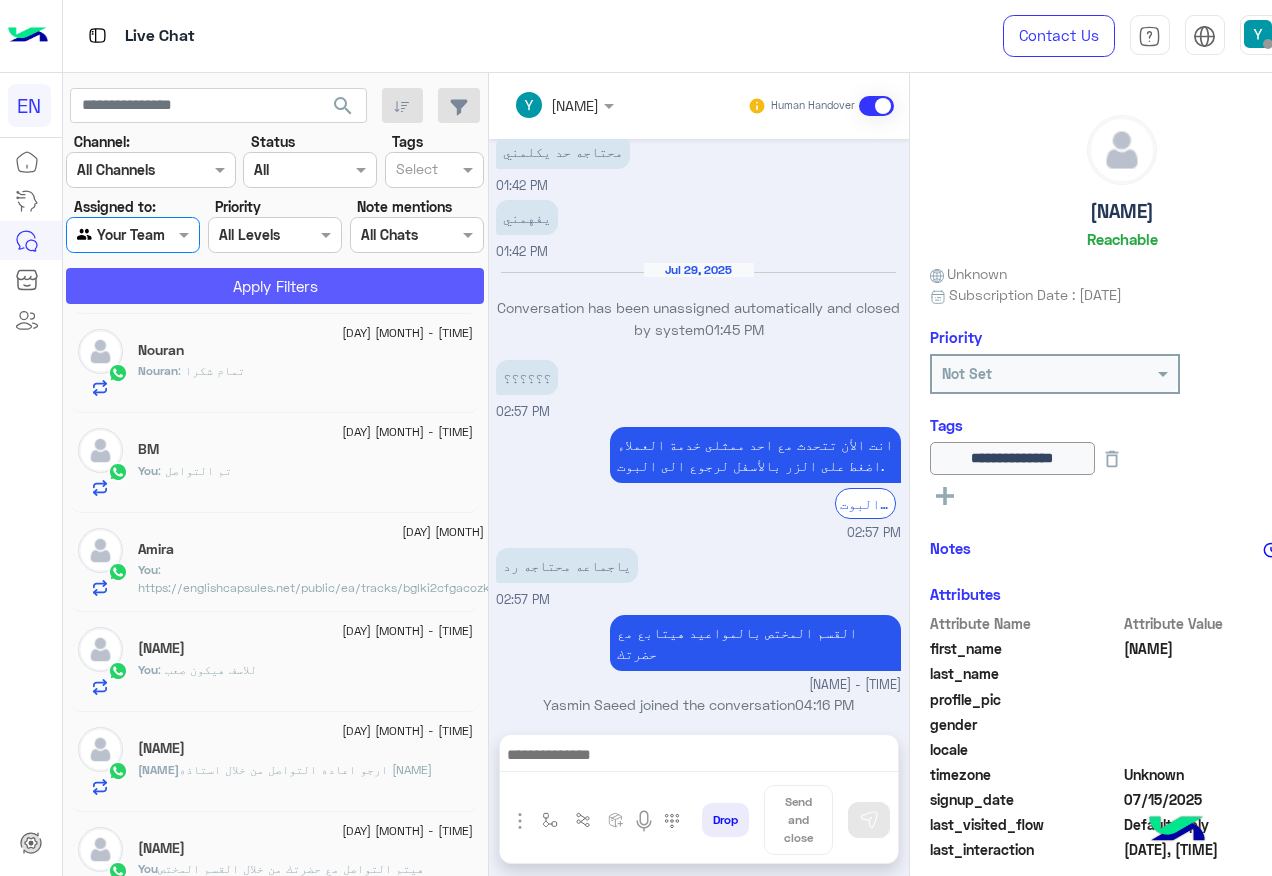 click on "Apply Filters" 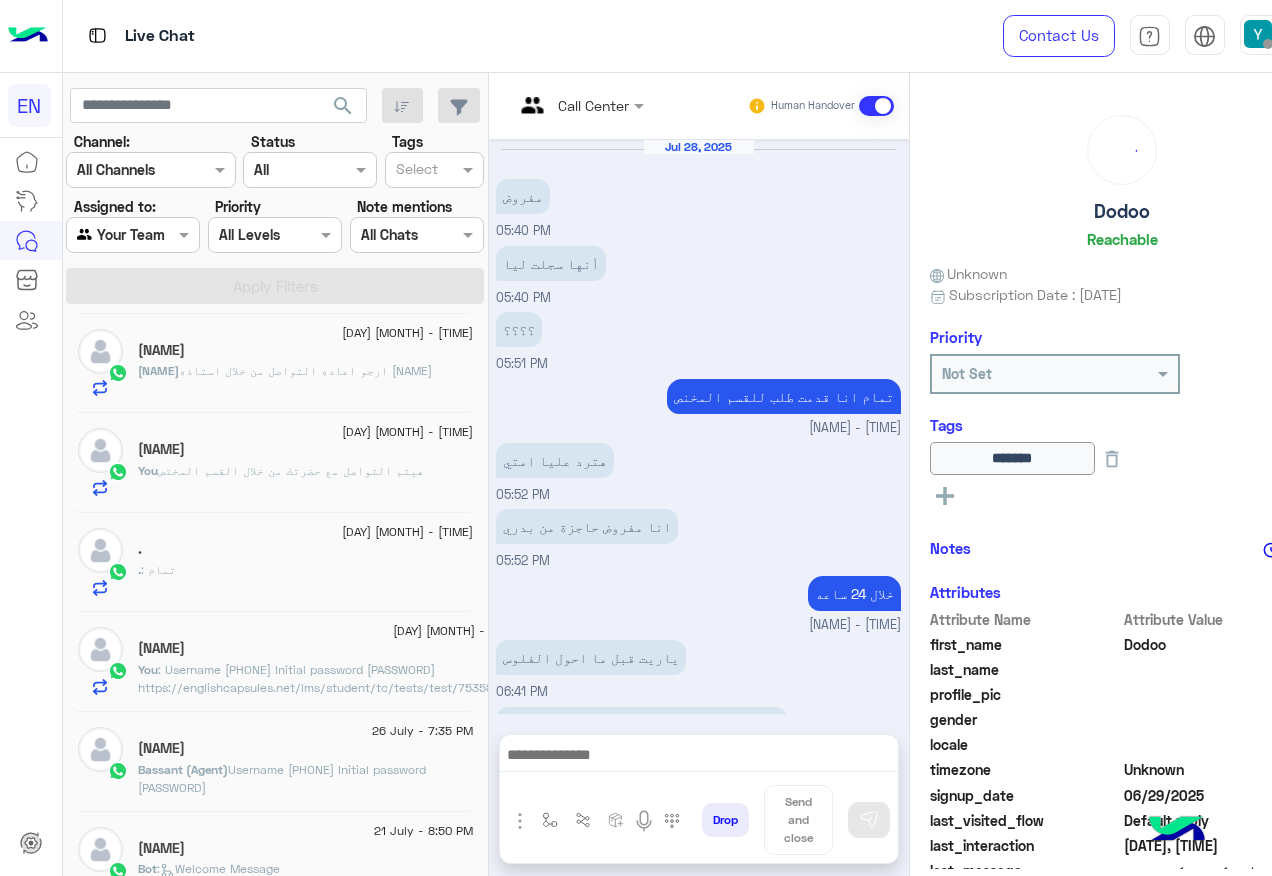 scroll, scrollTop: 884, scrollLeft: 0, axis: vertical 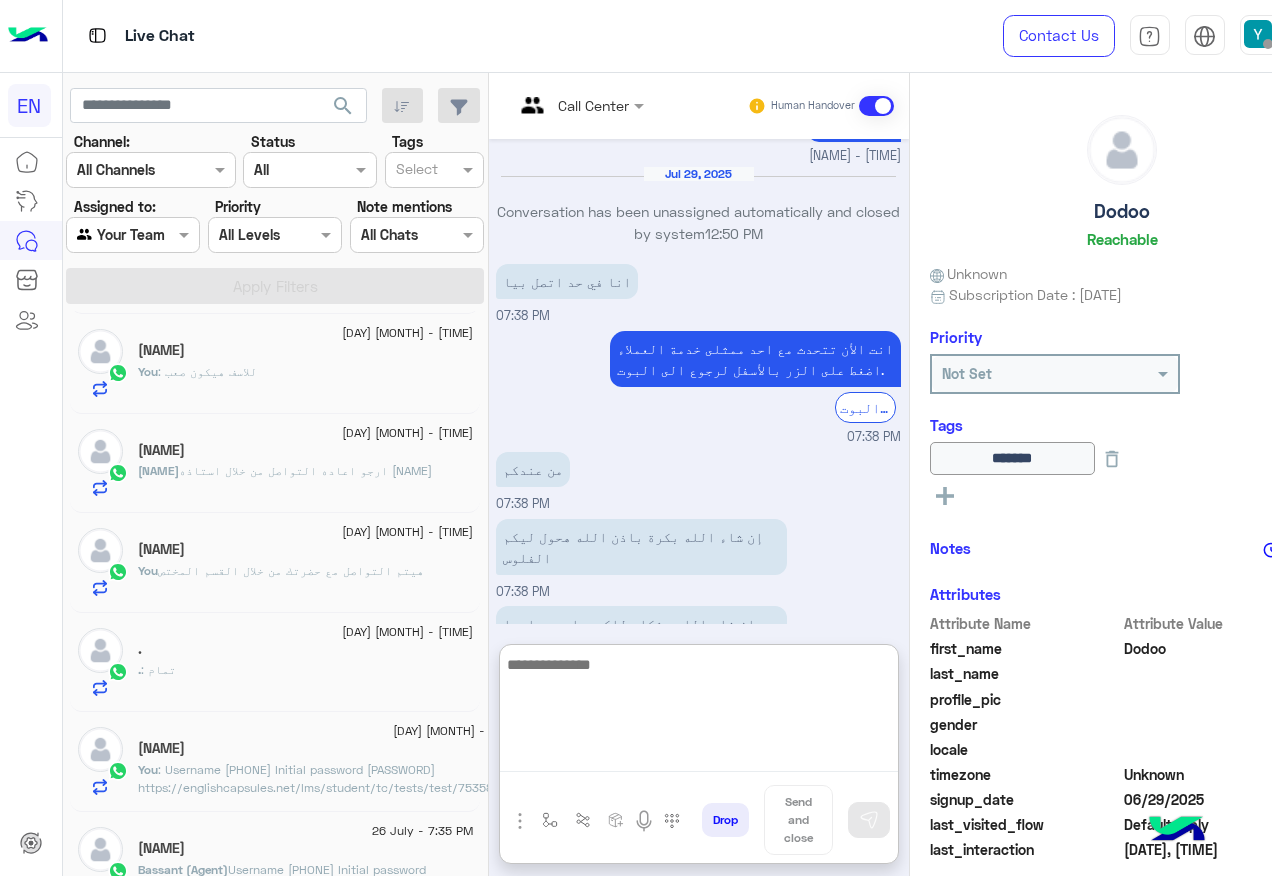 click at bounding box center (699, 712) 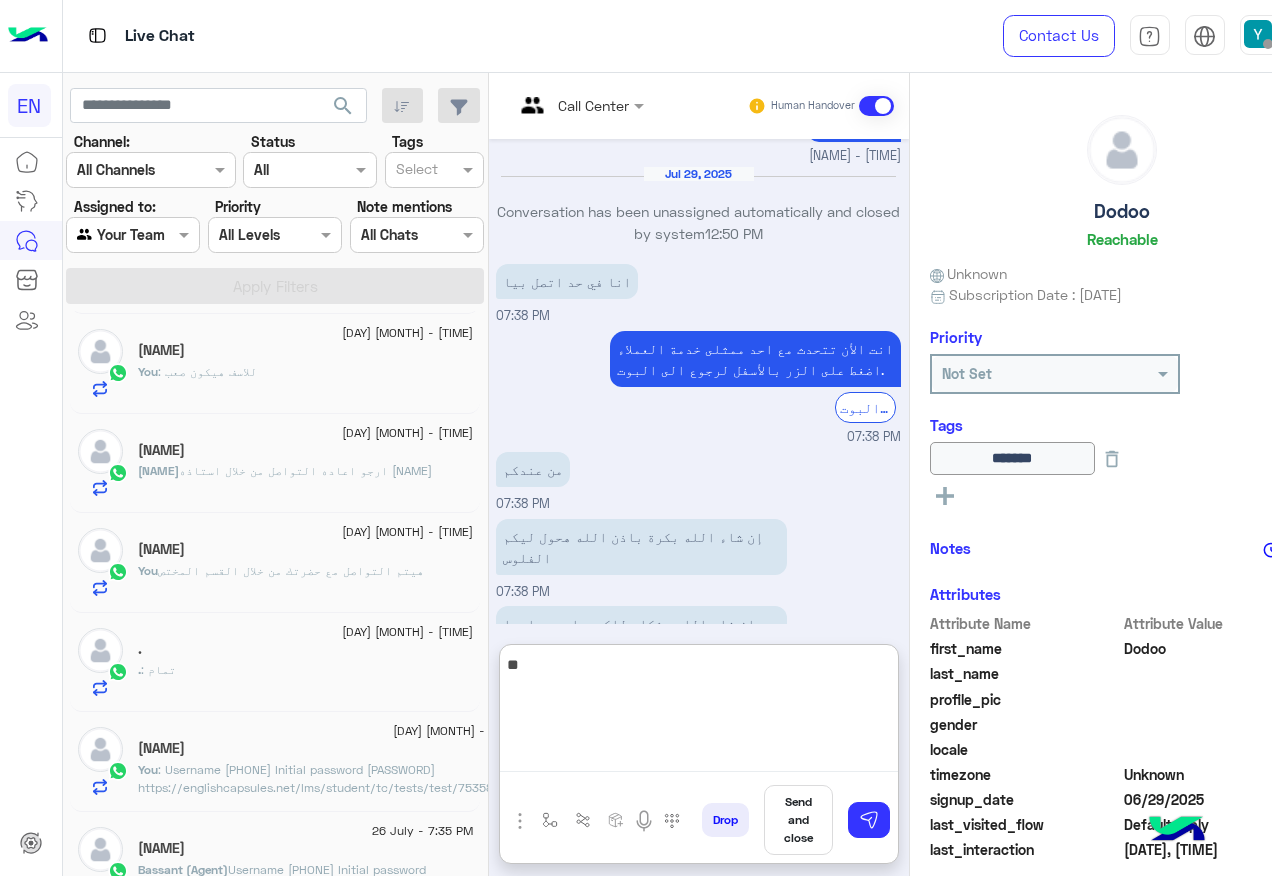 type on "*" 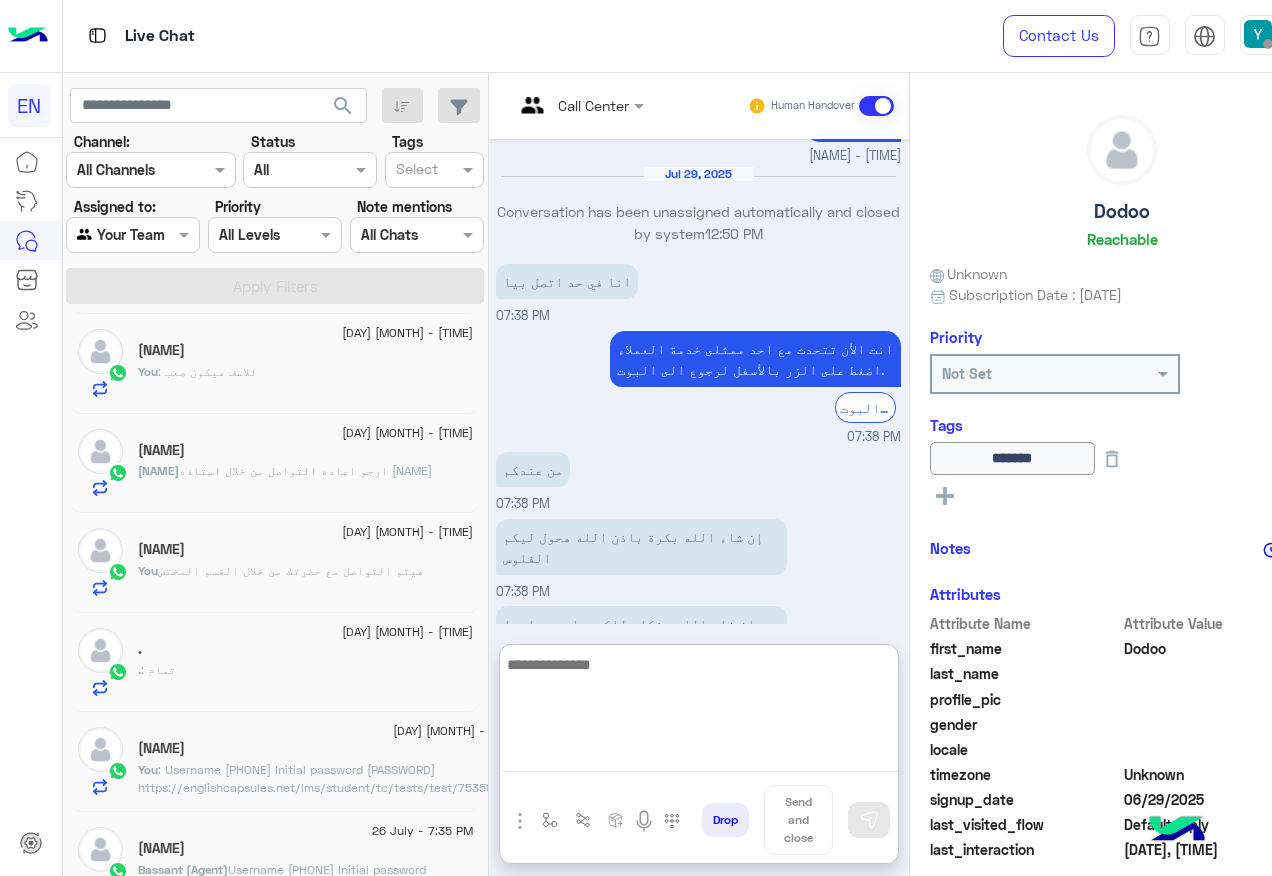 type on "*" 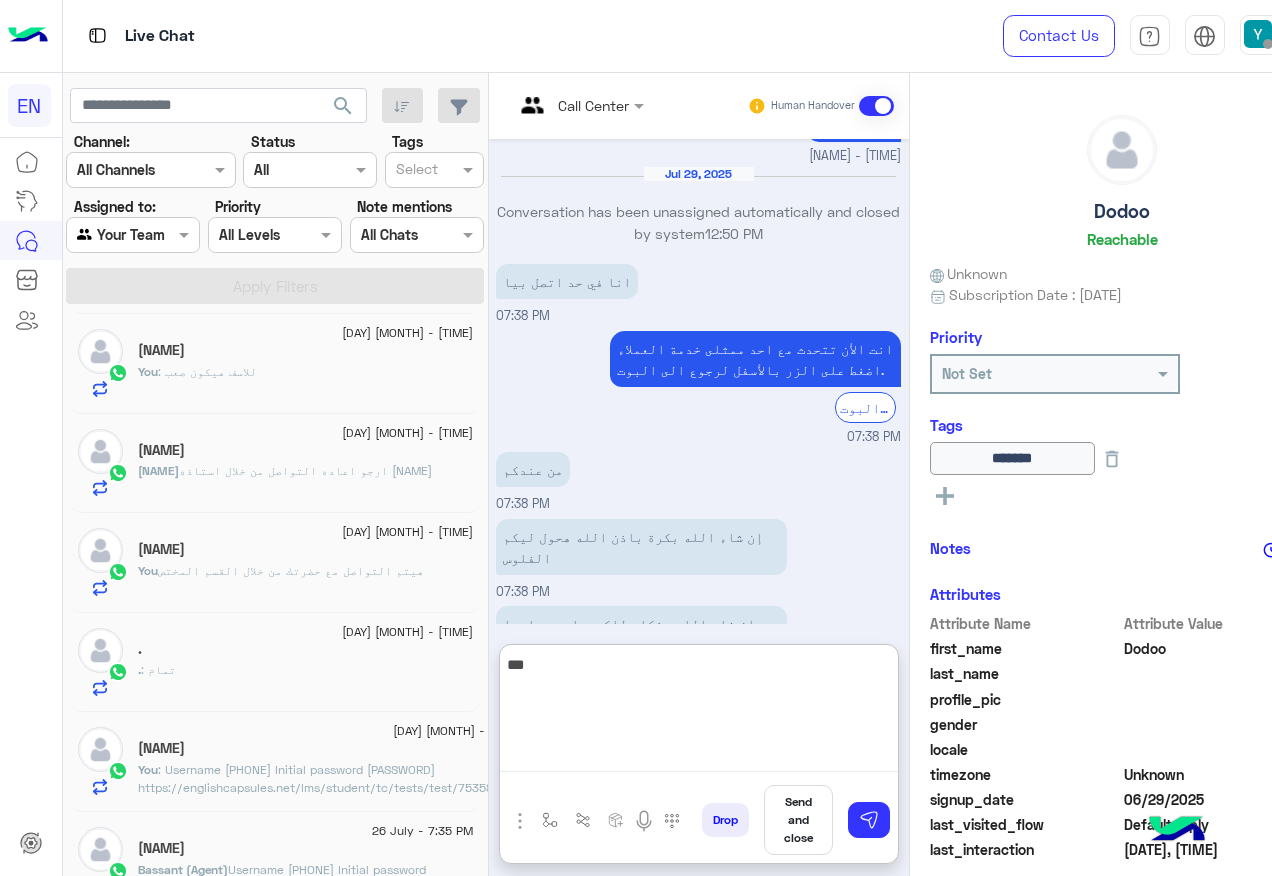 type on "****" 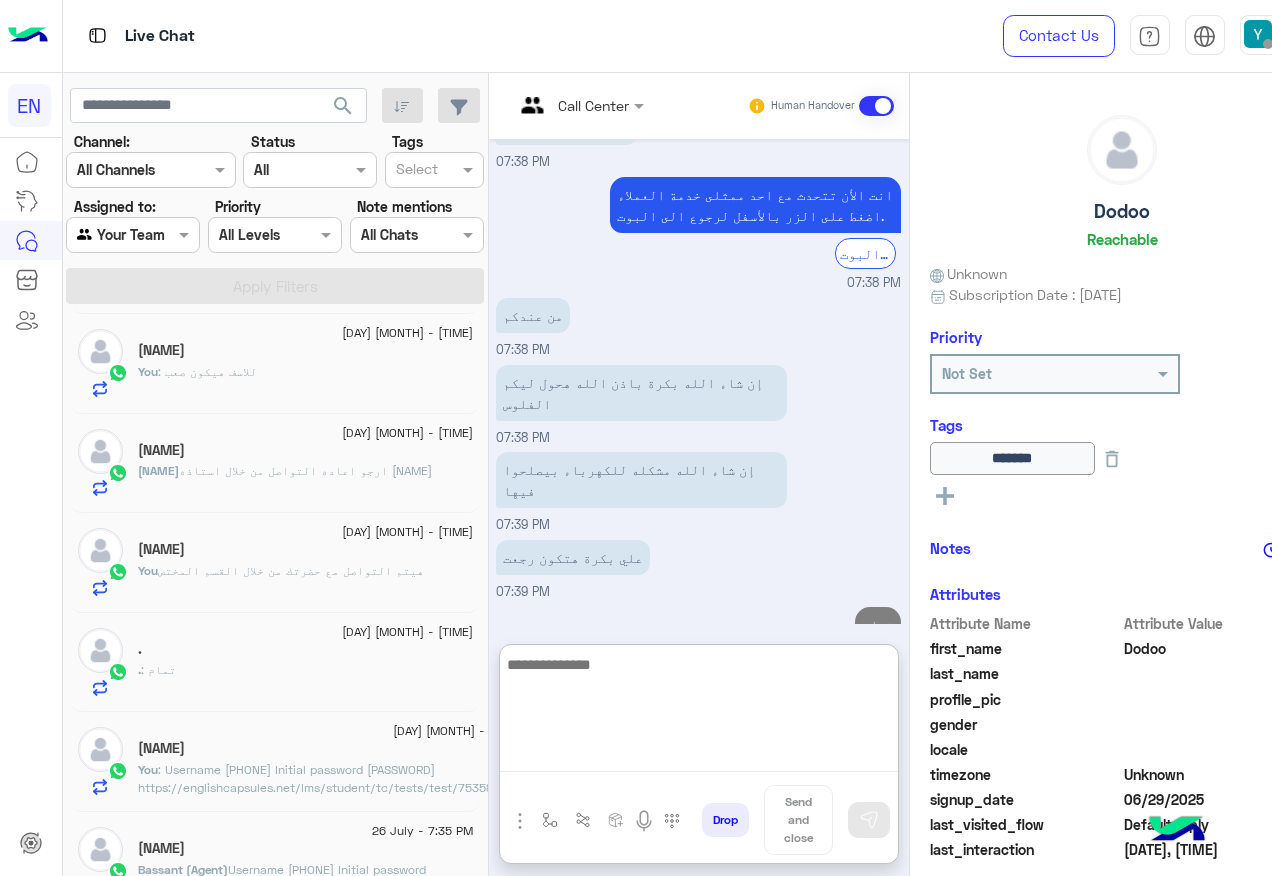 scroll, scrollTop: 1074, scrollLeft: 0, axis: vertical 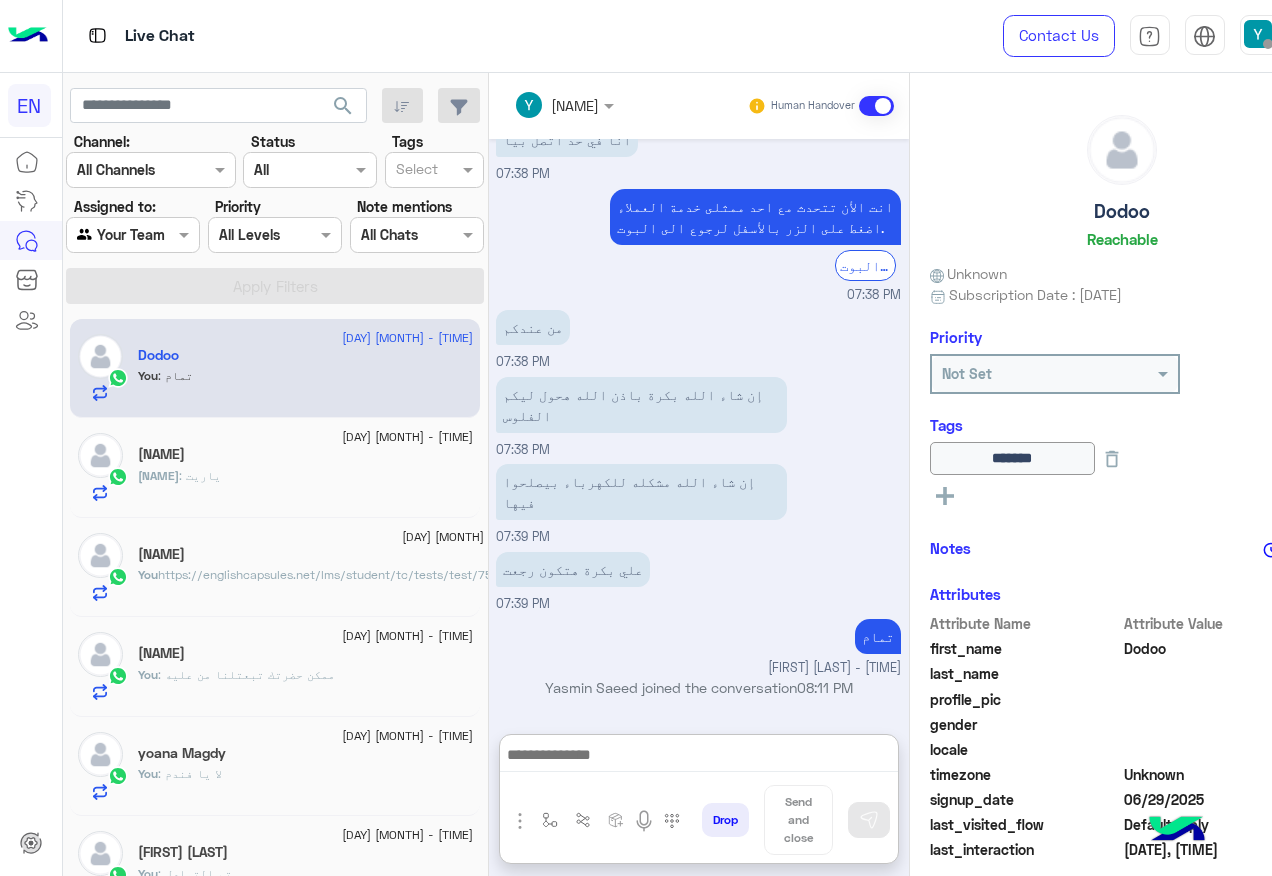 click at bounding box center (133, 234) 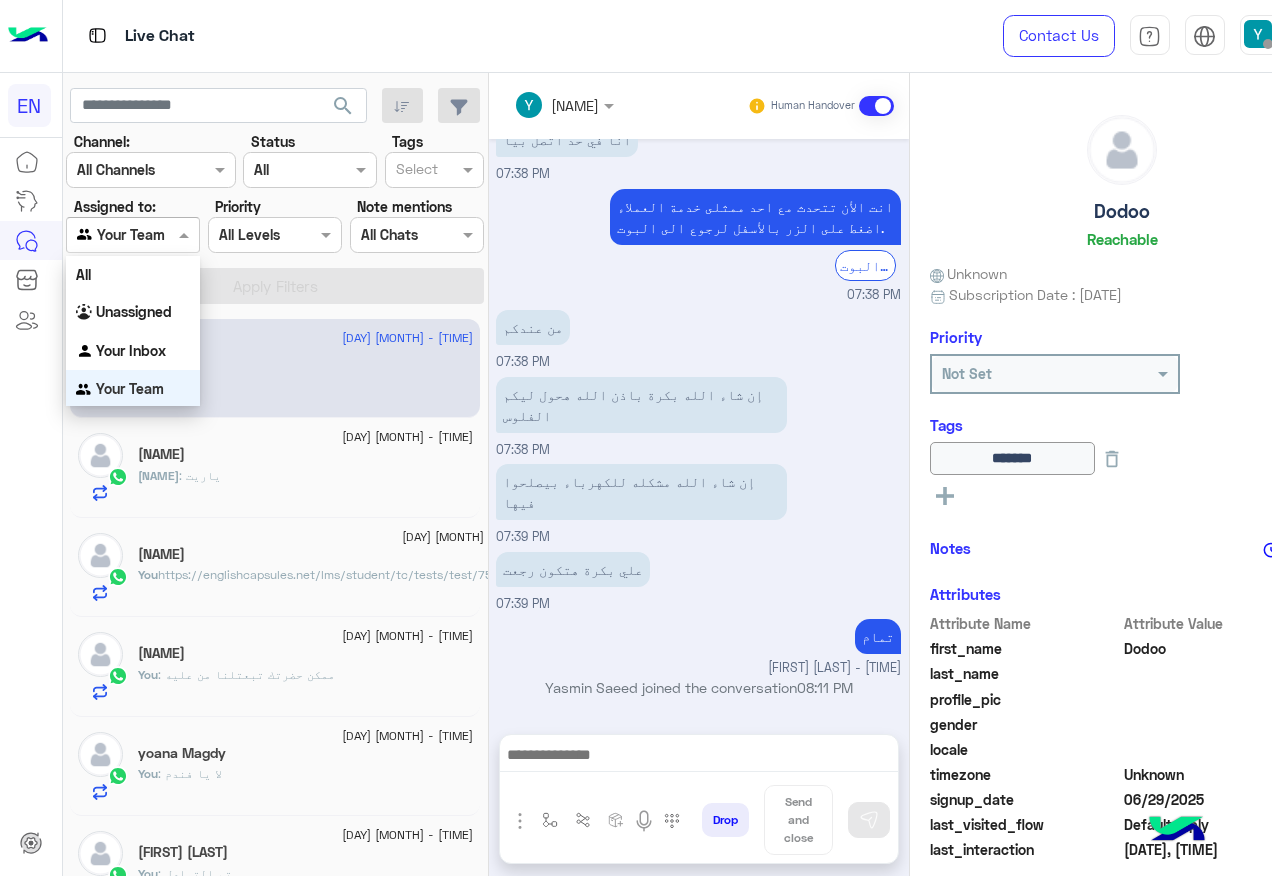 scroll, scrollTop: 984, scrollLeft: 0, axis: vertical 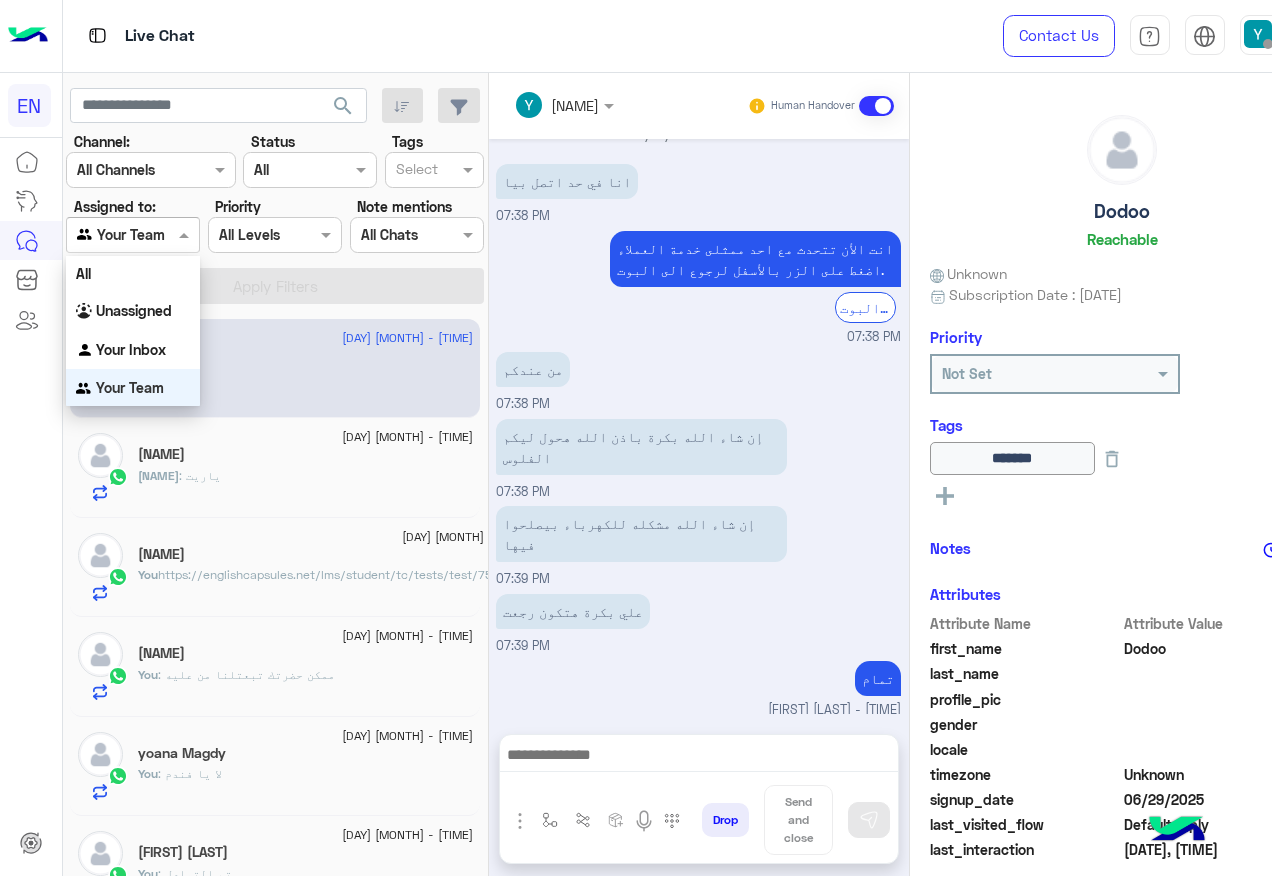 drag, startPoint x: 163, startPoint y: 246, endPoint x: 163, endPoint y: 268, distance: 22 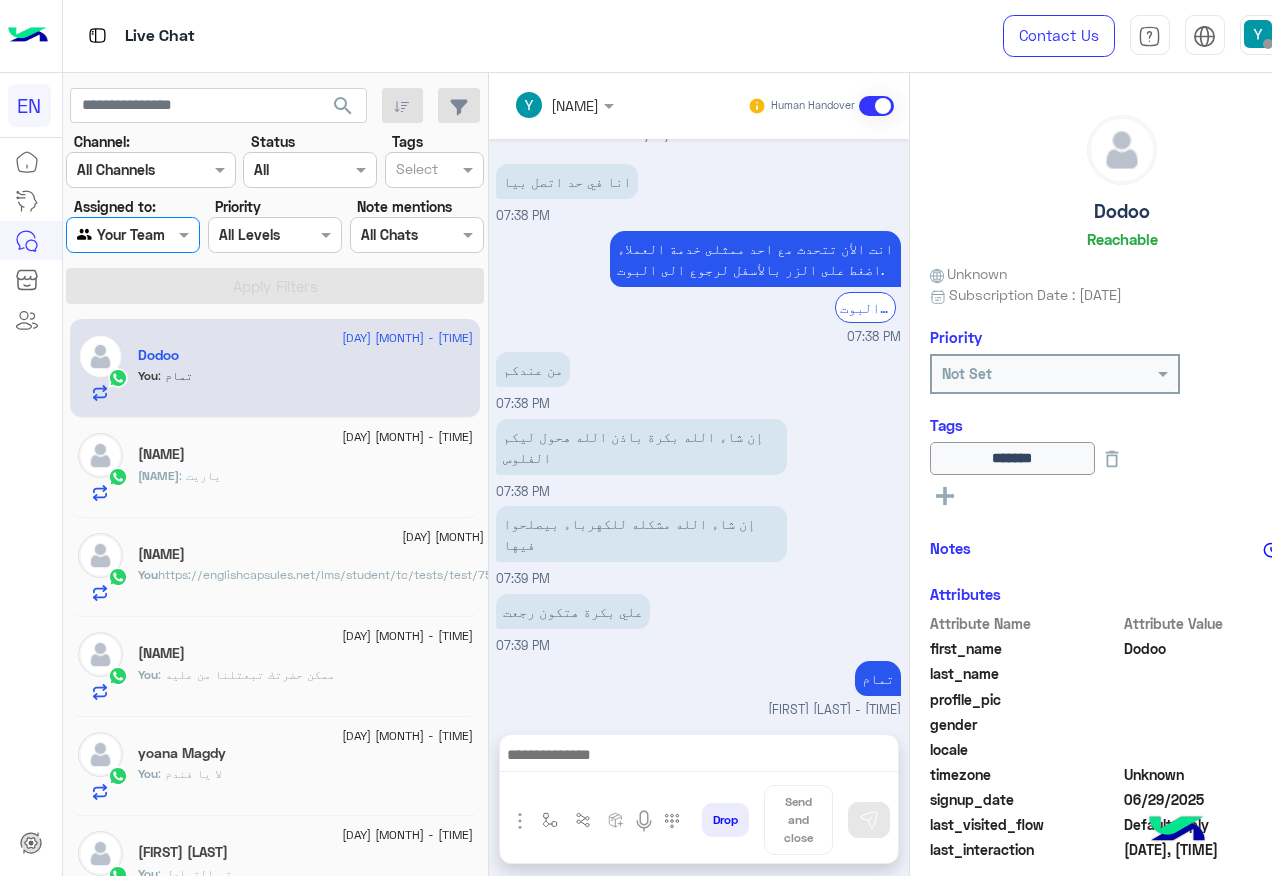 click at bounding box center [133, 234] 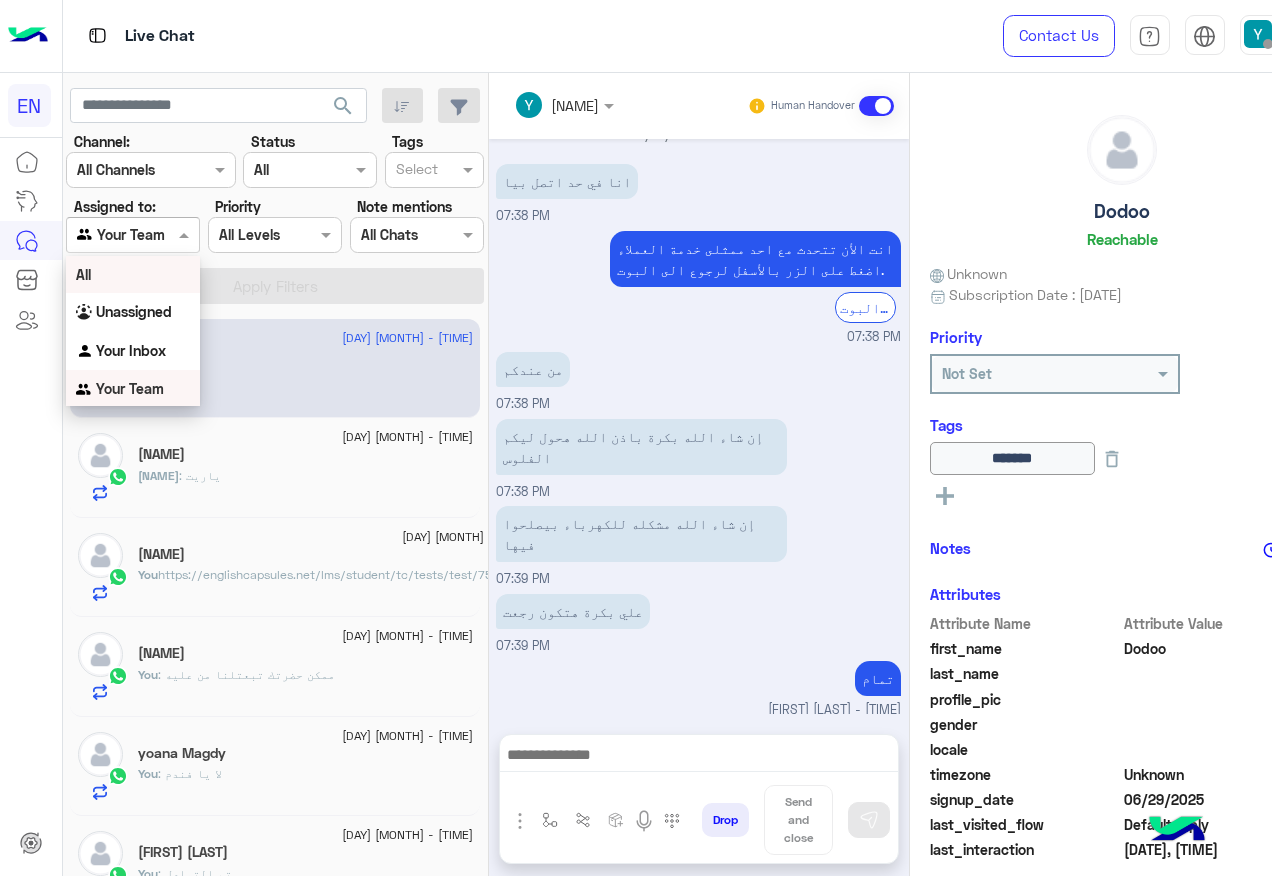 scroll, scrollTop: 3, scrollLeft: 0, axis: vertical 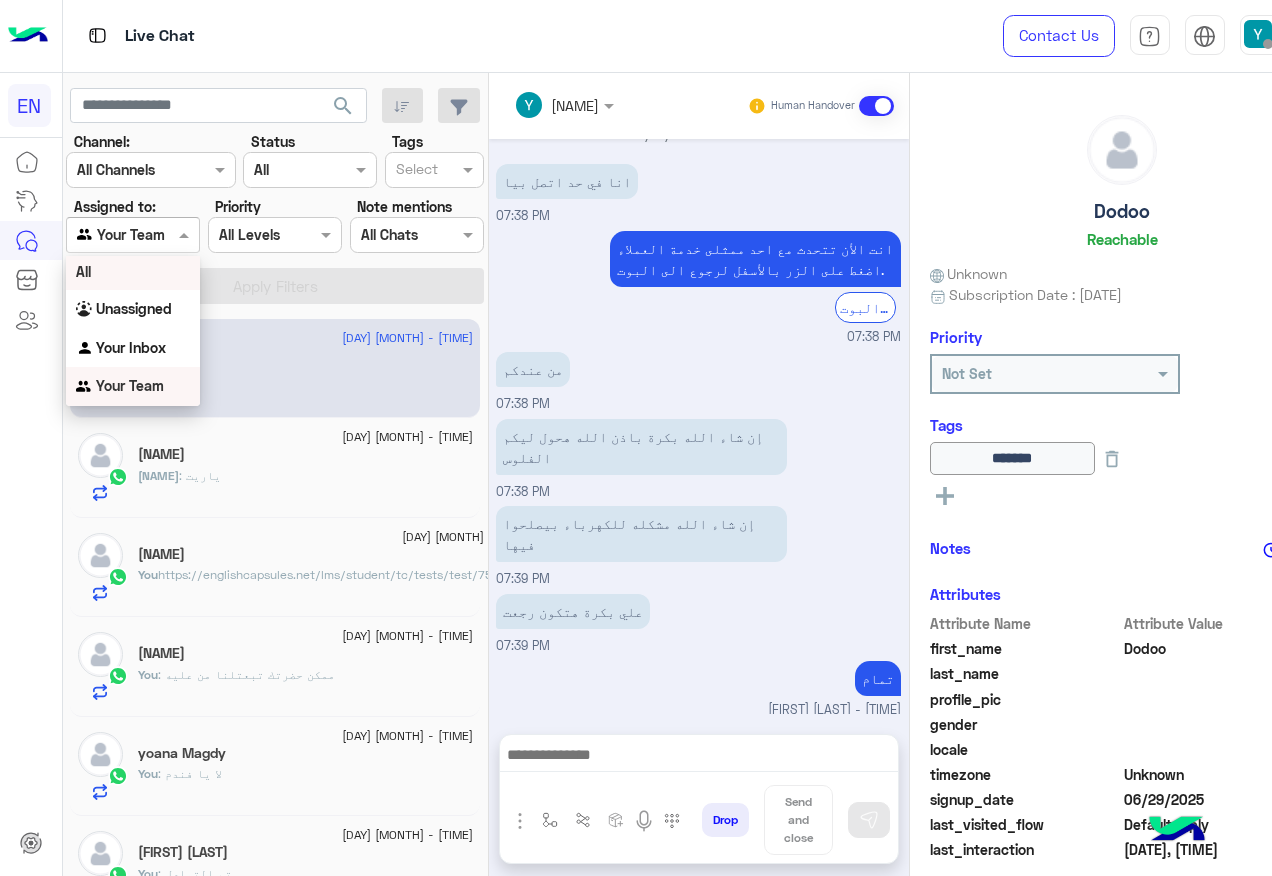 click on "All" at bounding box center (133, 271) 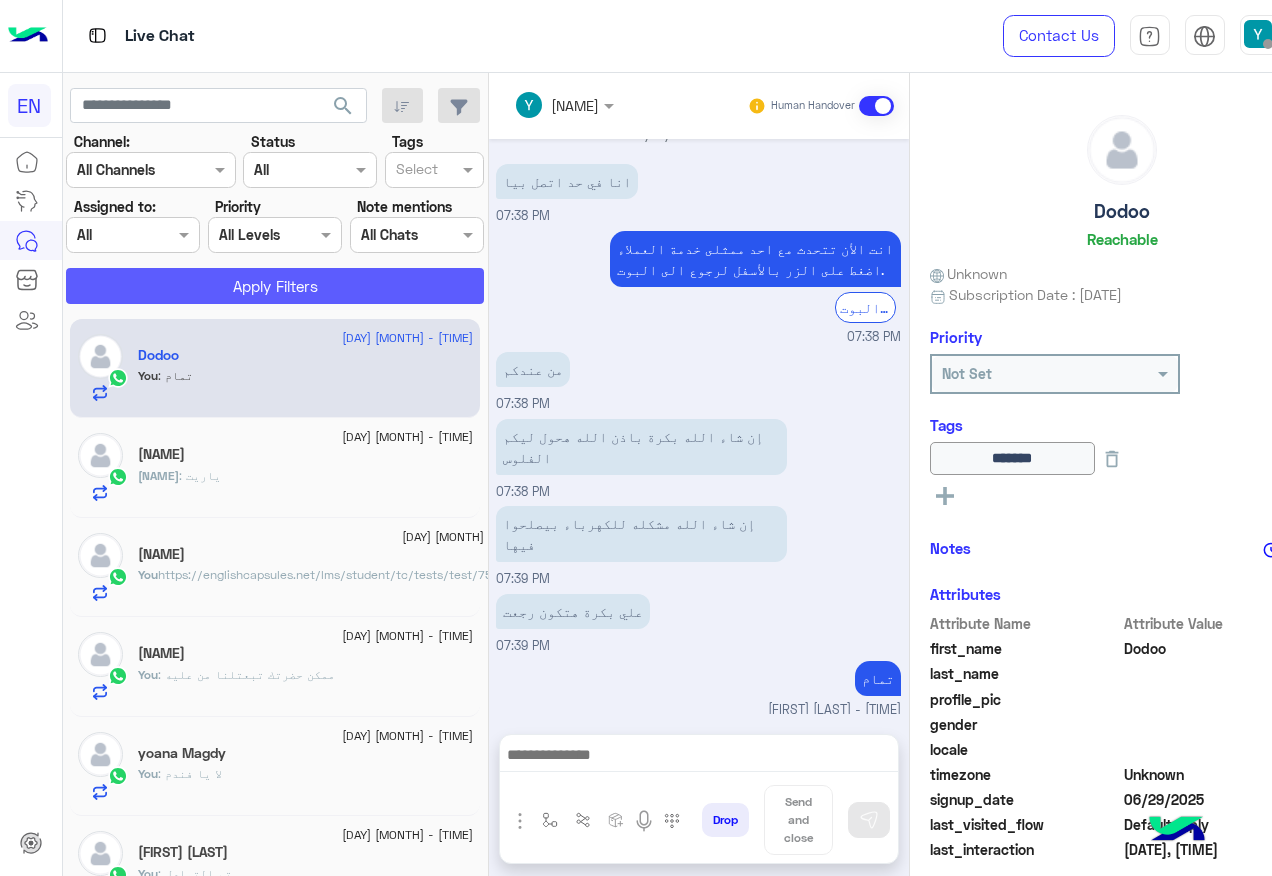 click on "Apply Filters" 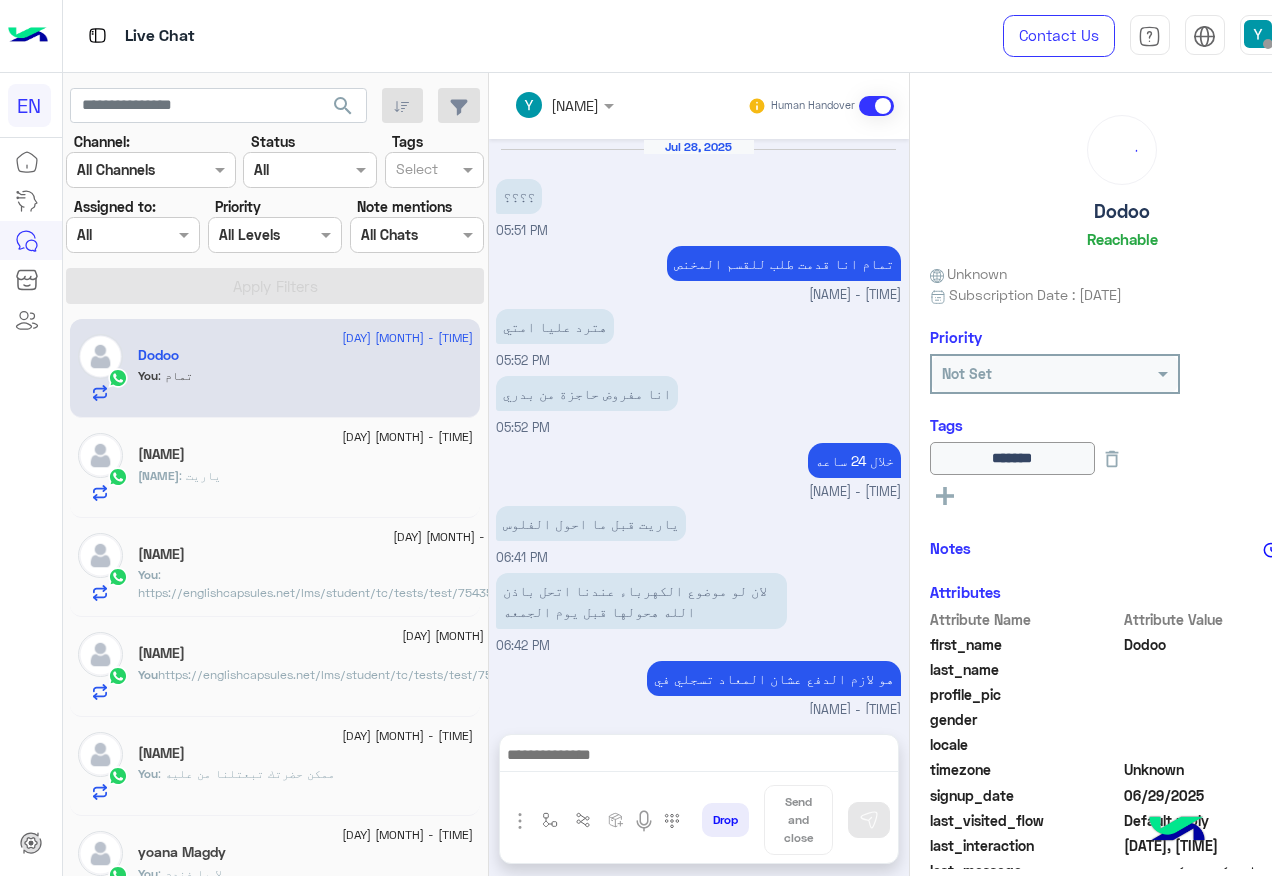 scroll, scrollTop: 851, scrollLeft: 0, axis: vertical 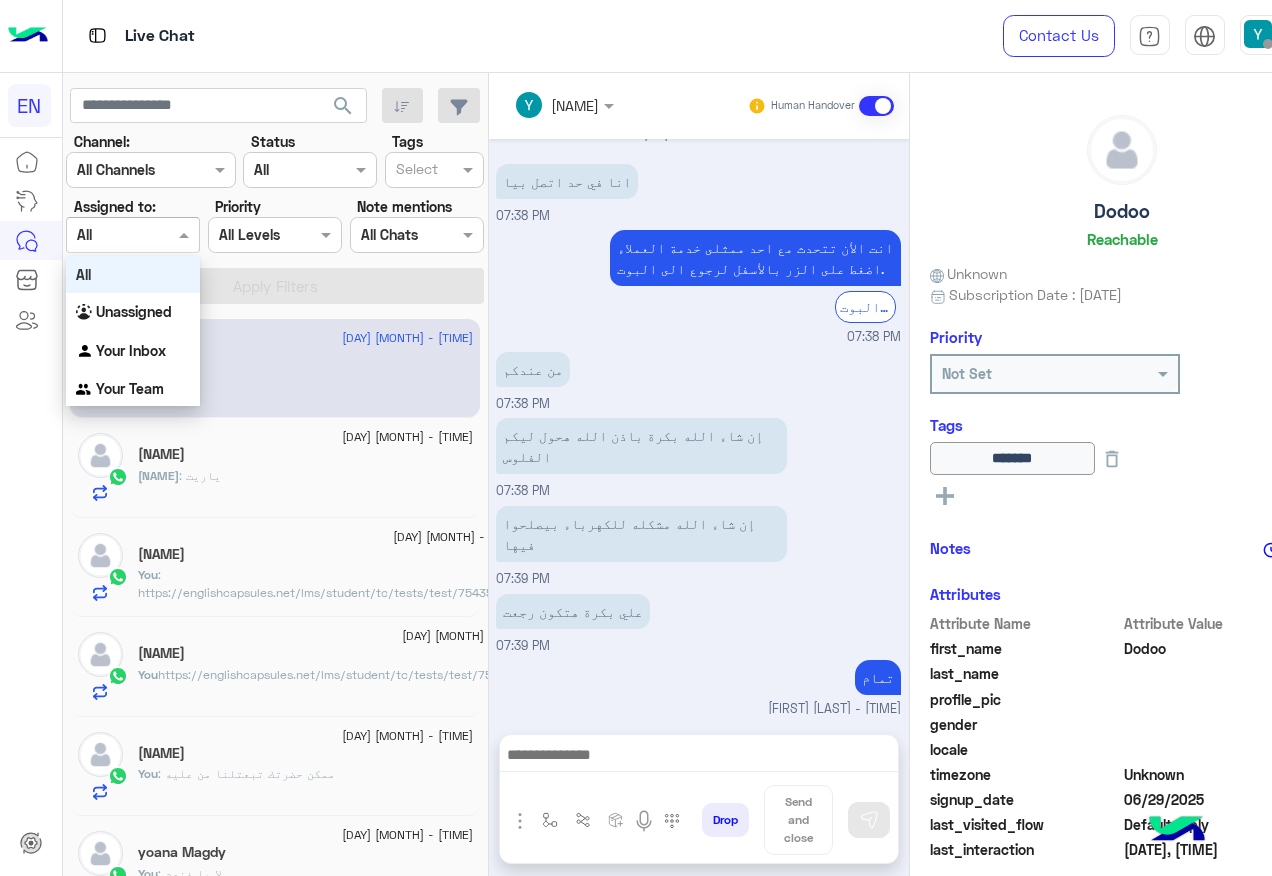 click at bounding box center (133, 234) 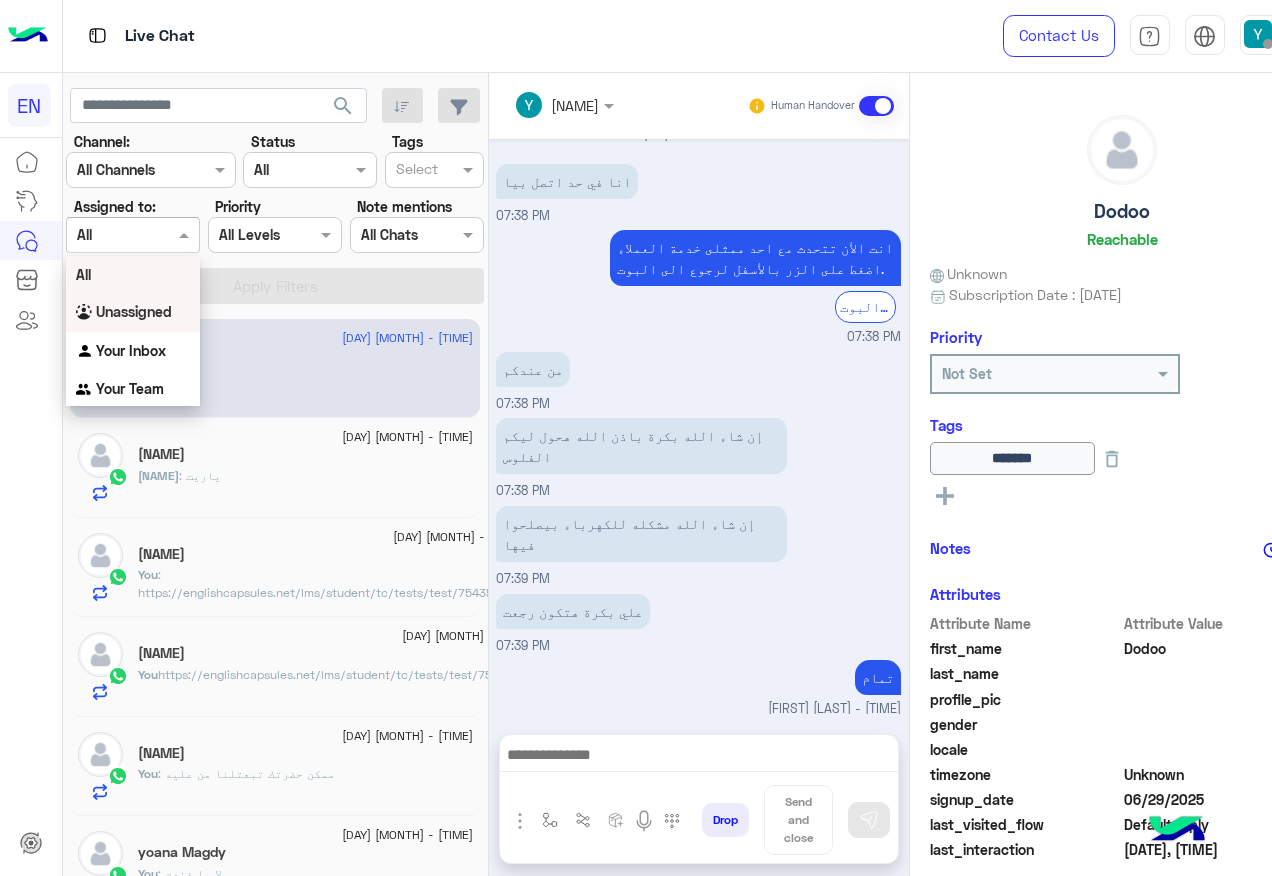 click on "Unassigned" at bounding box center [134, 311] 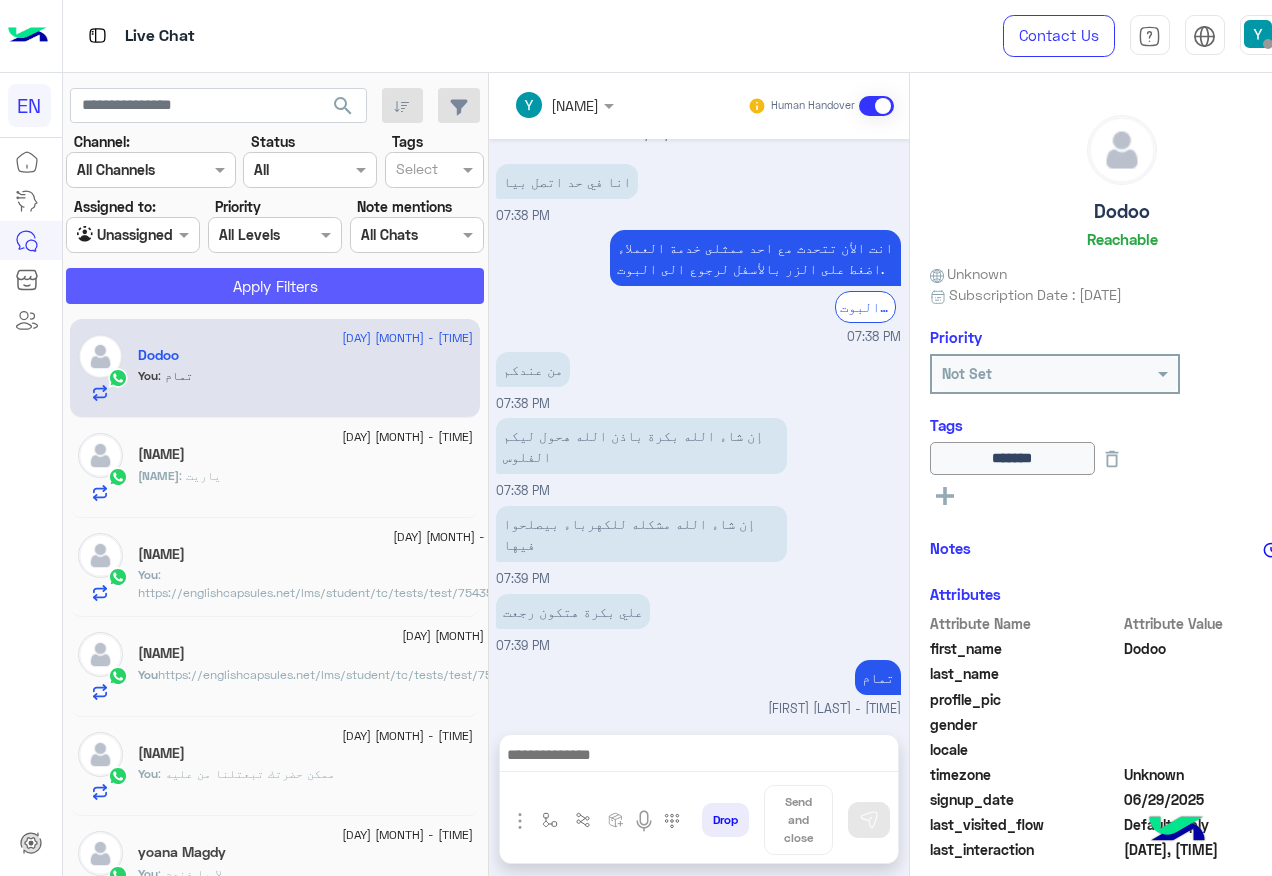 click on "Apply Filters" 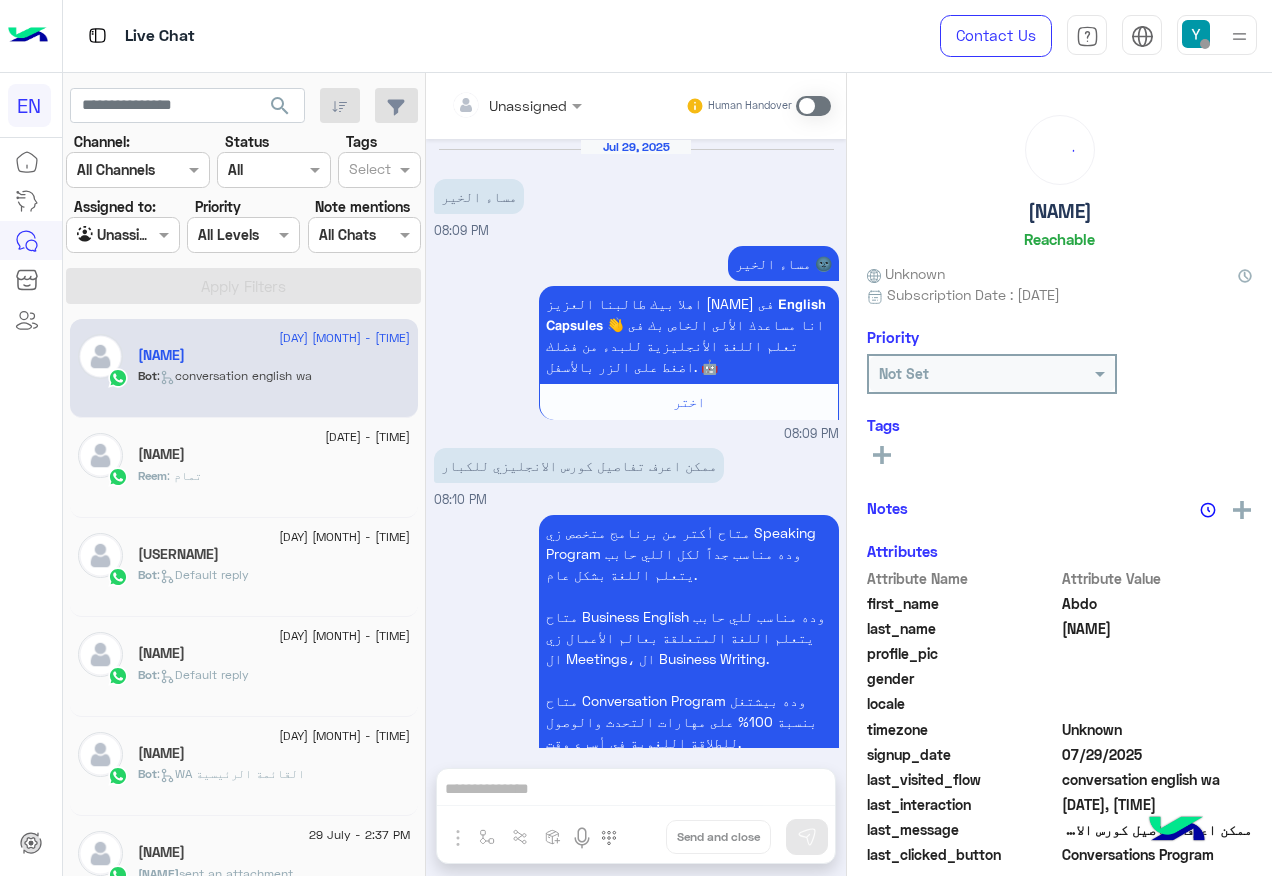scroll, scrollTop: 2968, scrollLeft: 0, axis: vertical 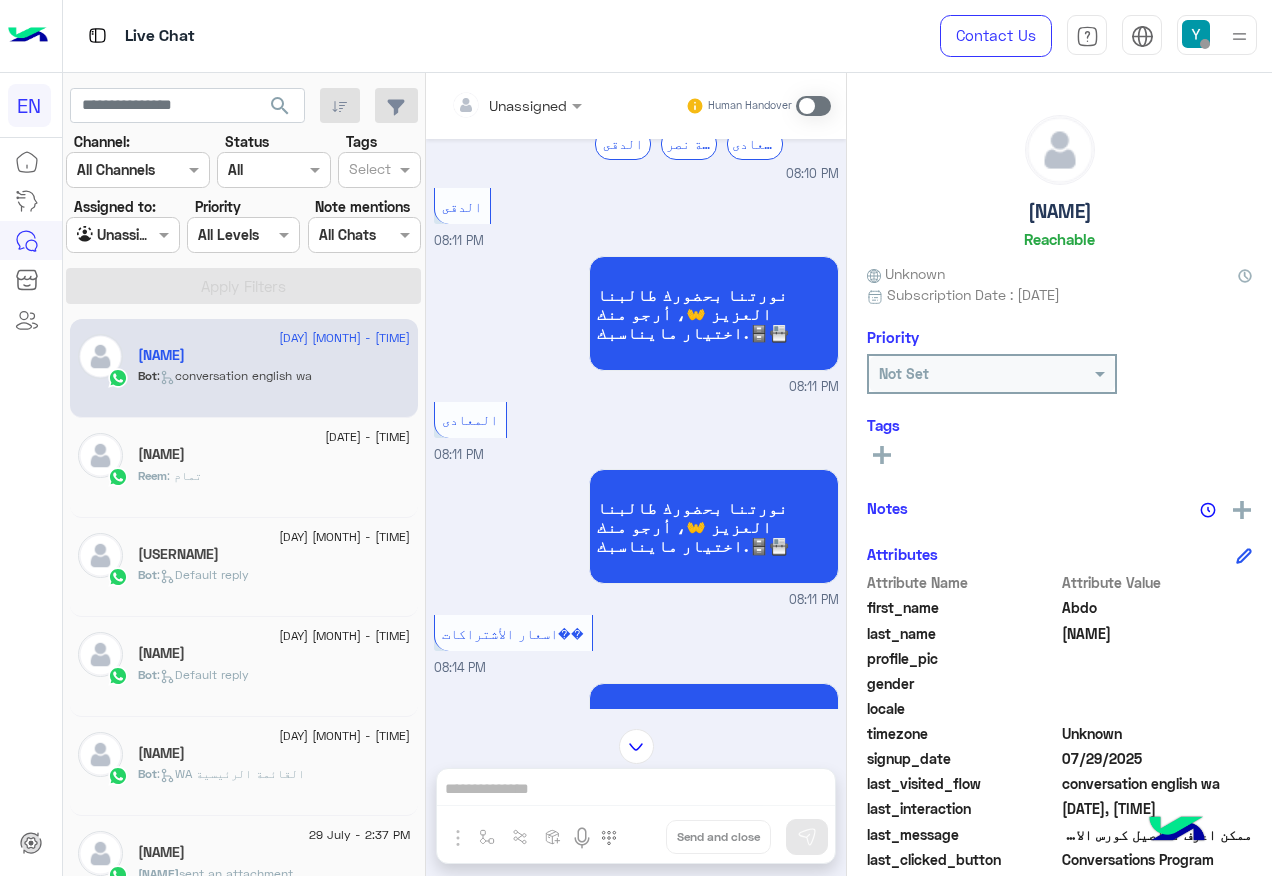 click at bounding box center [516, 104] 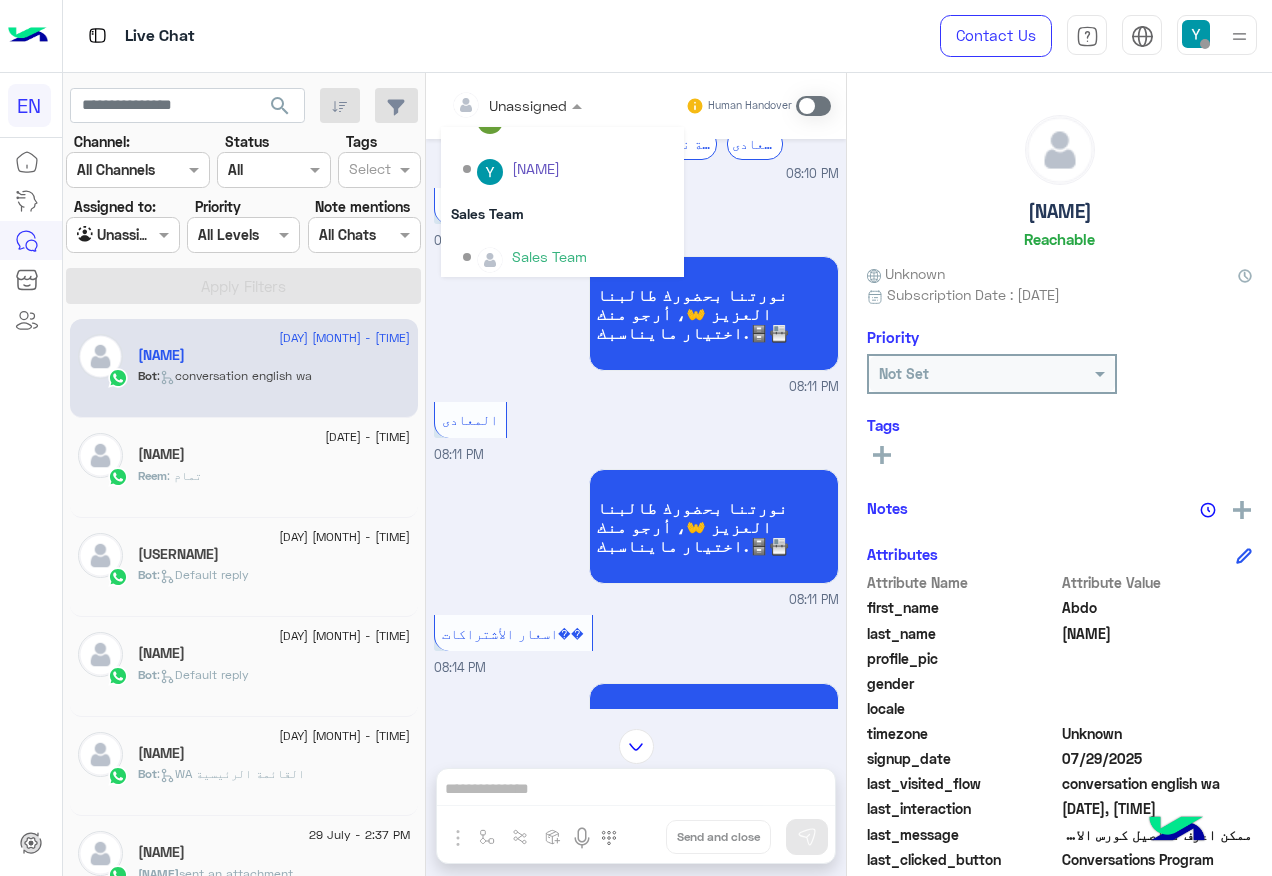 scroll, scrollTop: 332, scrollLeft: 0, axis: vertical 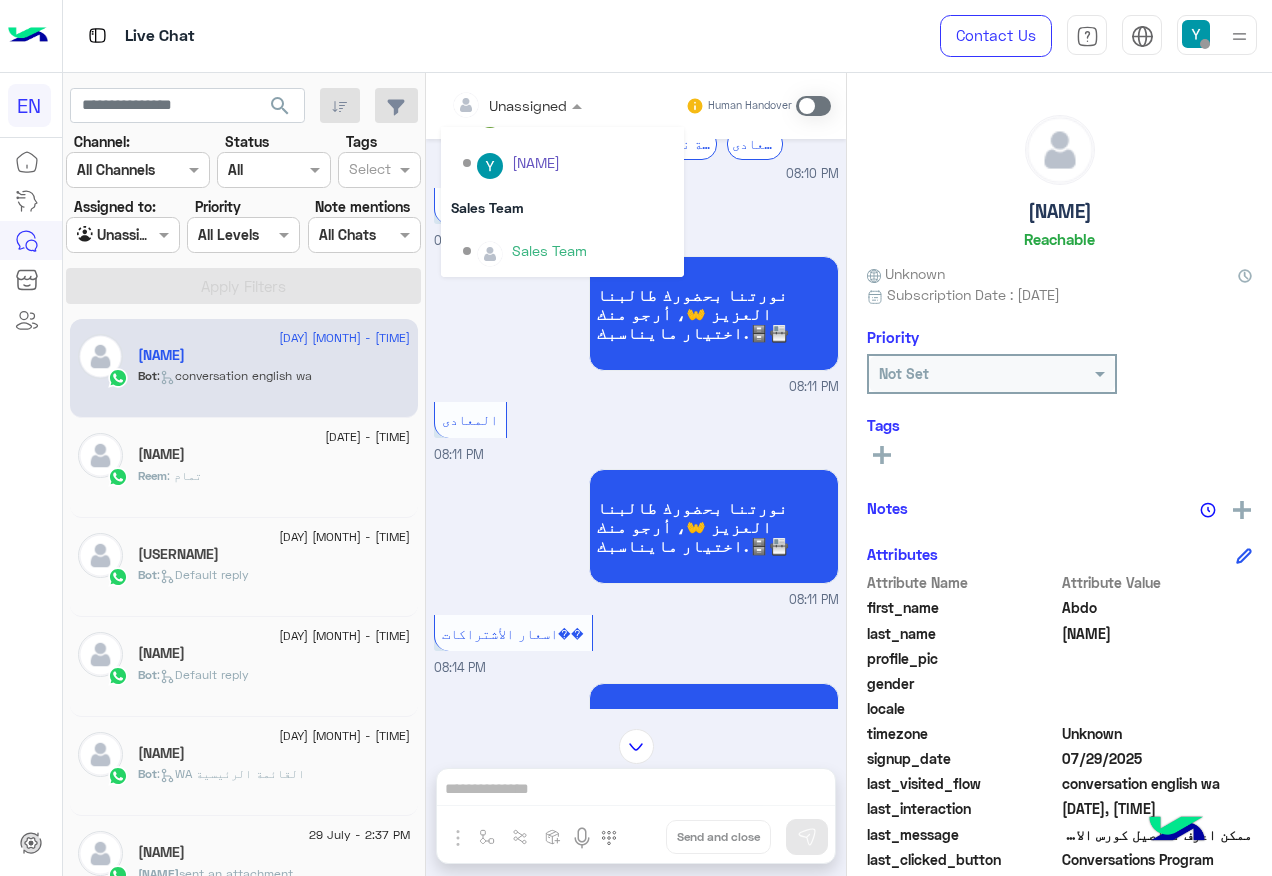 click on "Sales Team" at bounding box center [562, 251] 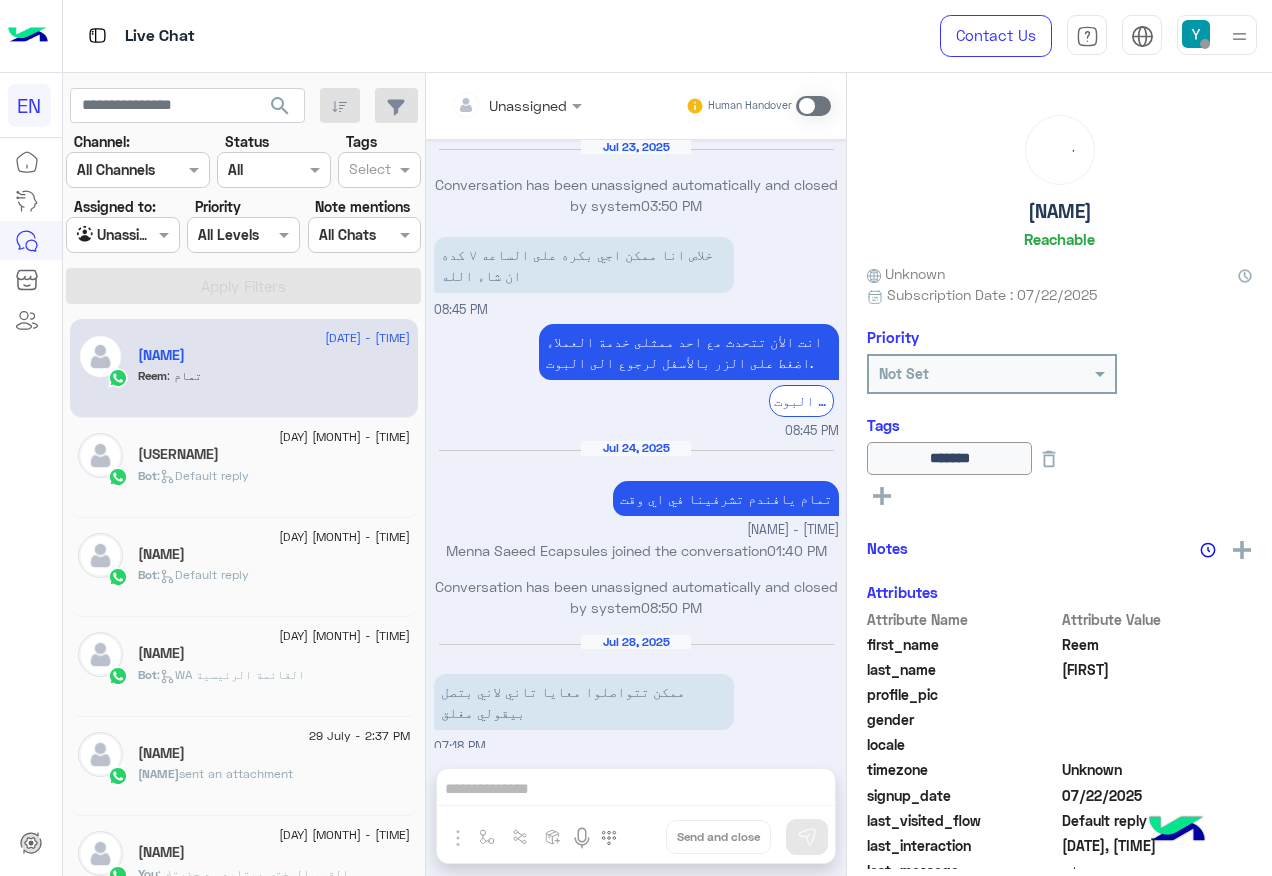 scroll, scrollTop: 997, scrollLeft: 0, axis: vertical 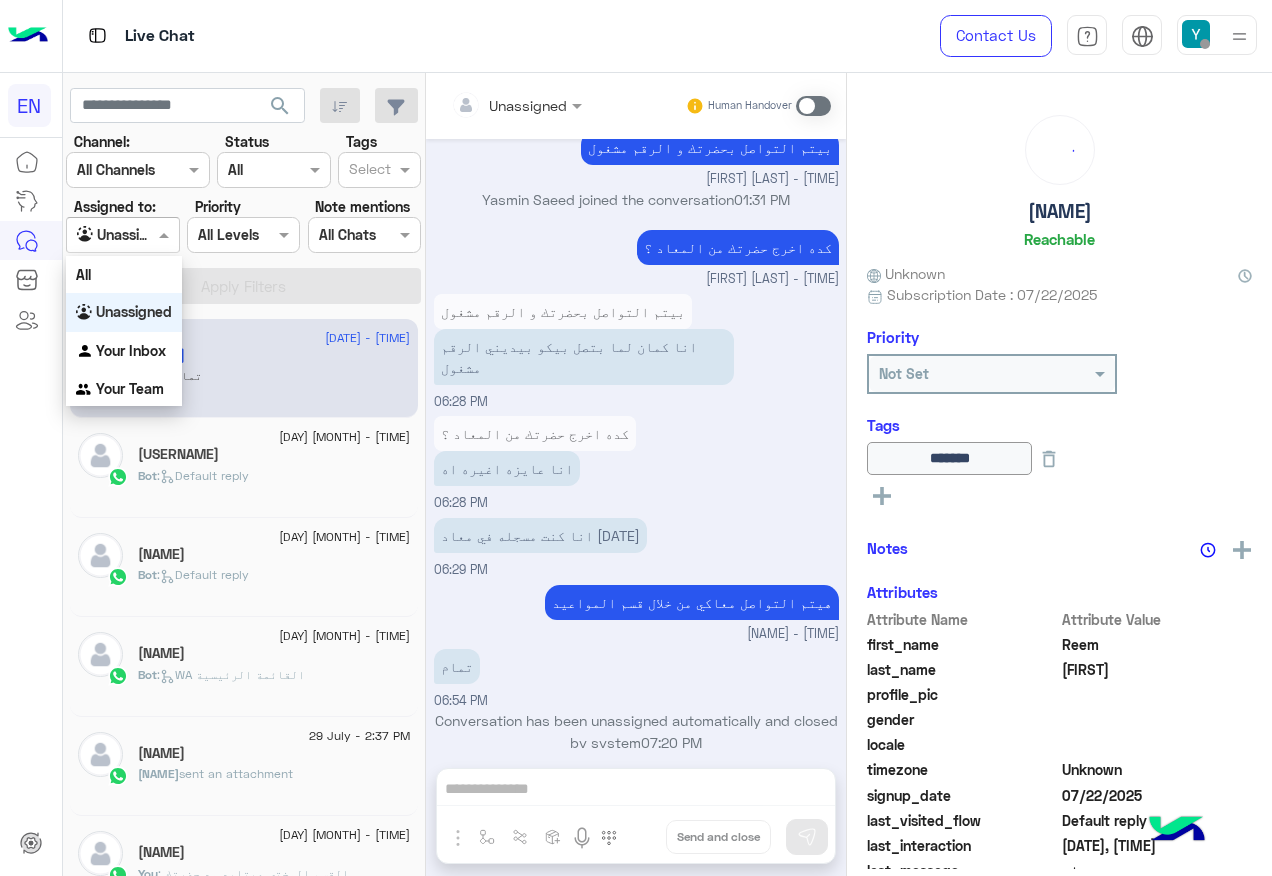 click at bounding box center [122, 234] 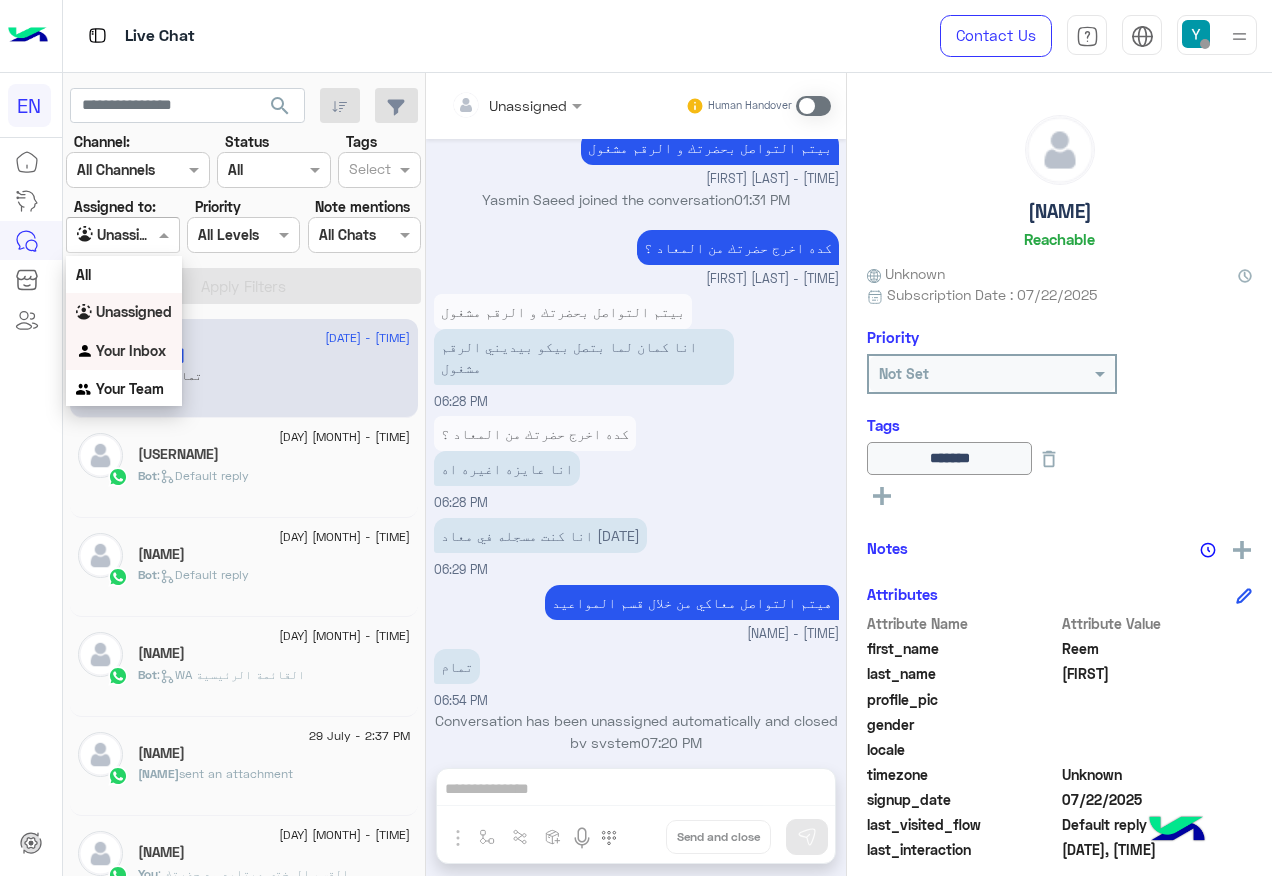 click on "Your Inbox" at bounding box center (131, 350) 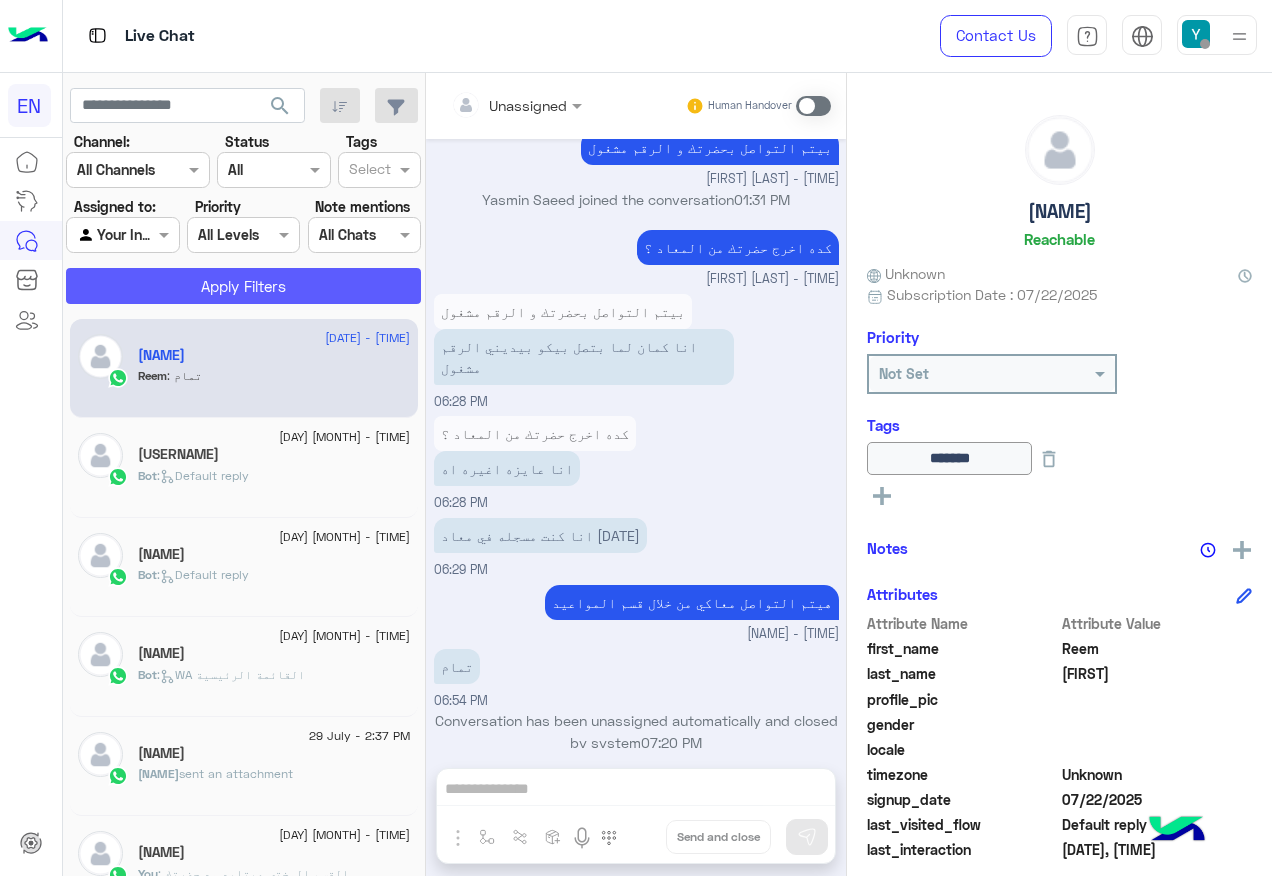 click on "Apply Filters" 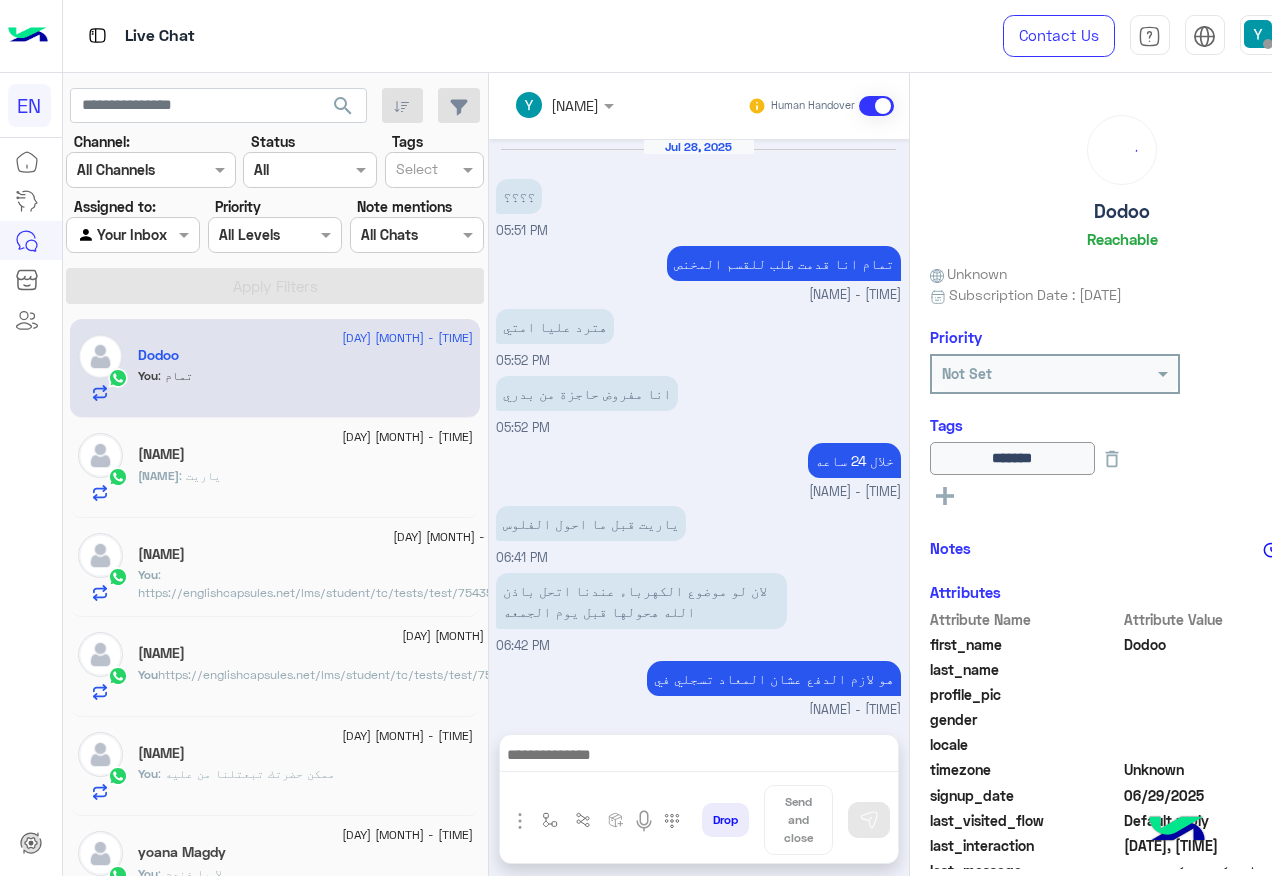 scroll, scrollTop: 851, scrollLeft: 0, axis: vertical 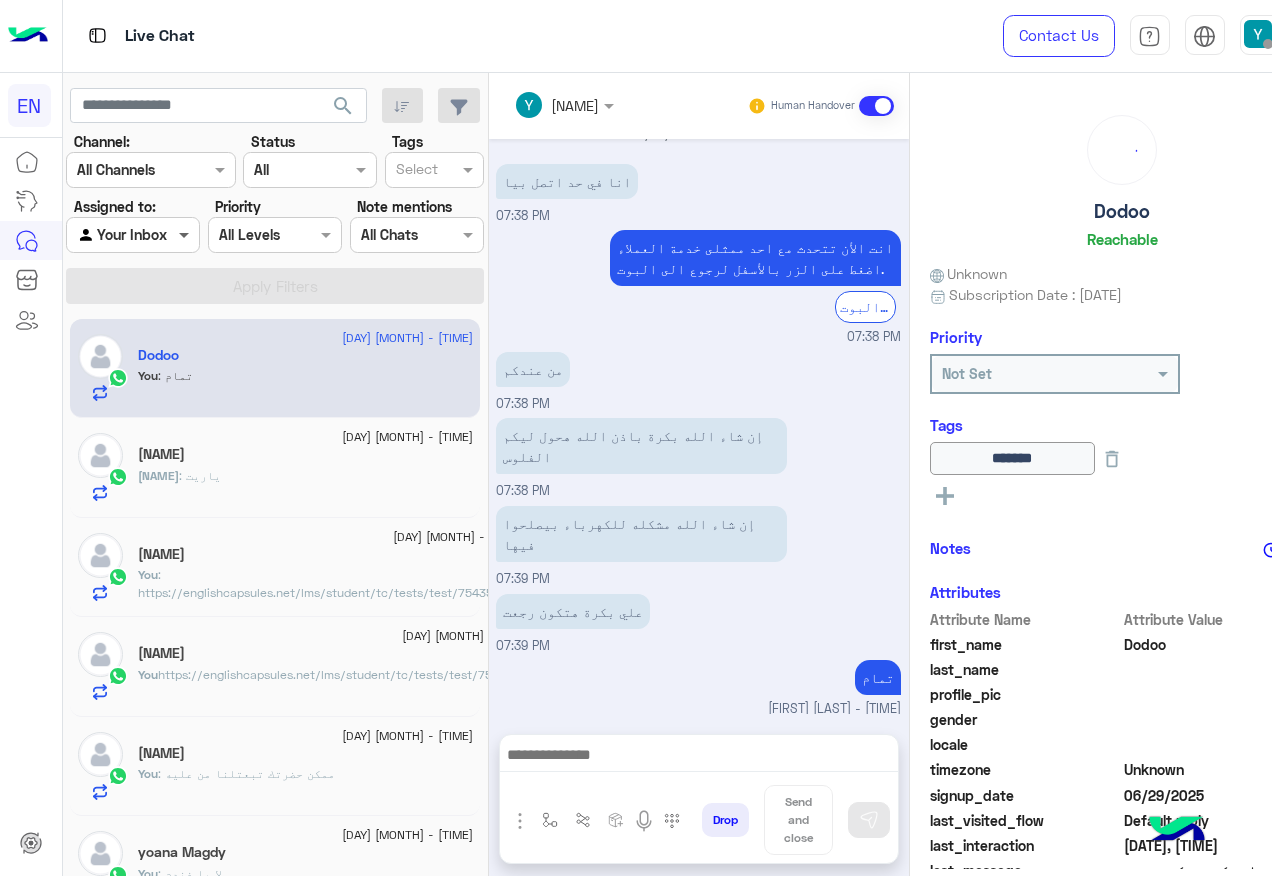 click at bounding box center (186, 234) 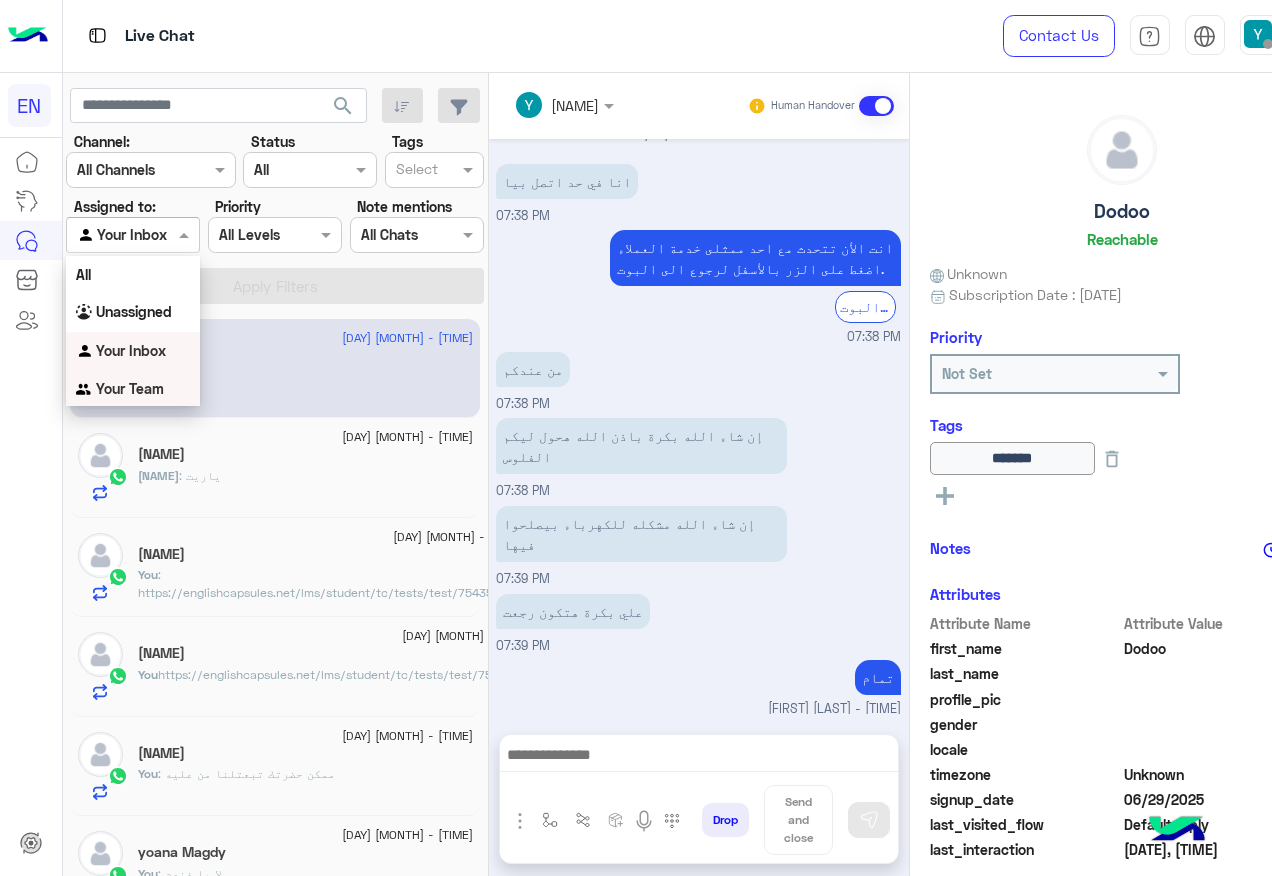 click on "Your Team" at bounding box center [130, 388] 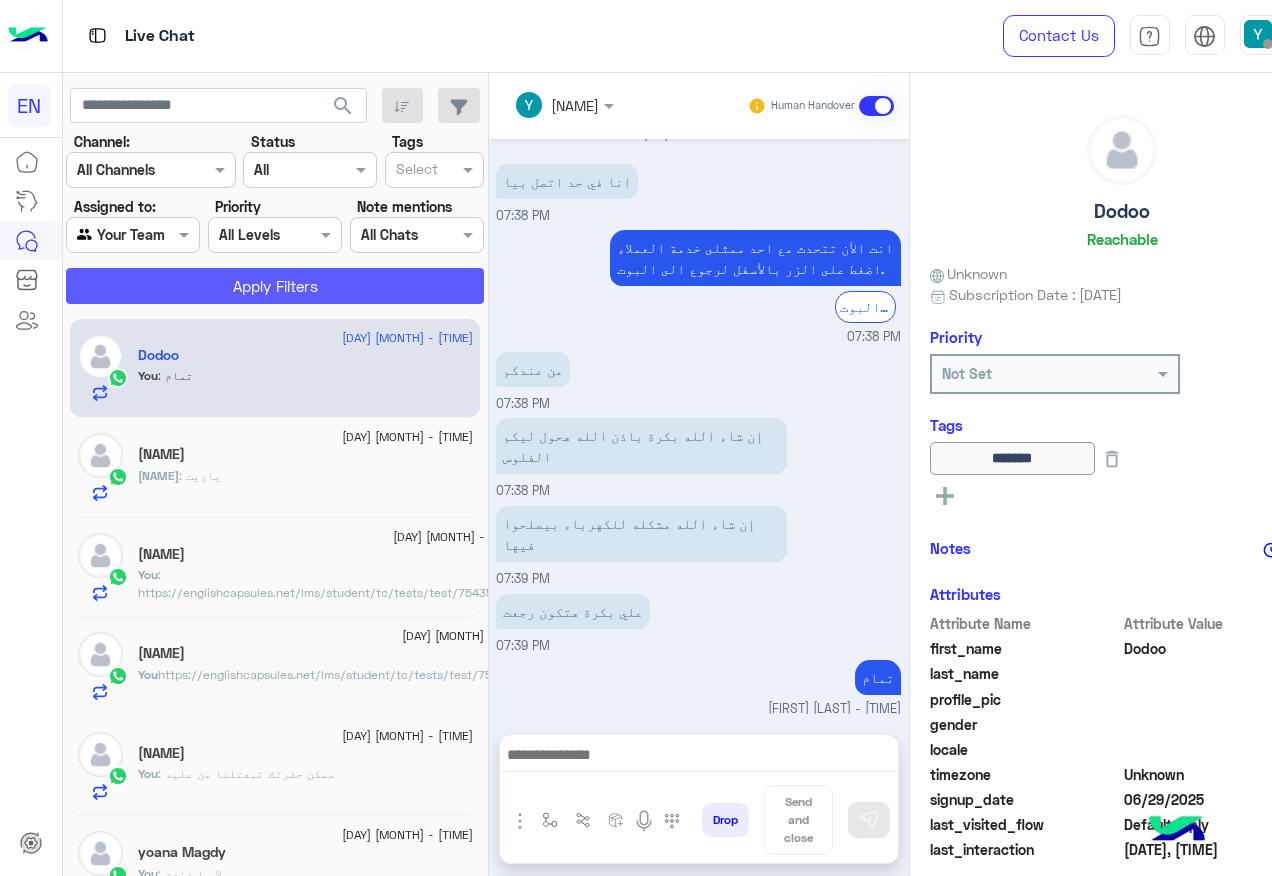 click on "Apply Filters" 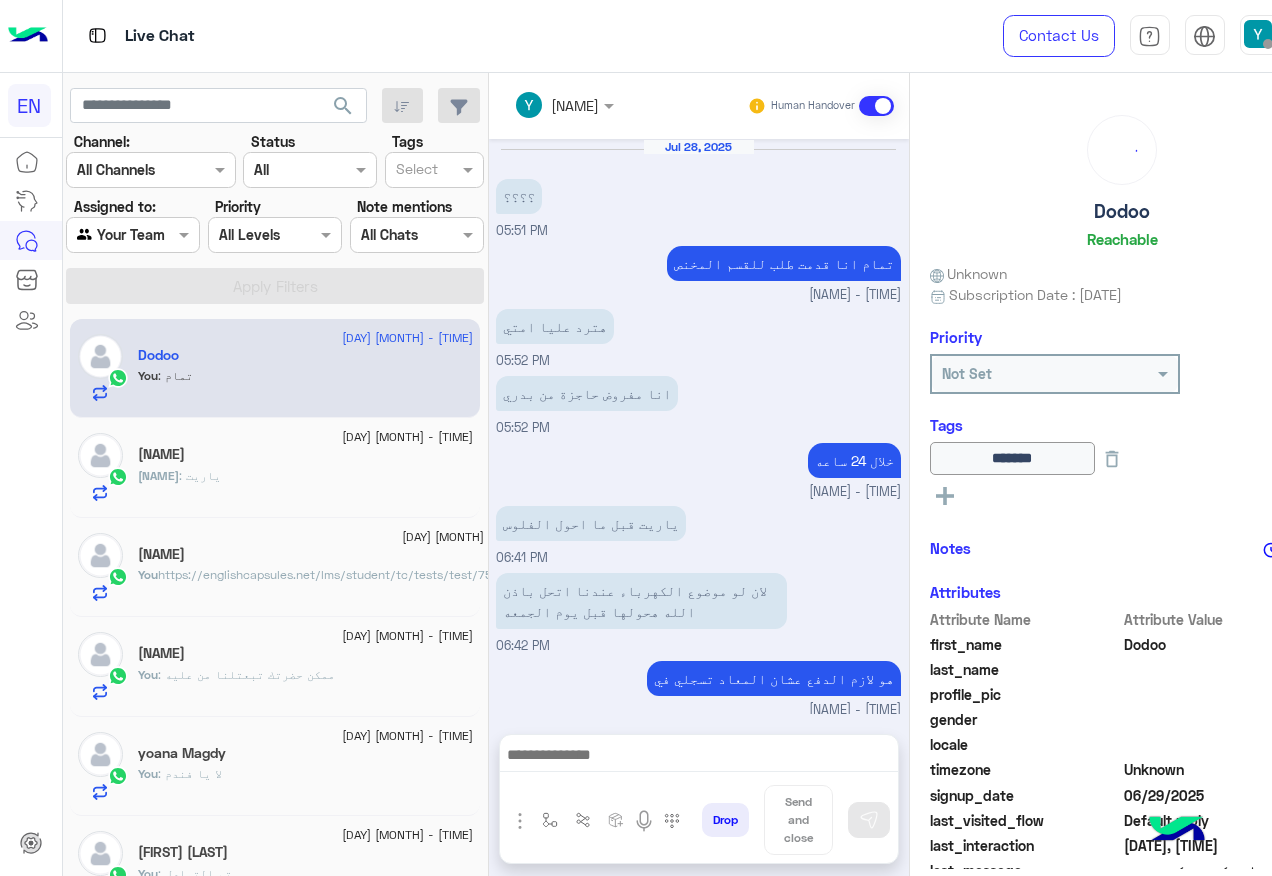 scroll, scrollTop: 851, scrollLeft: 0, axis: vertical 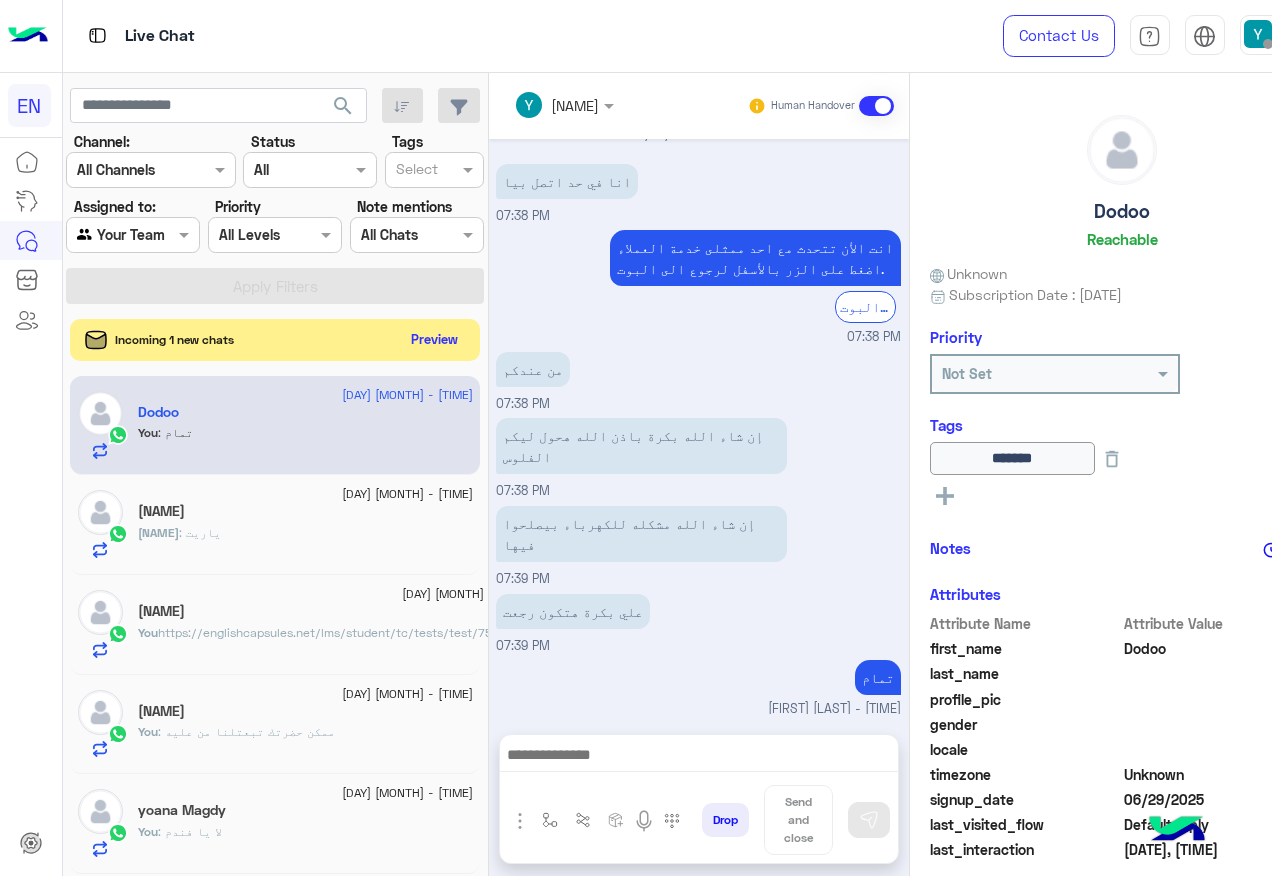 click on "Preview" 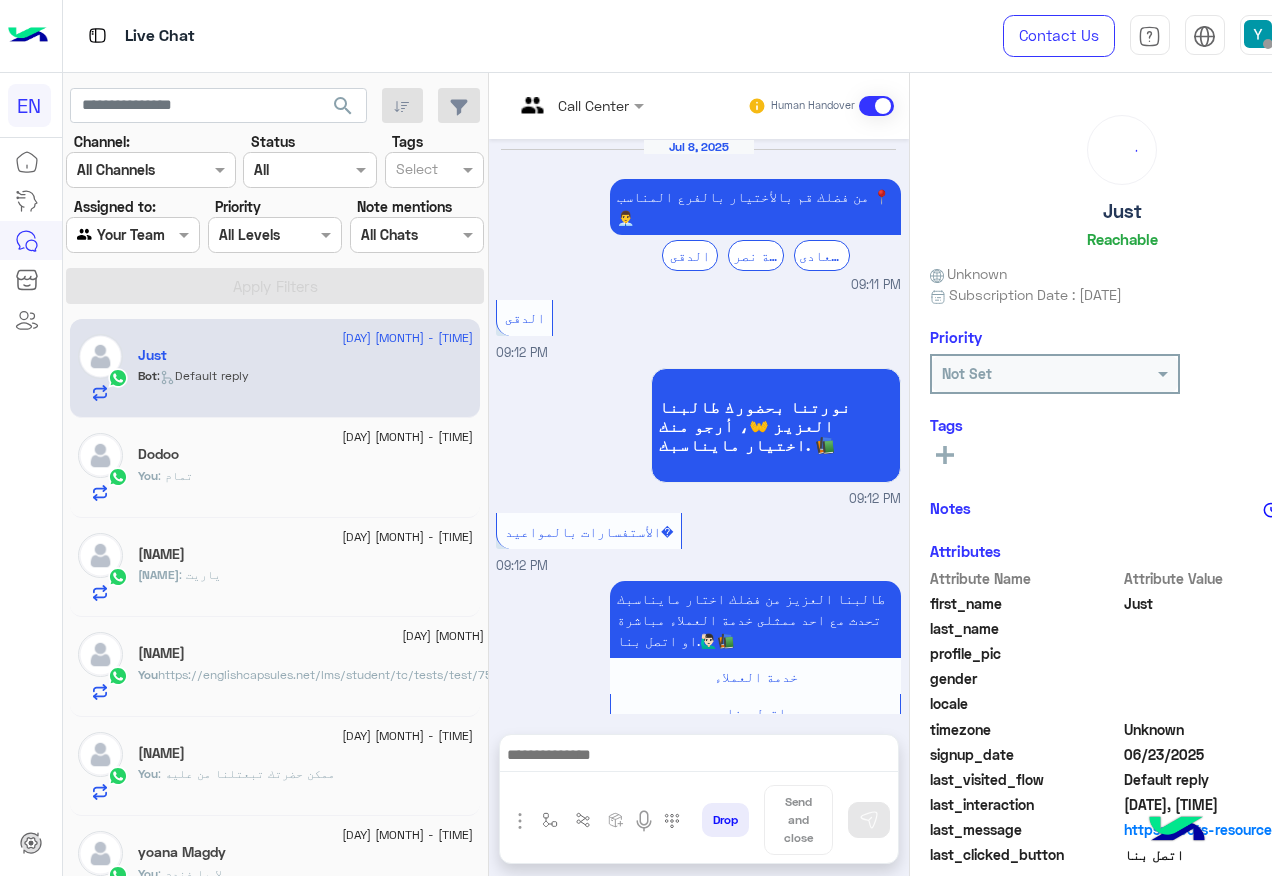 scroll, scrollTop: 1351, scrollLeft: 0, axis: vertical 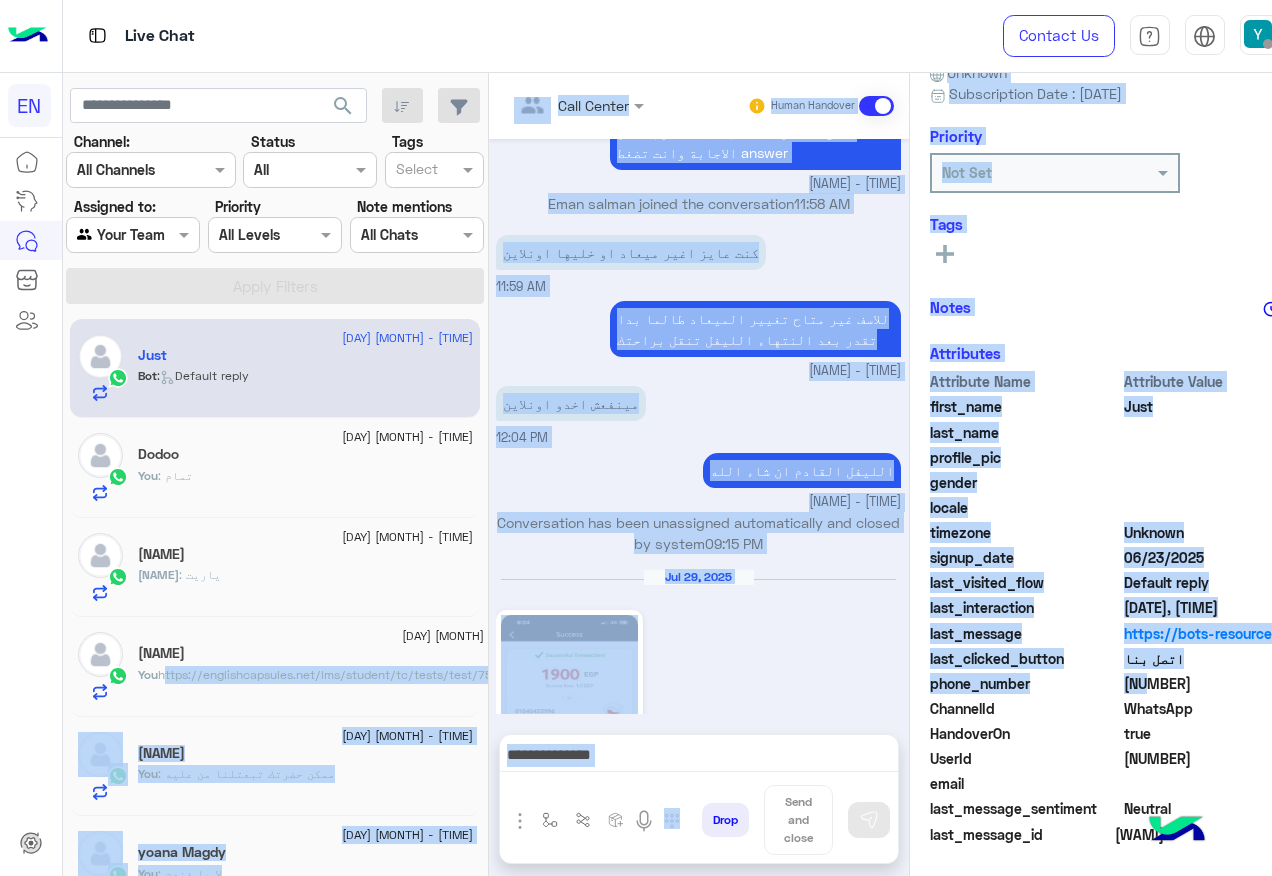 drag, startPoint x: 1133, startPoint y: 678, endPoint x: 1275, endPoint y: 681, distance: 142.0317 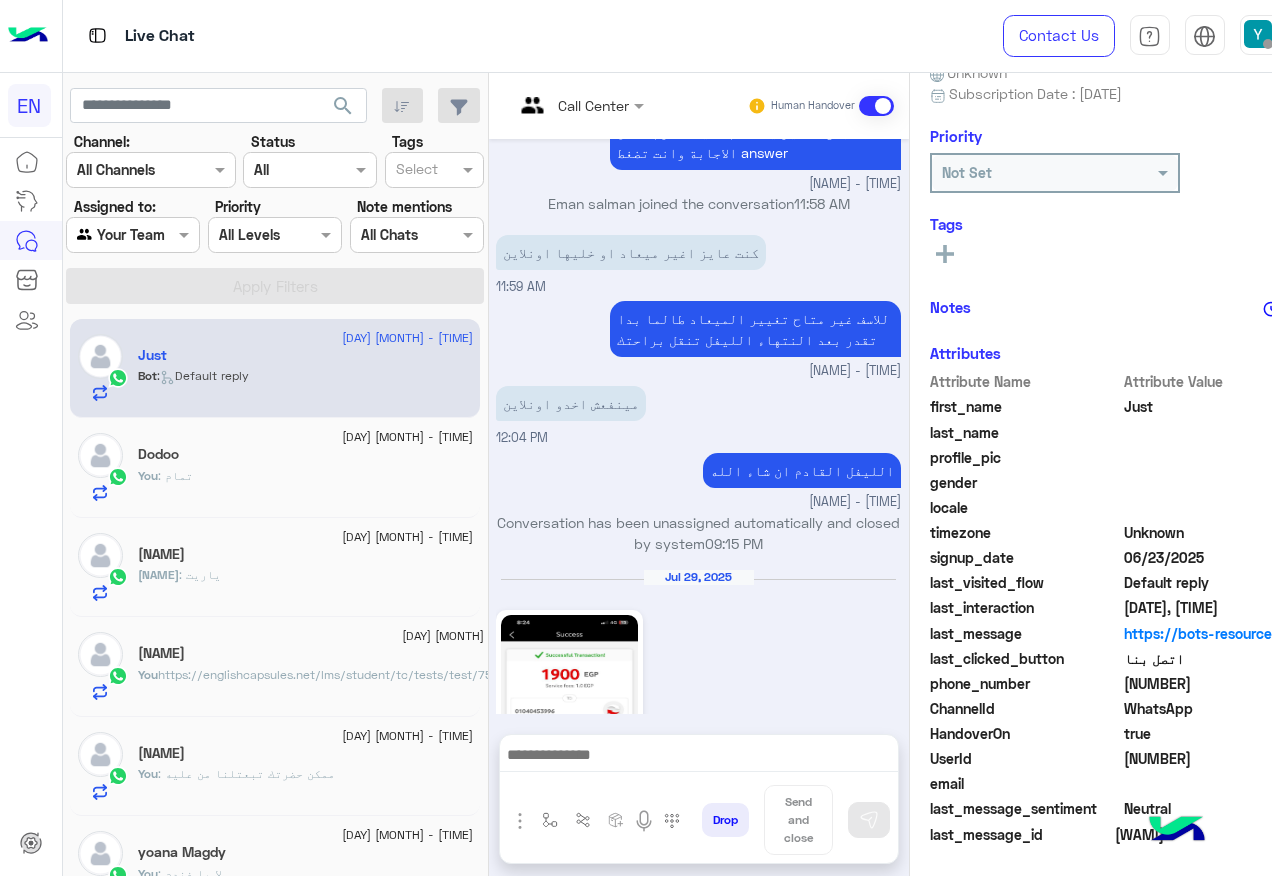 click on "[PHONE]" 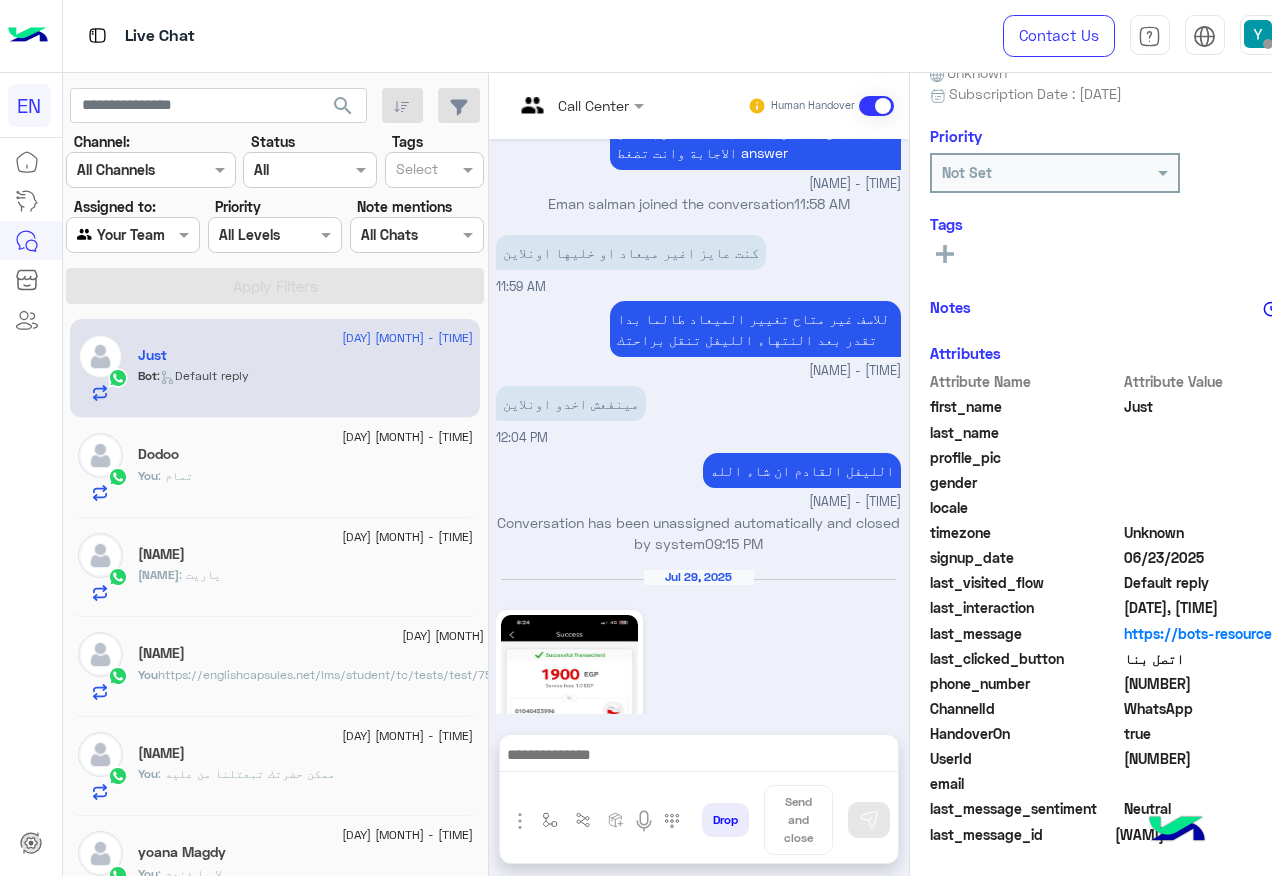 click 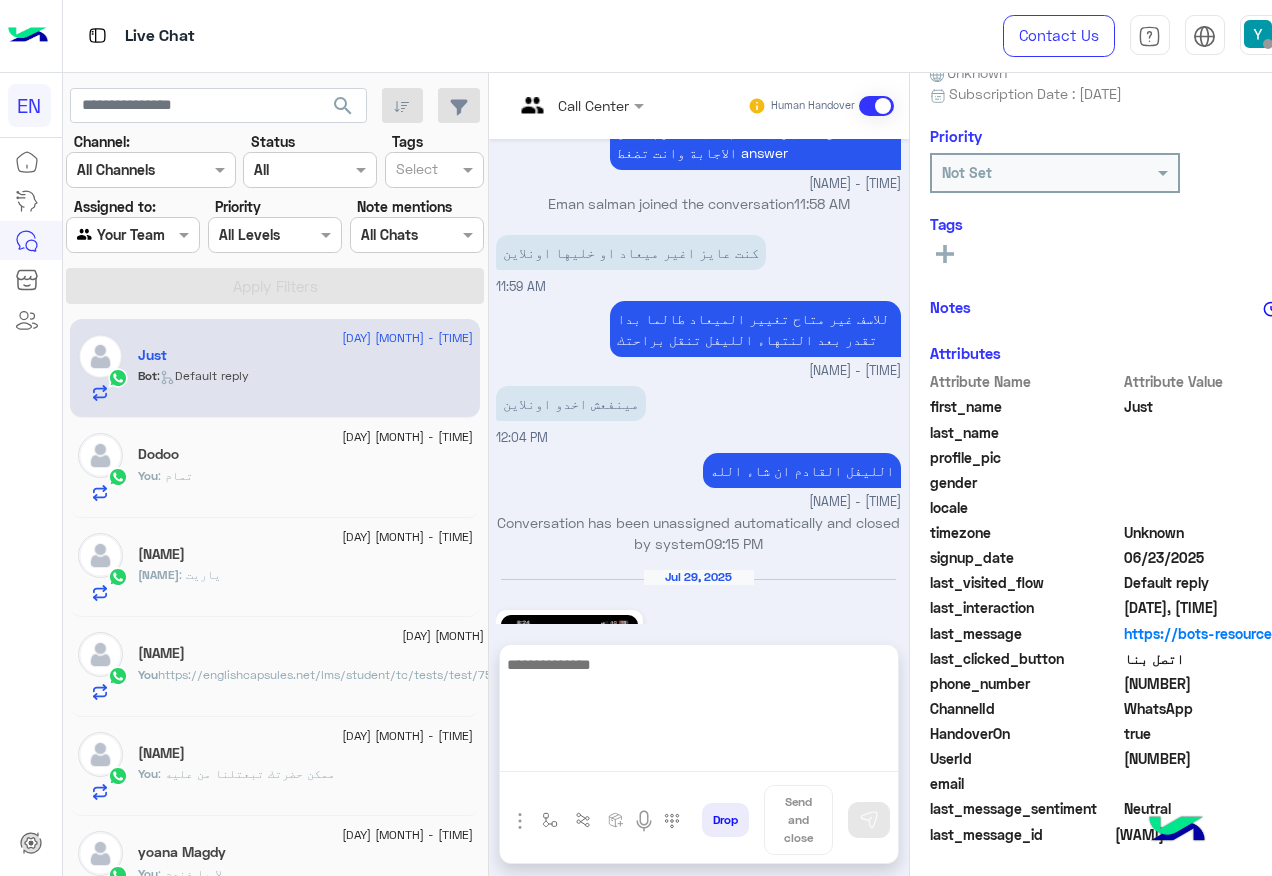 click at bounding box center (699, 712) 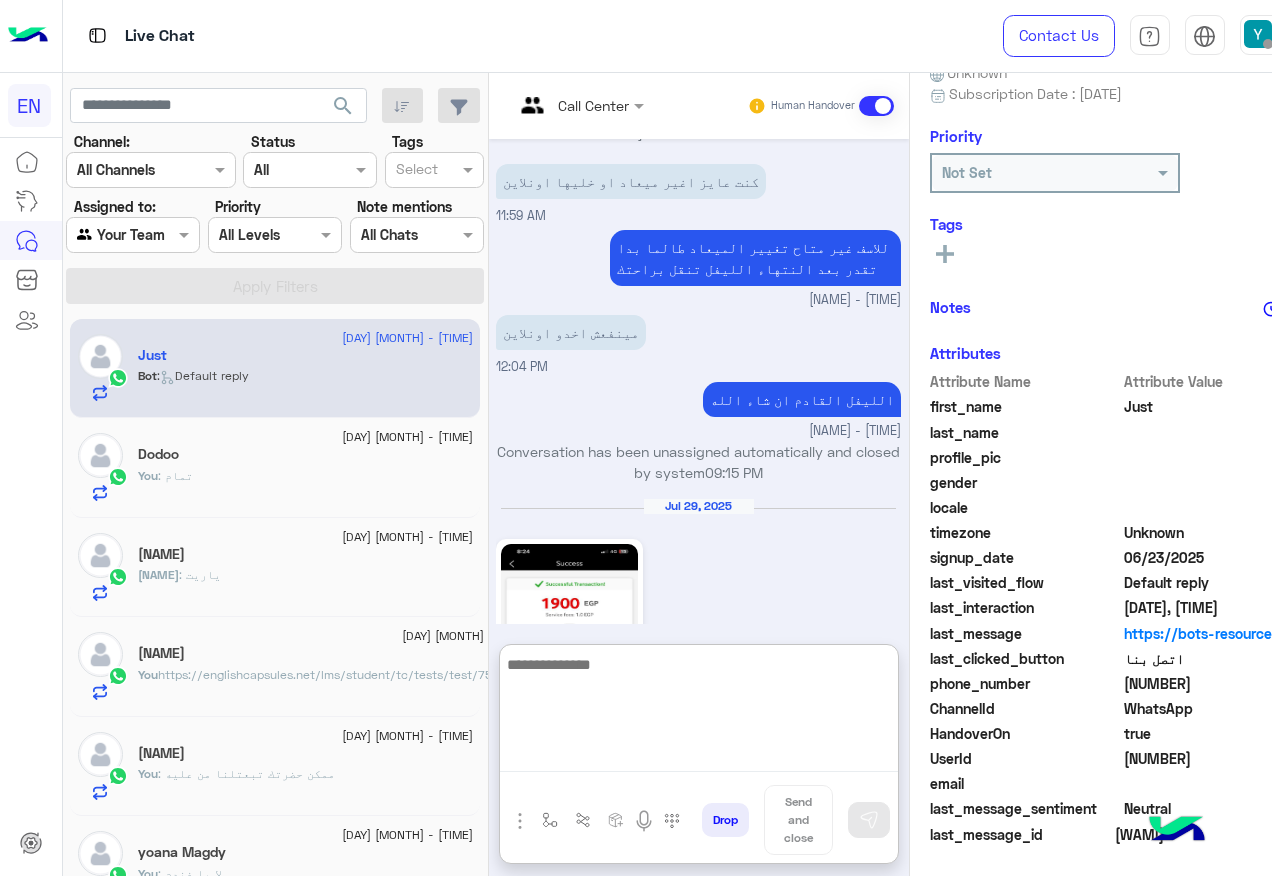 scroll, scrollTop: 1441, scrollLeft: 0, axis: vertical 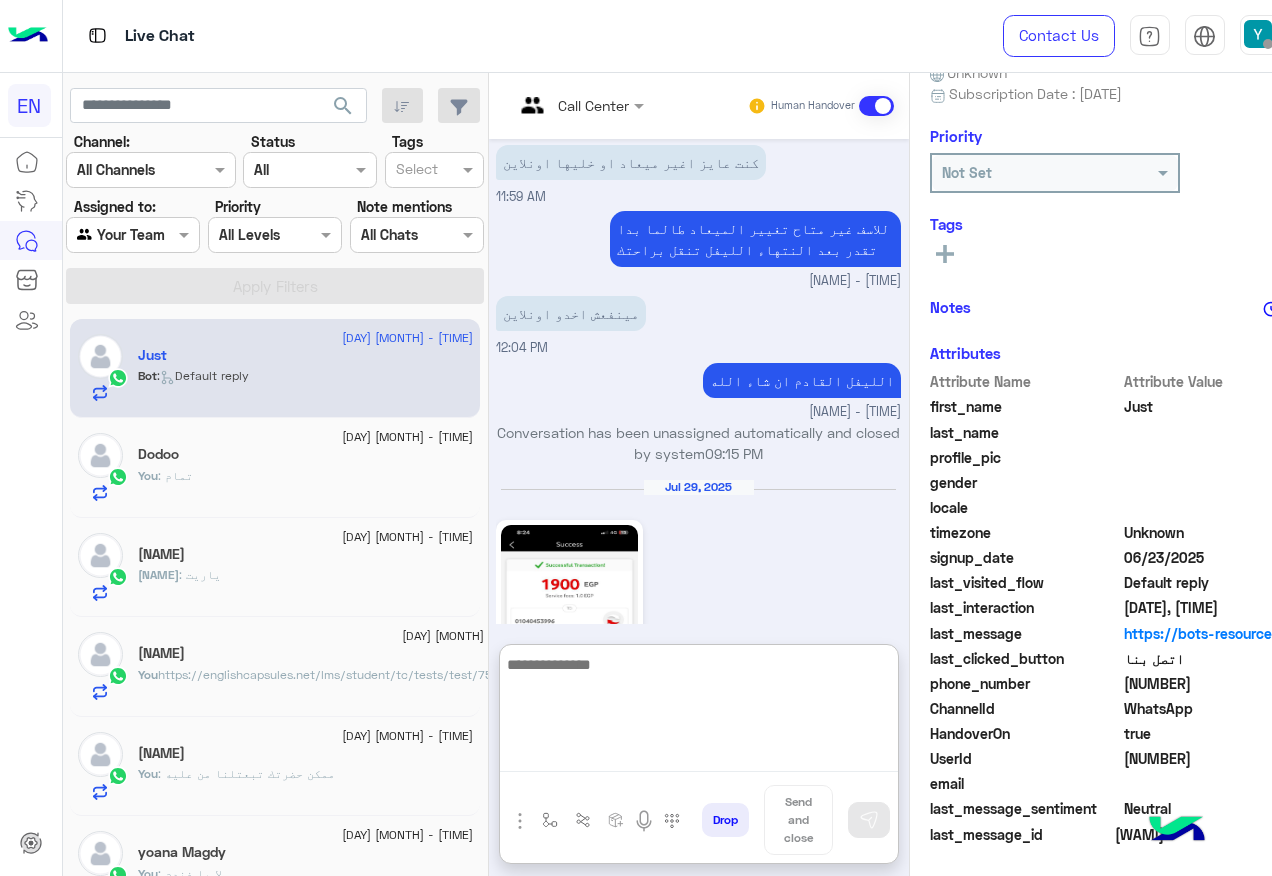 type on "*" 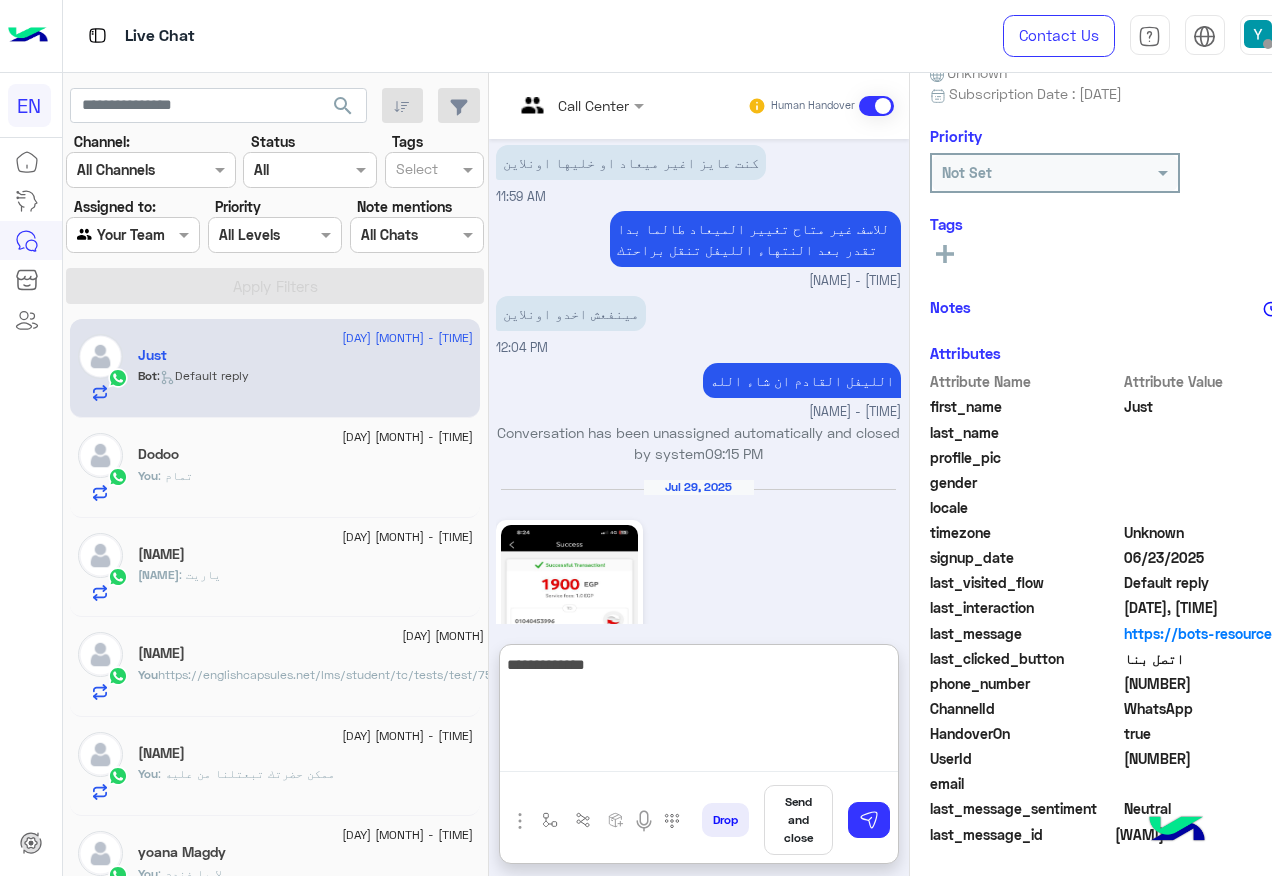 type on "**********" 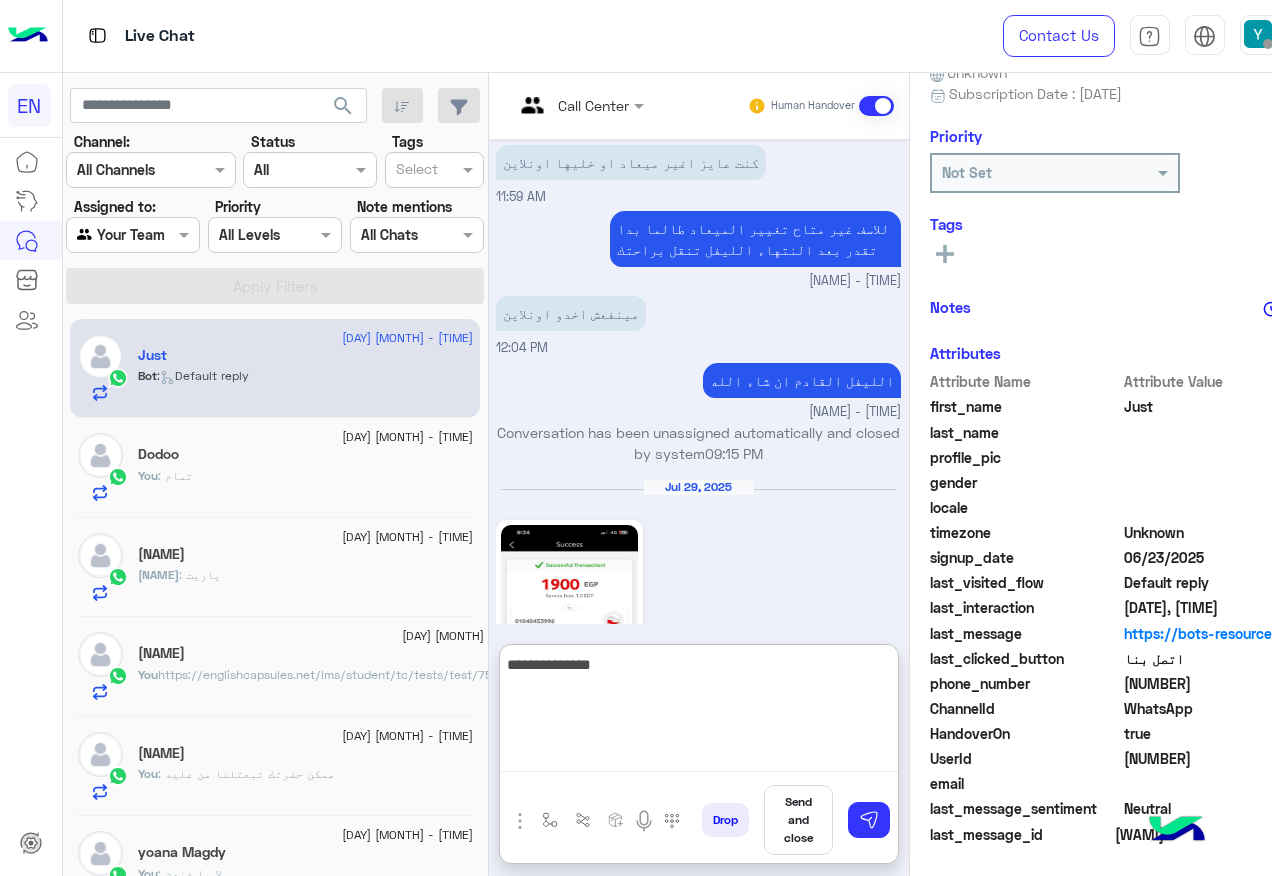 type 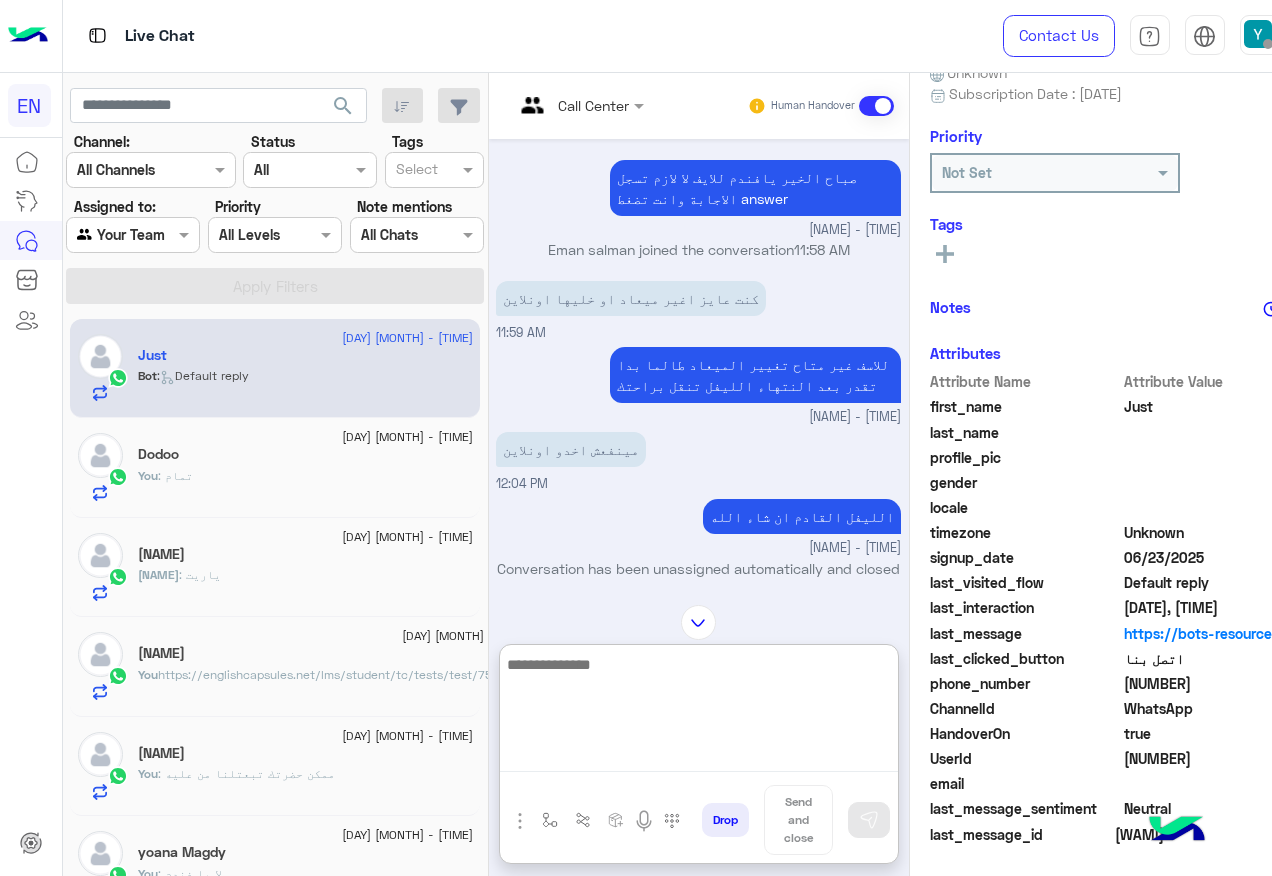 scroll, scrollTop: 1505, scrollLeft: 0, axis: vertical 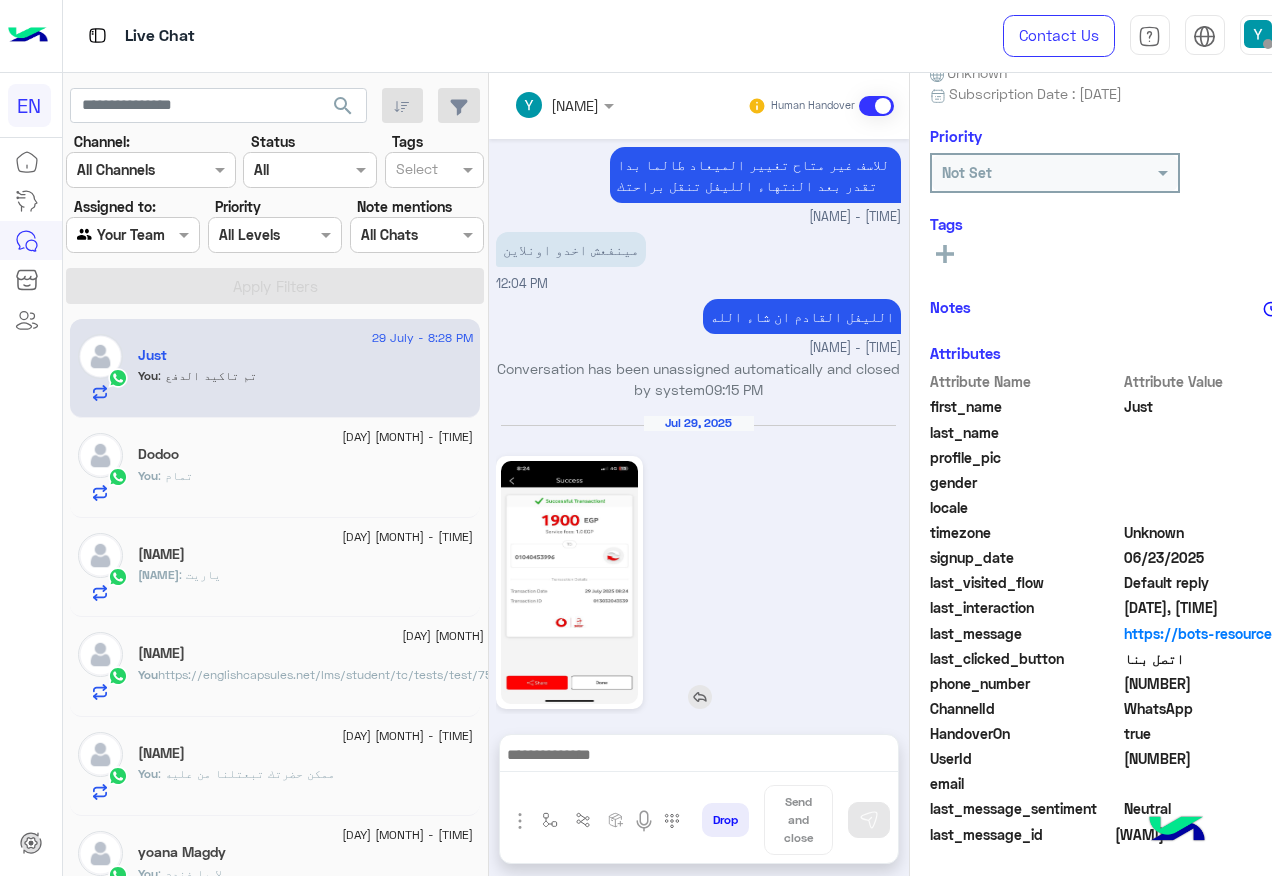 click 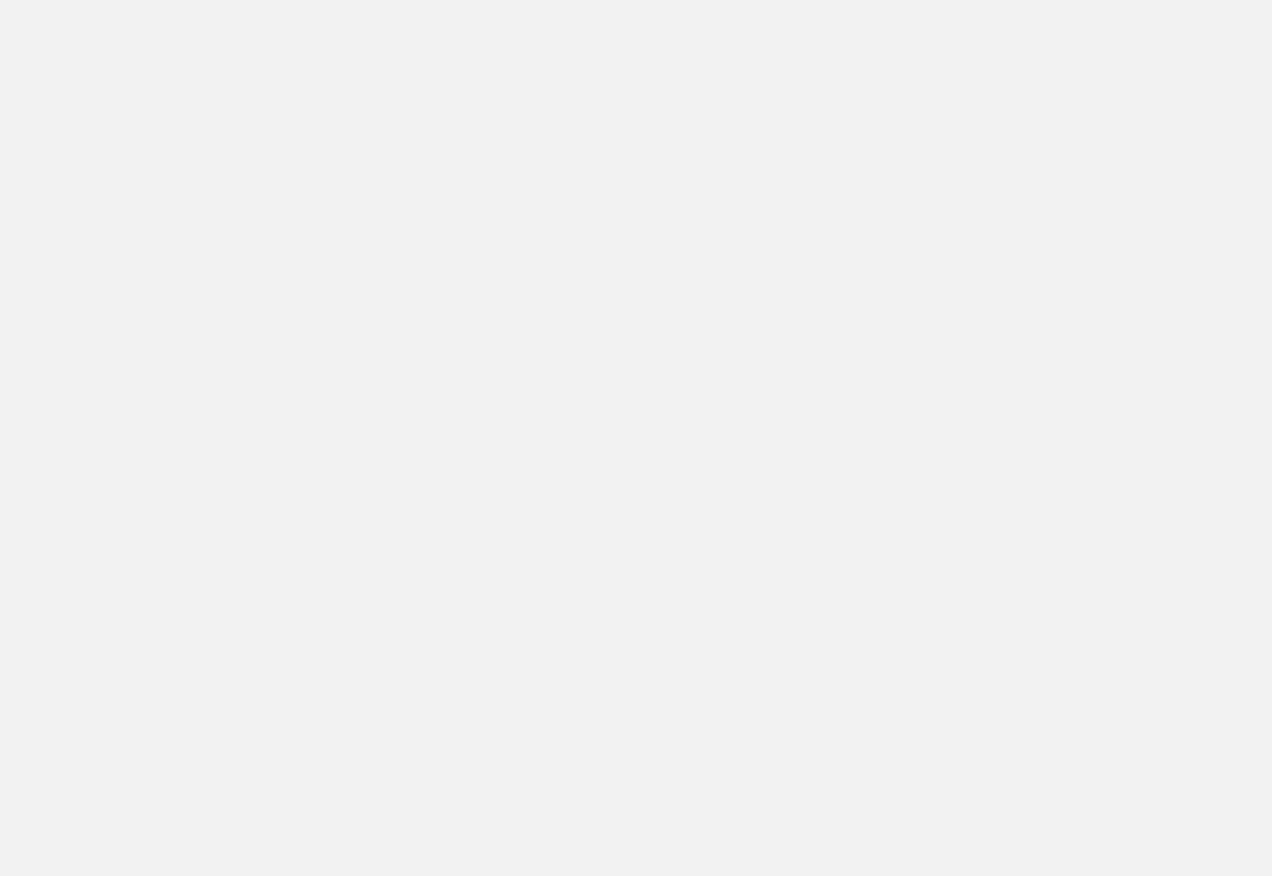 scroll, scrollTop: 0, scrollLeft: 0, axis: both 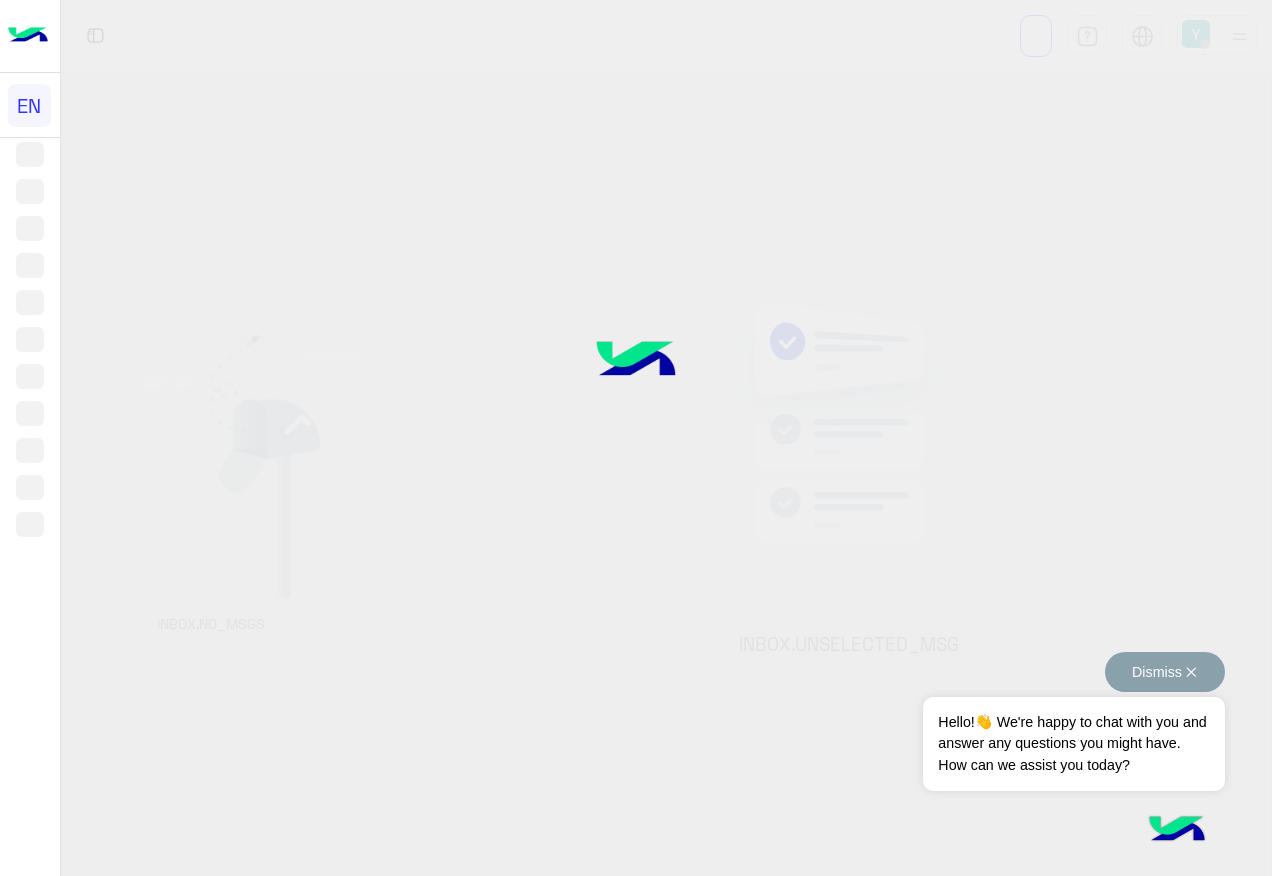 click on "Dismiss ✕" at bounding box center [1165, 672] 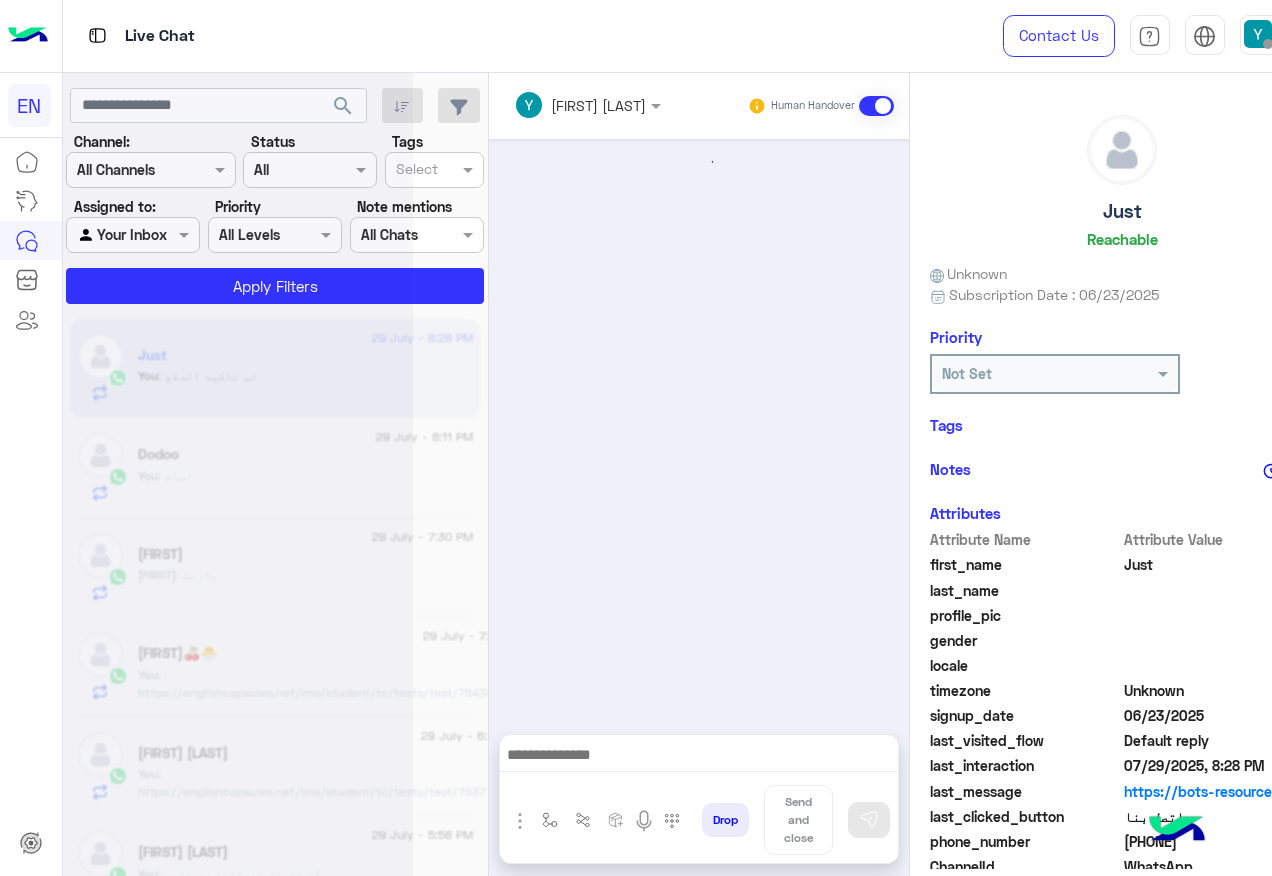 scroll, scrollTop: 1284, scrollLeft: 0, axis: vertical 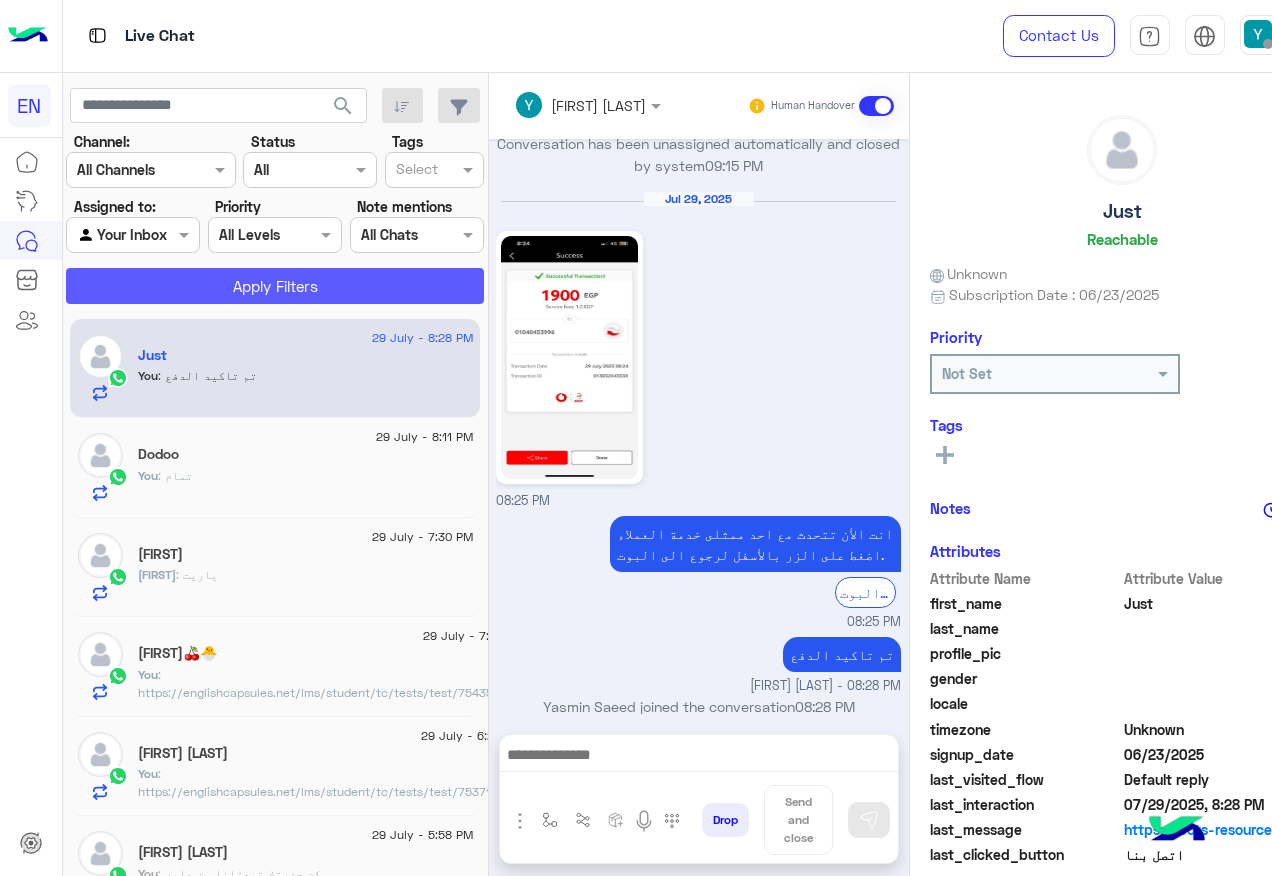 click on "Apply Filters" 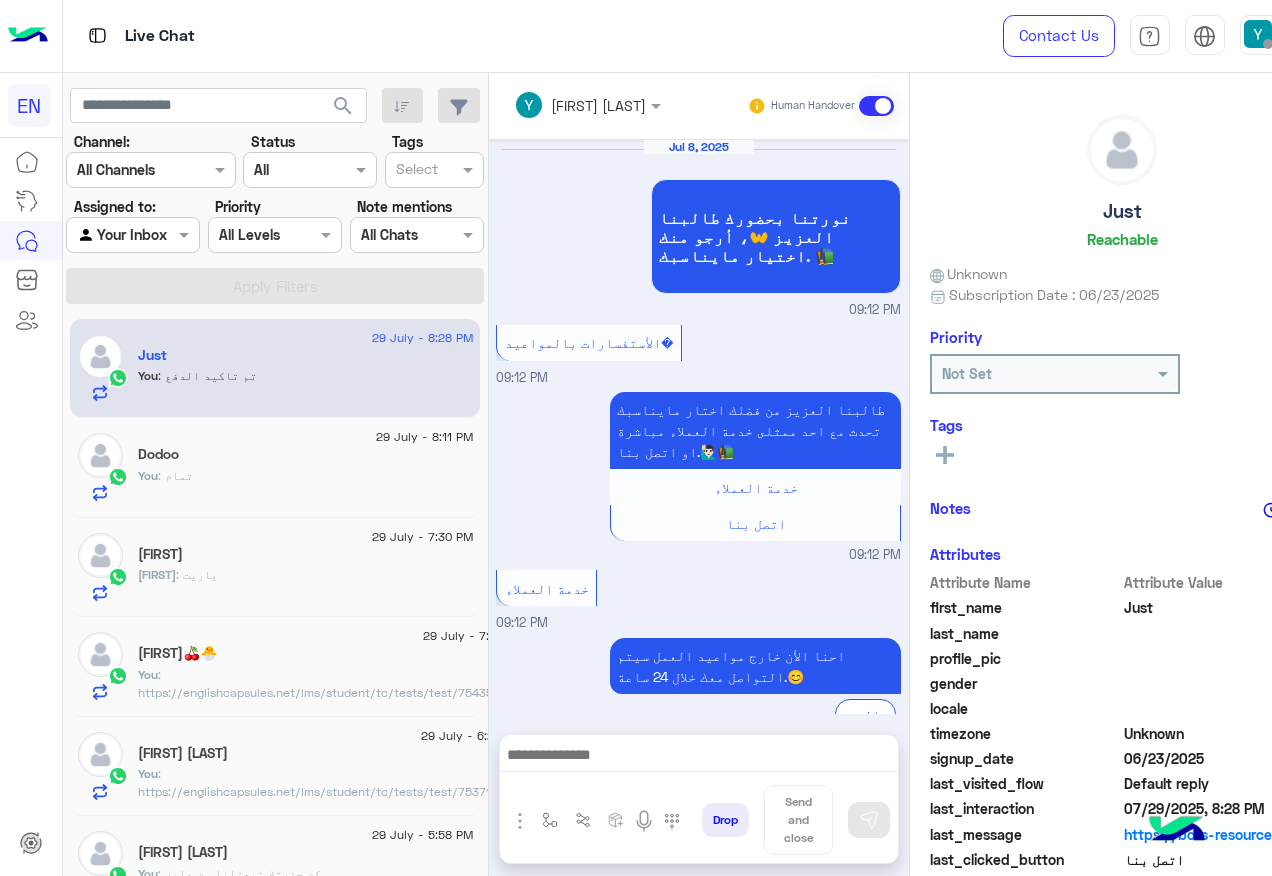 scroll, scrollTop: 1284, scrollLeft: 0, axis: vertical 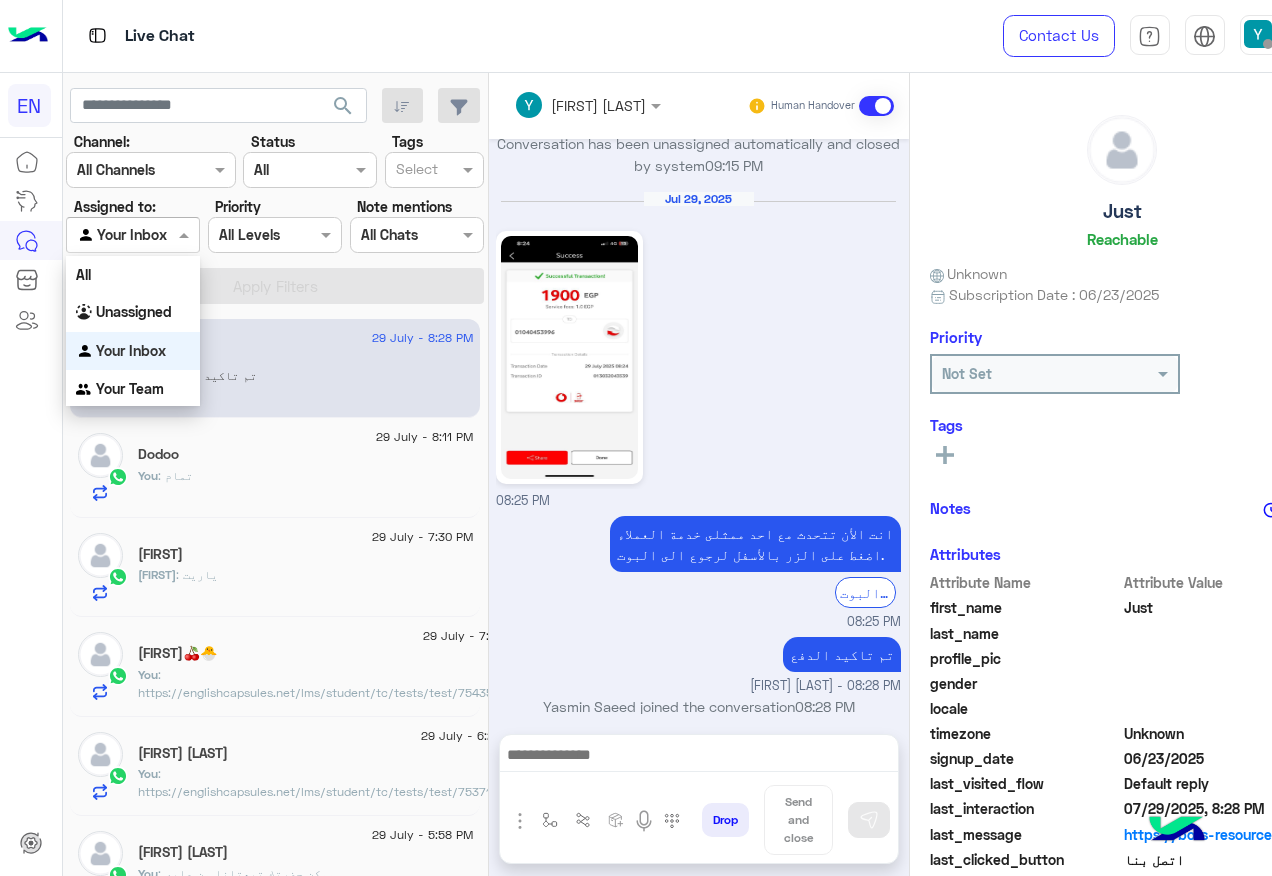 click at bounding box center [133, 234] 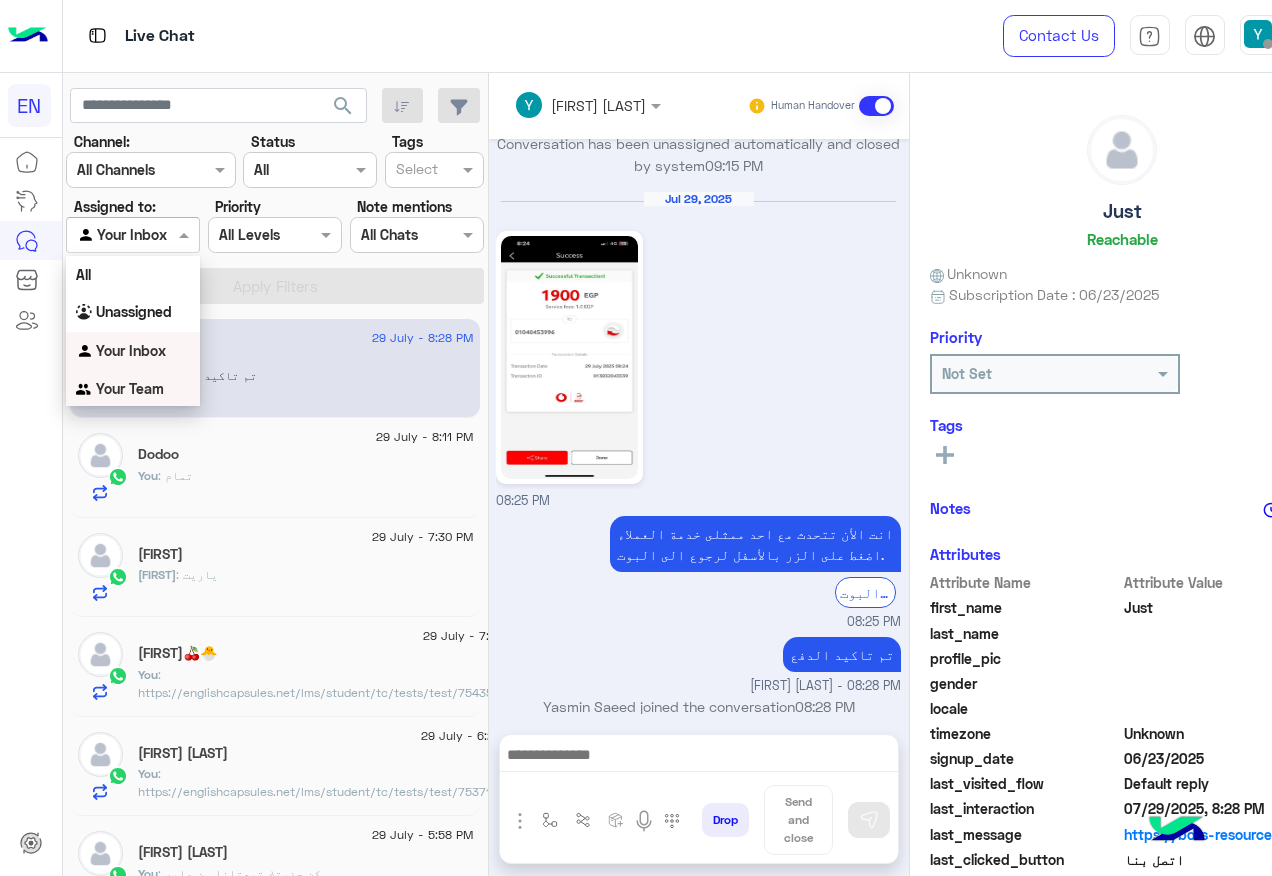 click on "Your Team" at bounding box center (133, 389) 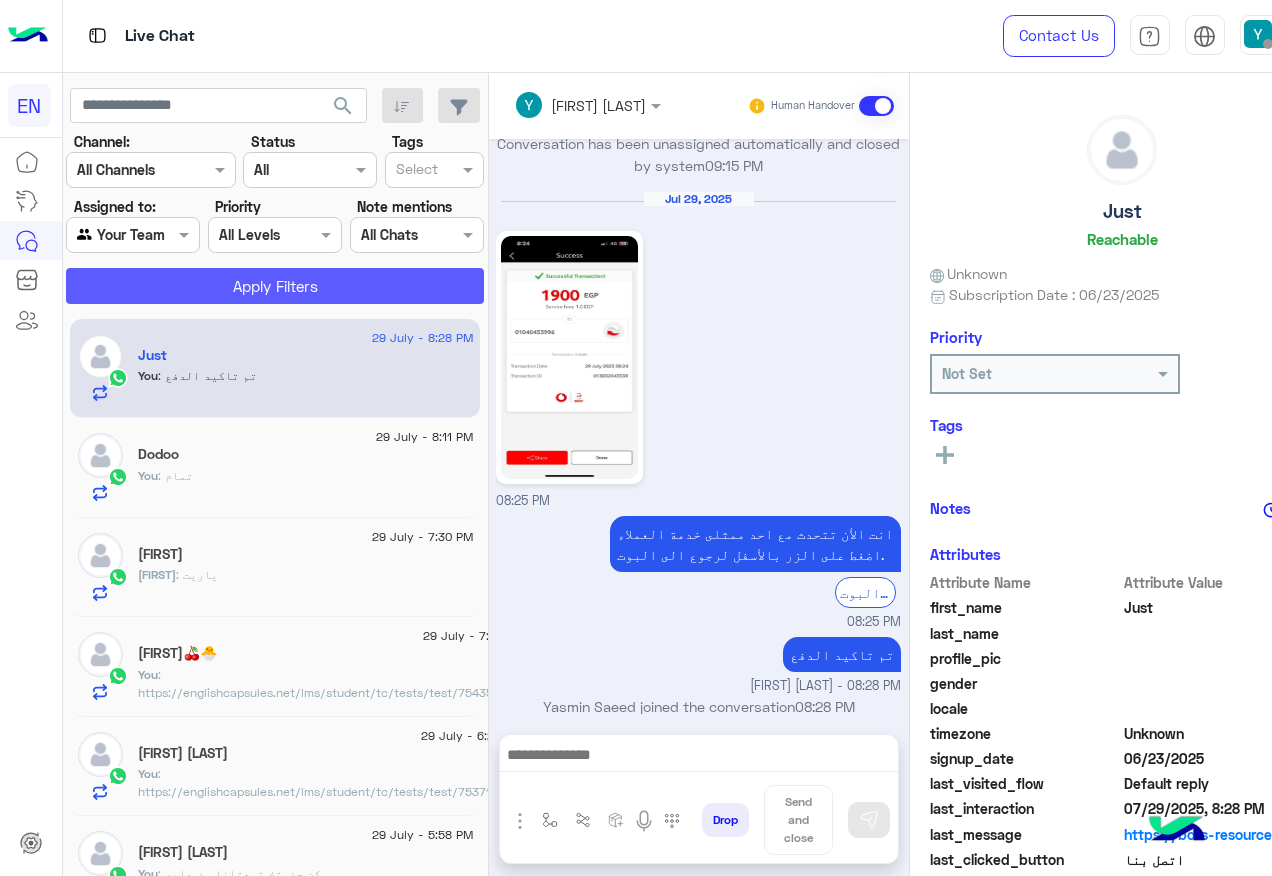 click on "Apply Filters" 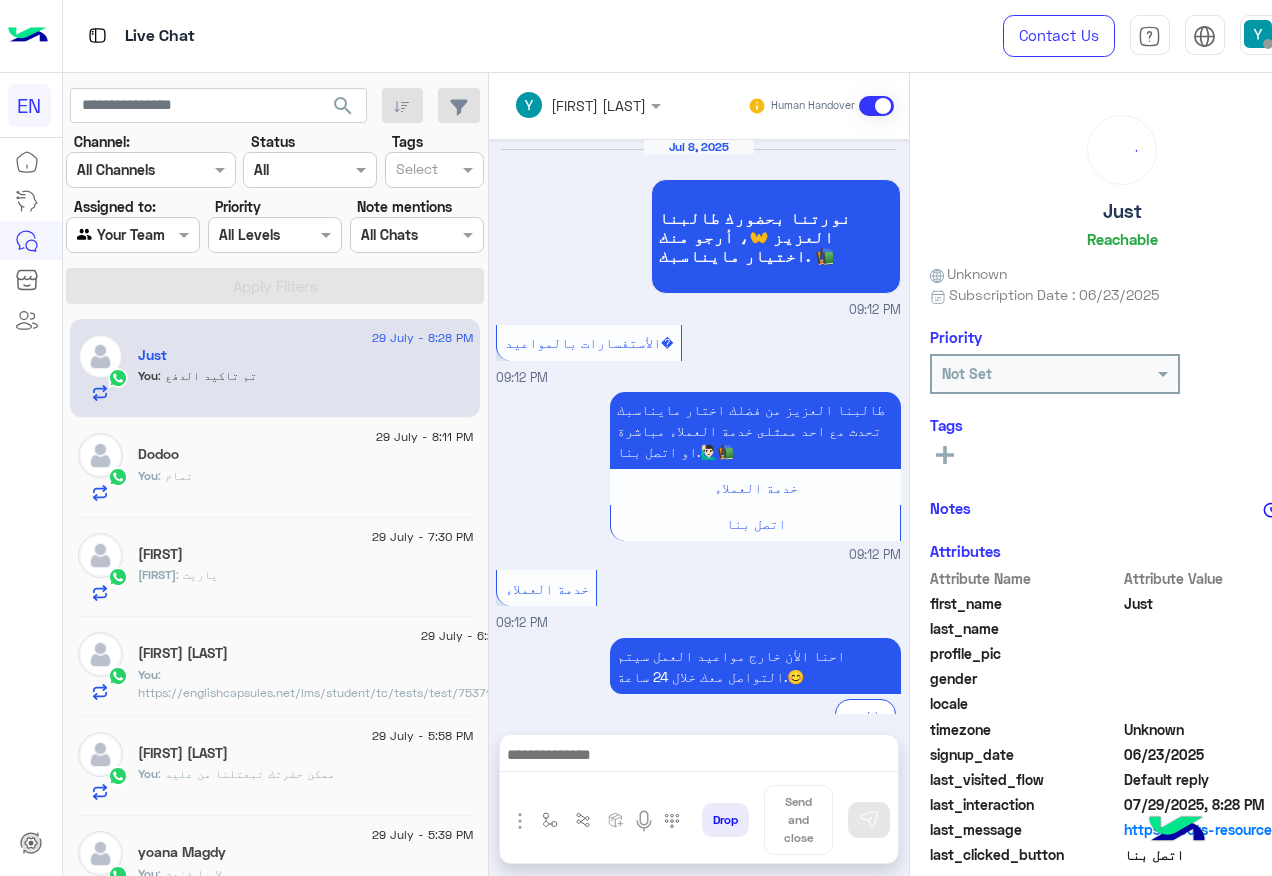scroll, scrollTop: 1284, scrollLeft: 0, axis: vertical 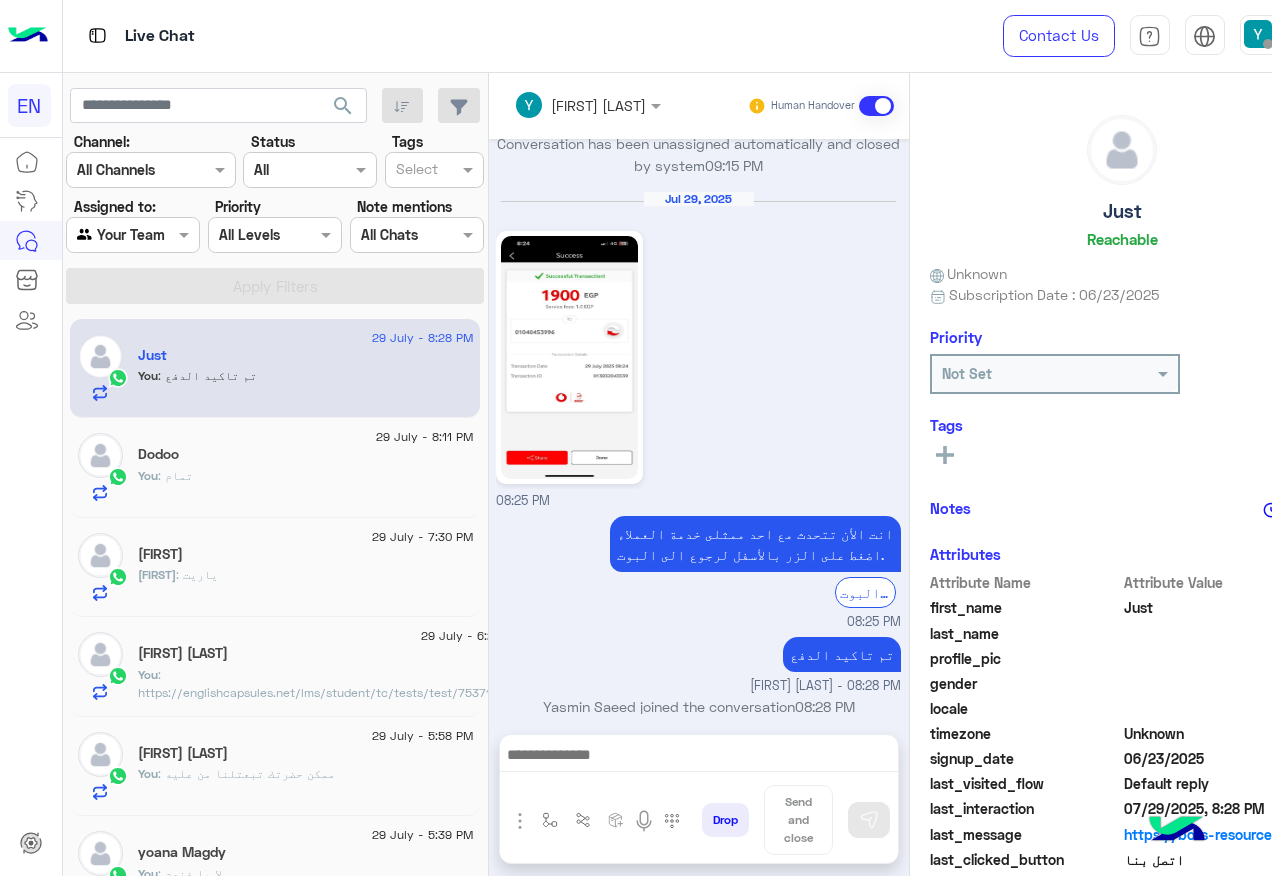 click at bounding box center [133, 234] 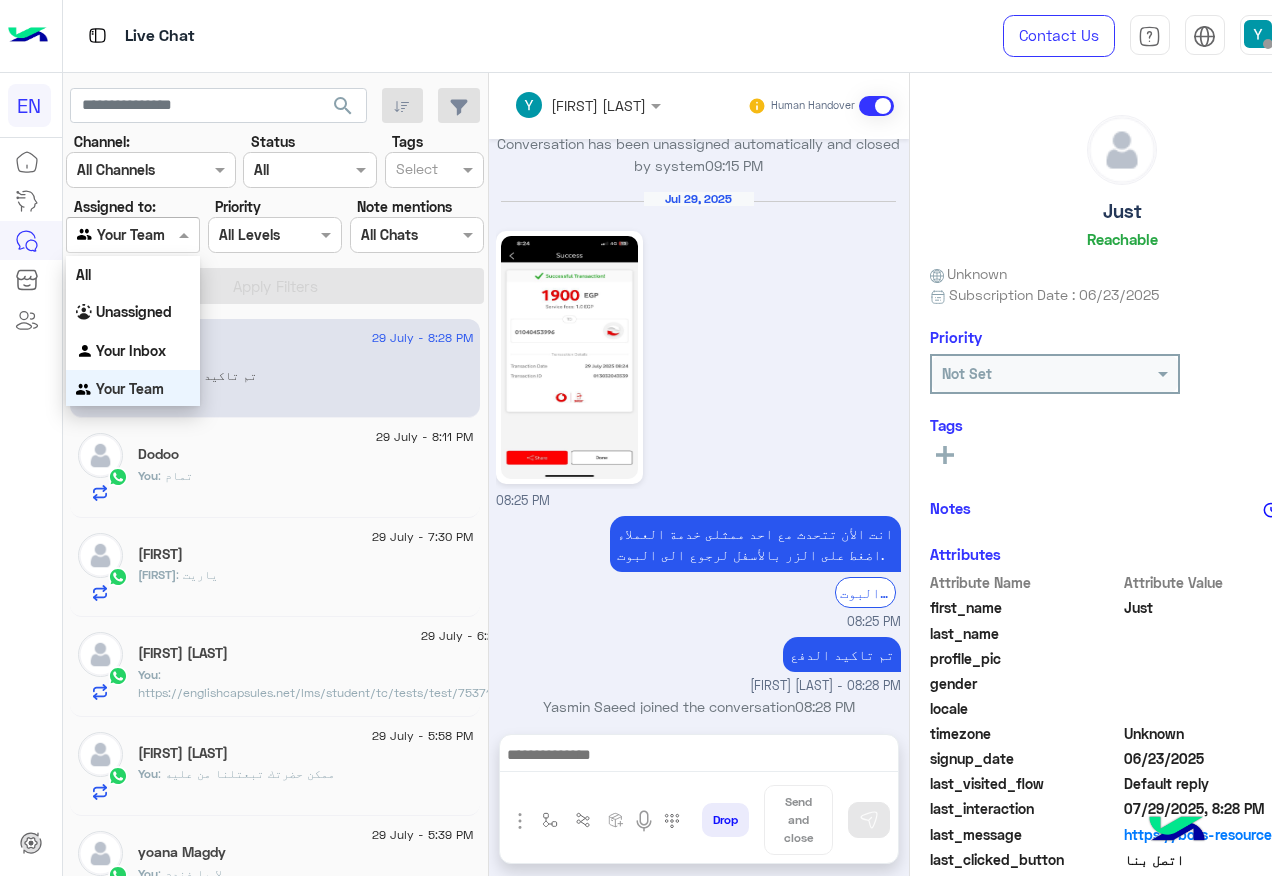 scroll, scrollTop: 1, scrollLeft: 0, axis: vertical 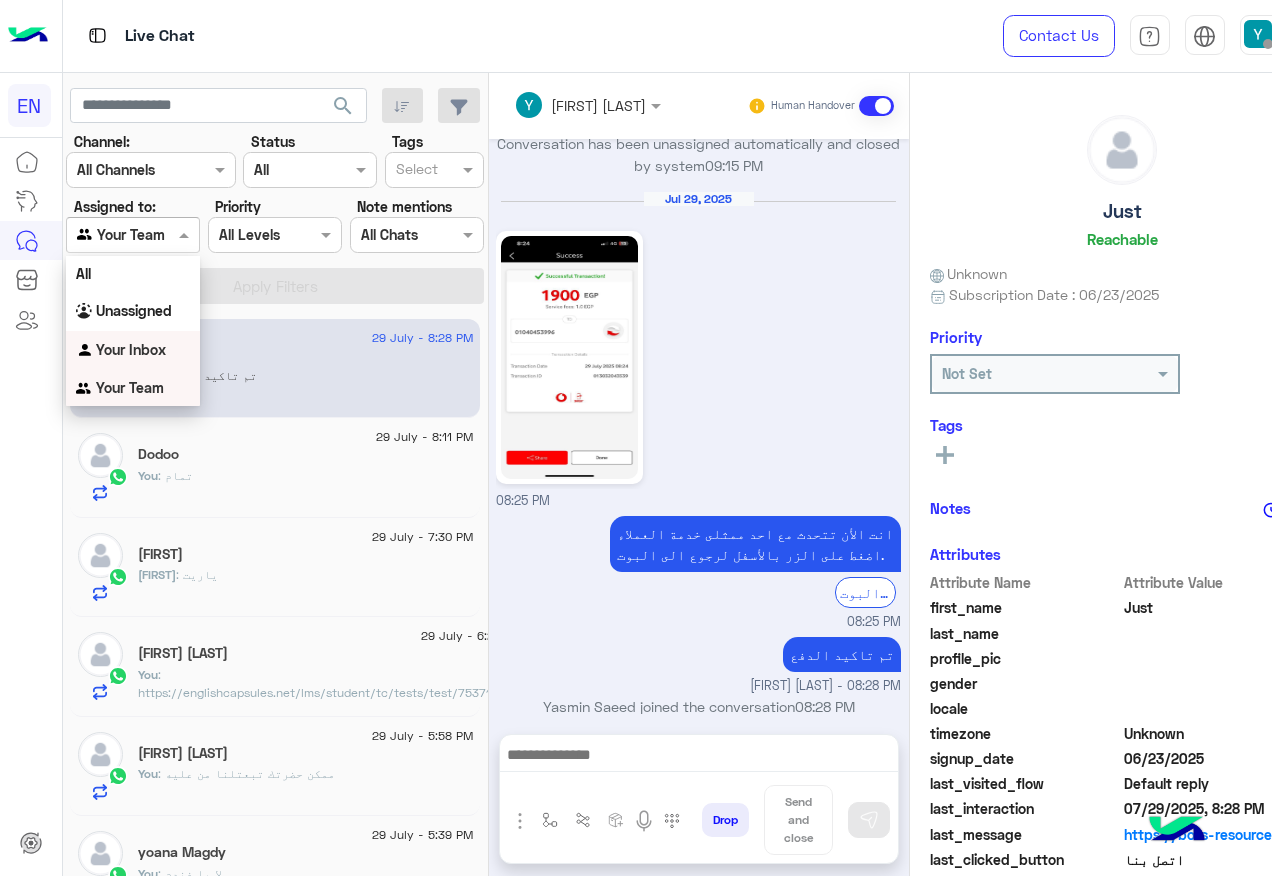 click on "Your Inbox" at bounding box center [131, 349] 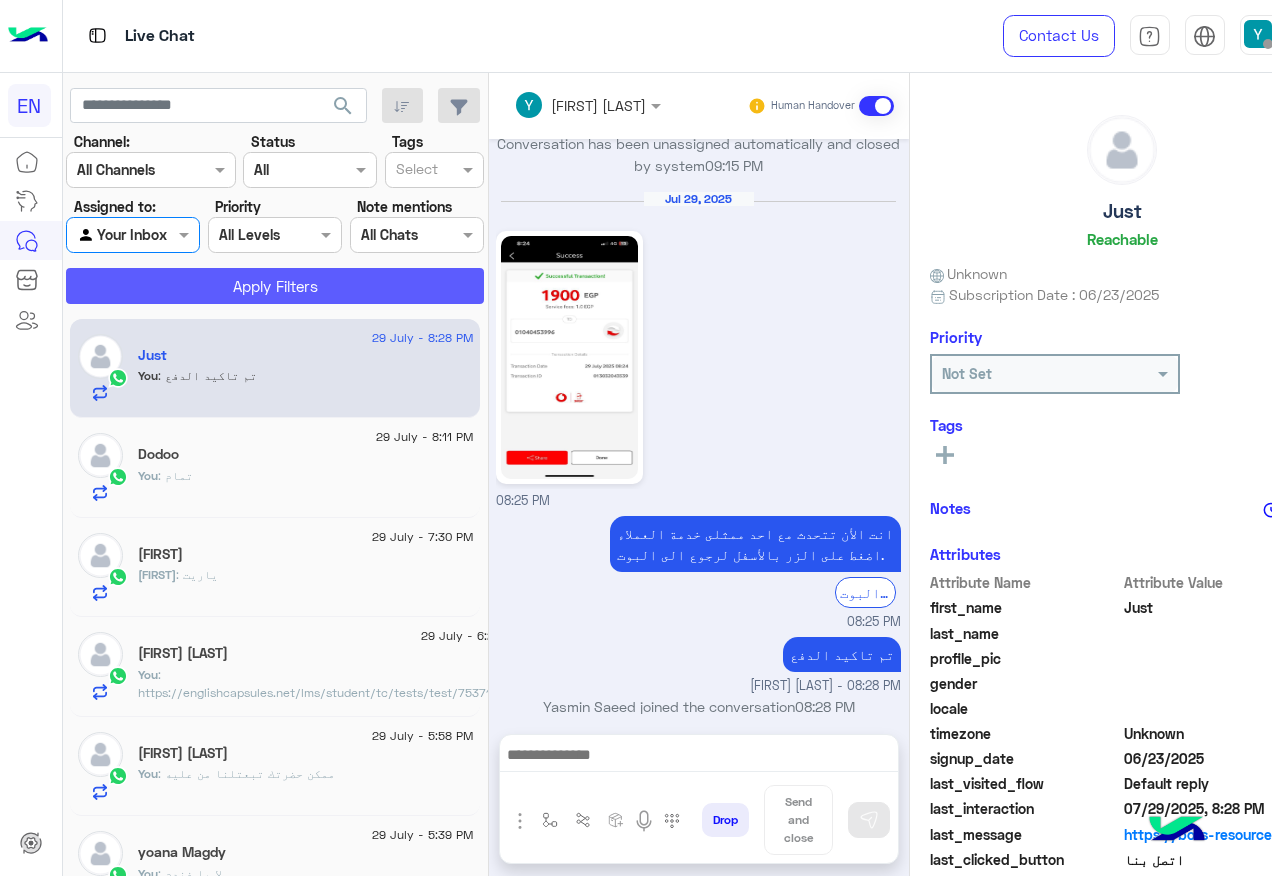 click on "Apply Filters" 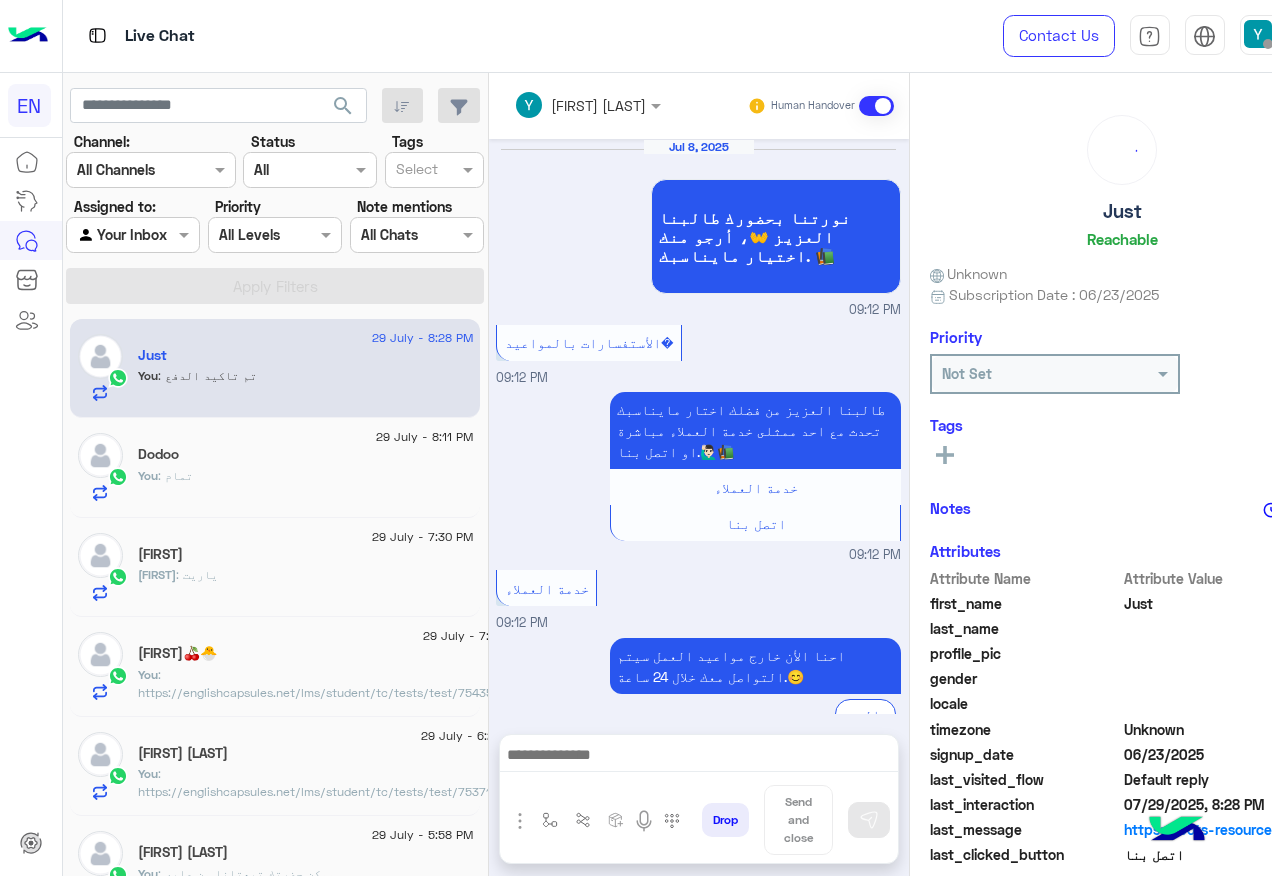 scroll, scrollTop: 1284, scrollLeft: 0, axis: vertical 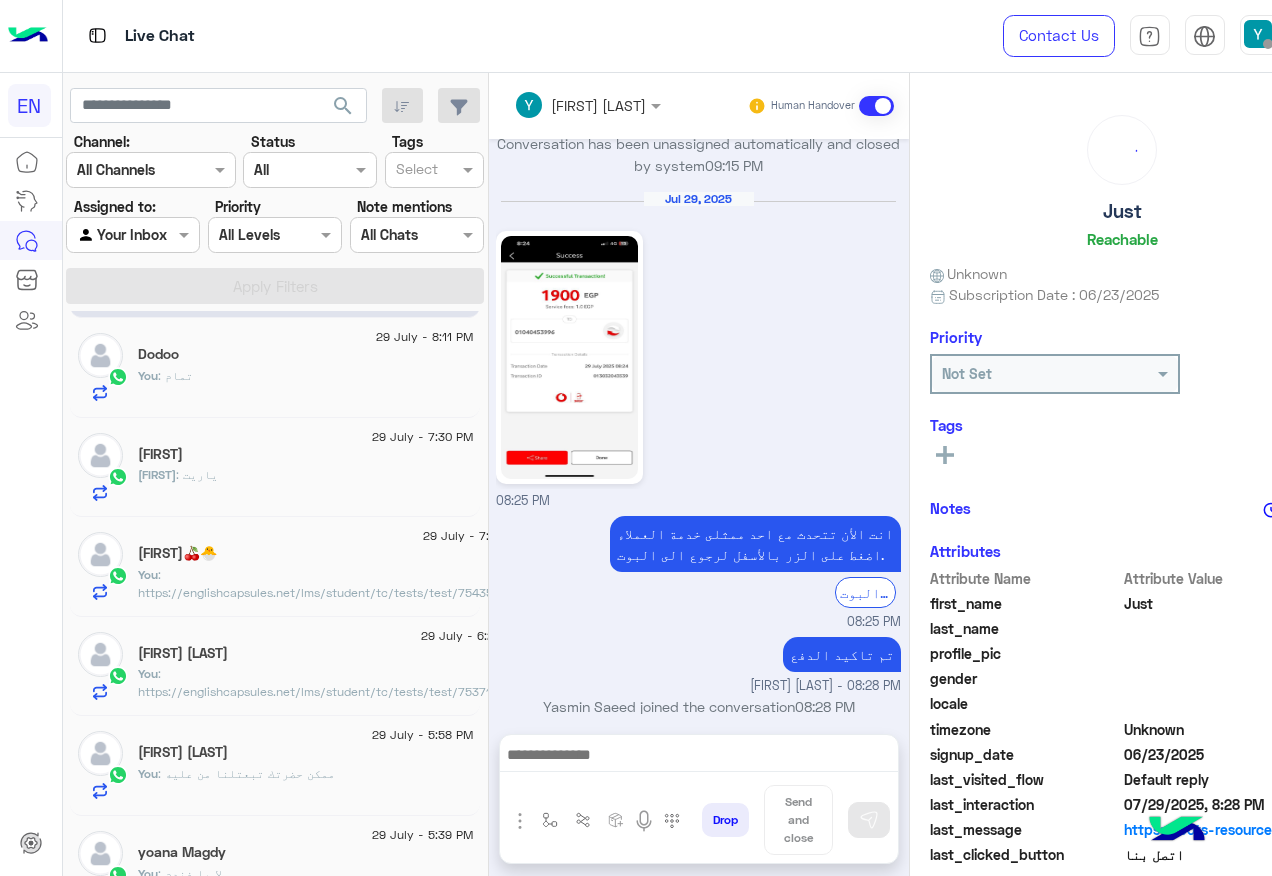 click at bounding box center (133, 234) 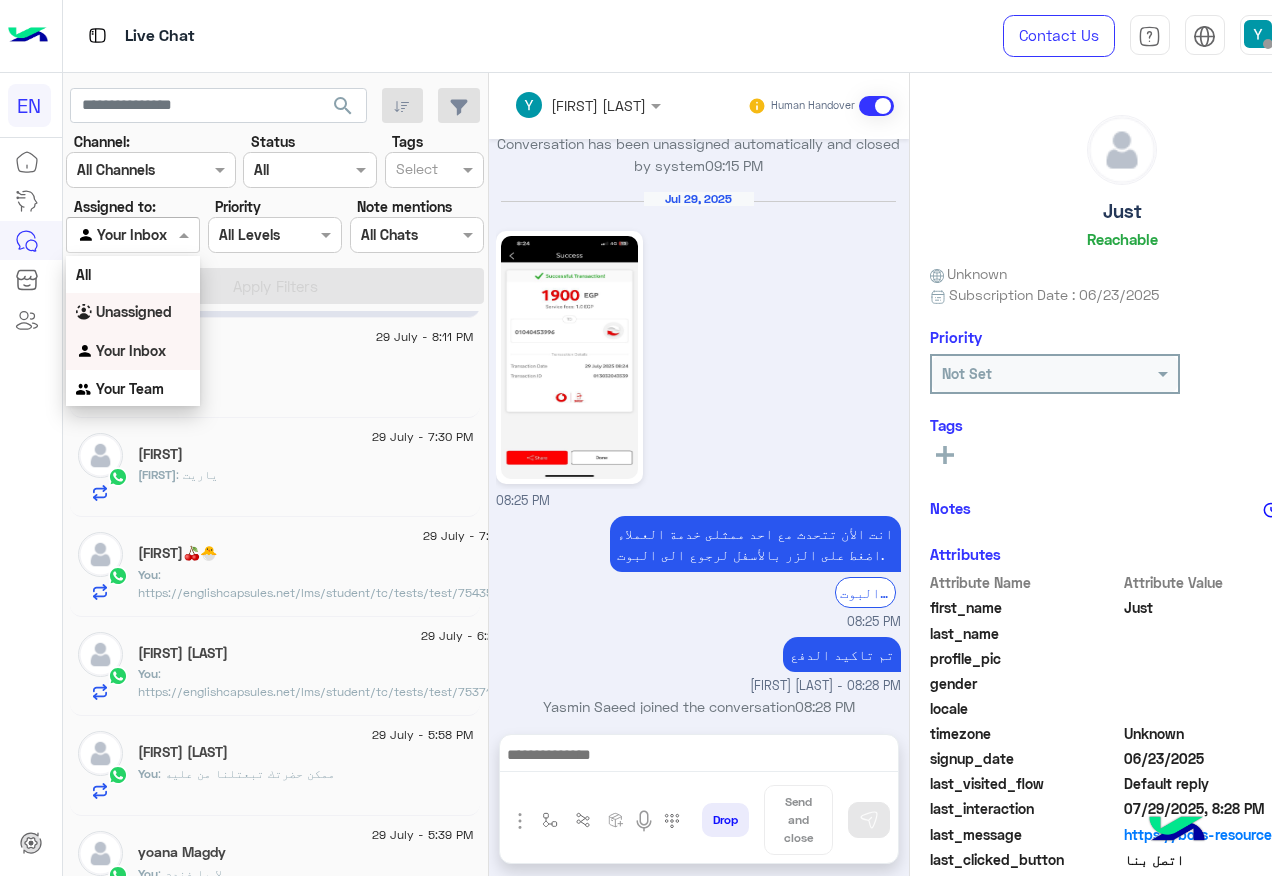 click on "Unassigned" at bounding box center (133, 312) 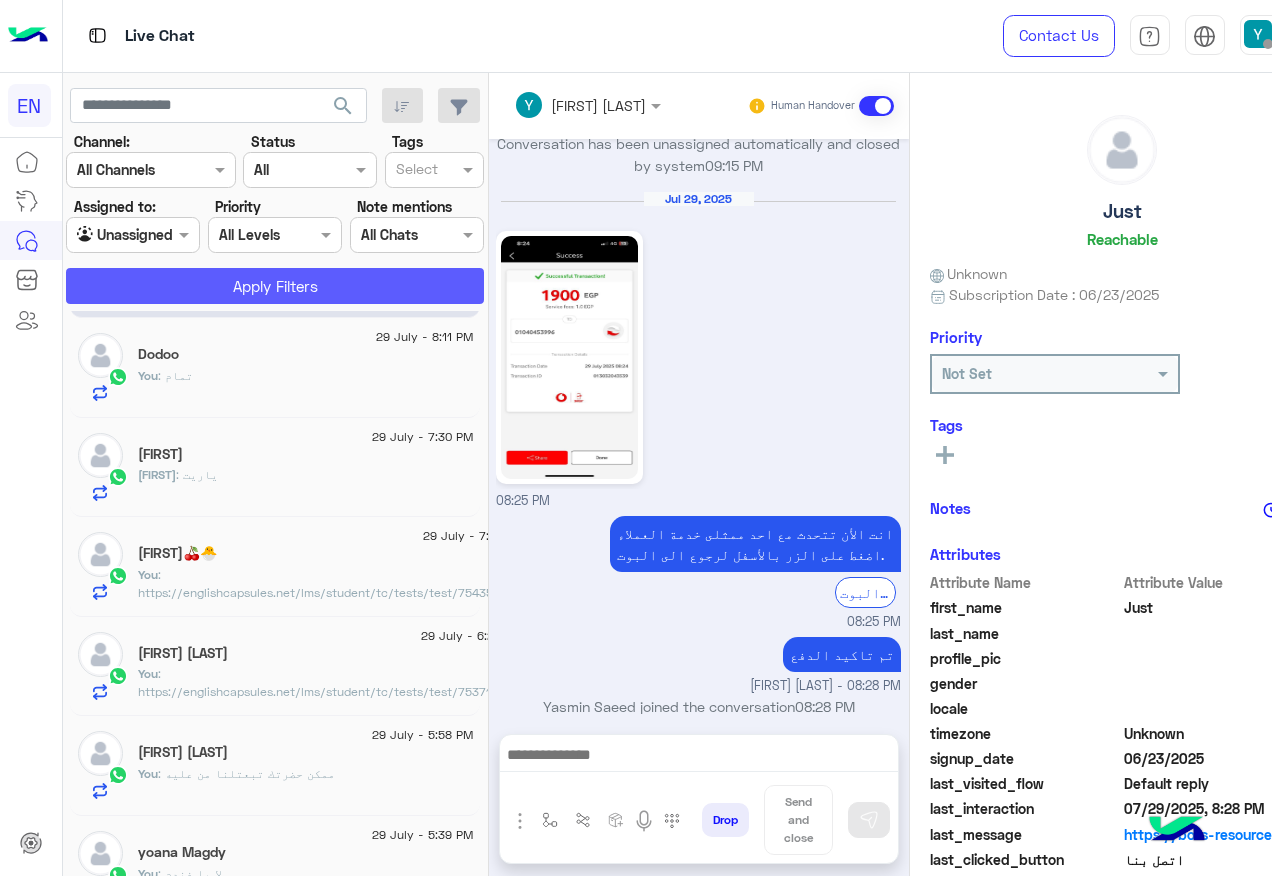 click on "Apply Filters" 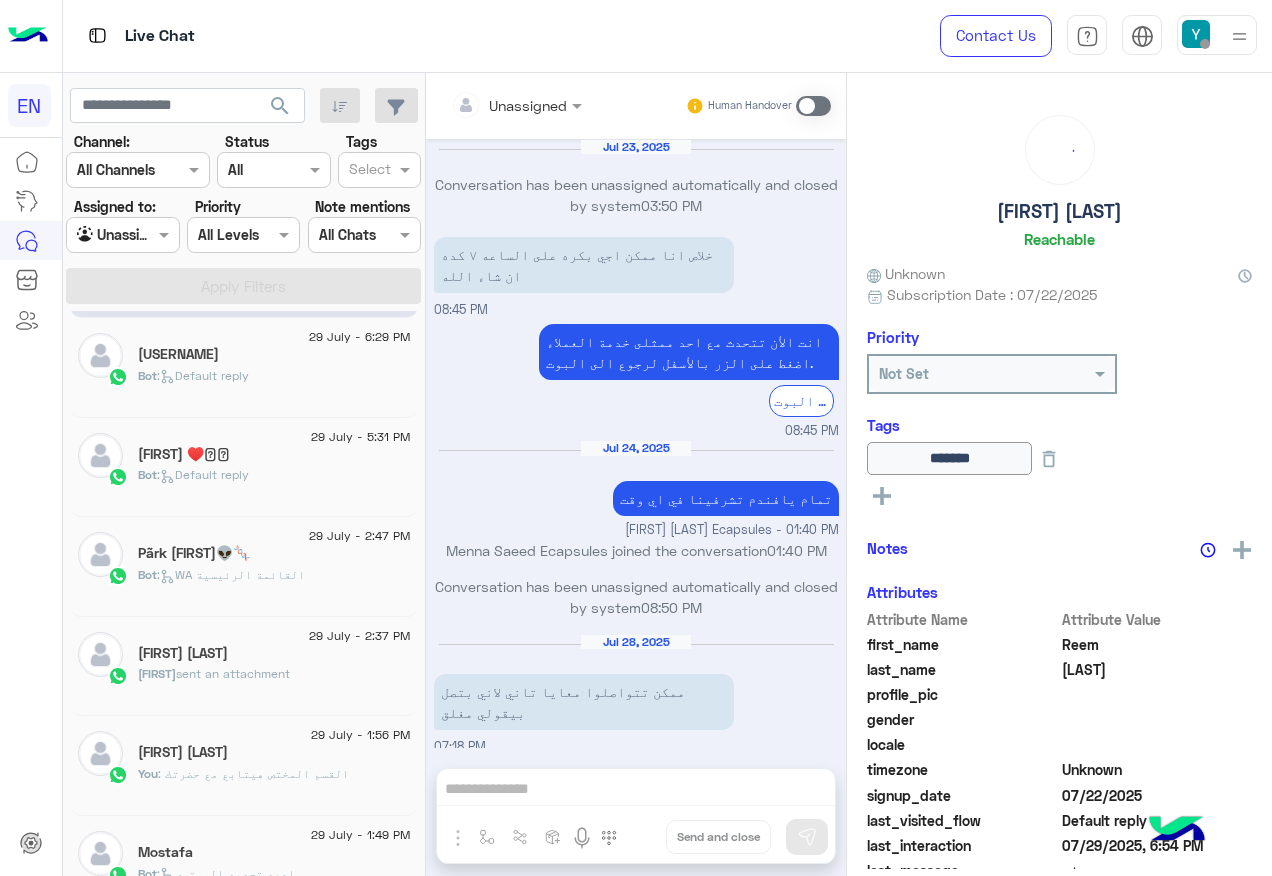 scroll, scrollTop: 997, scrollLeft: 0, axis: vertical 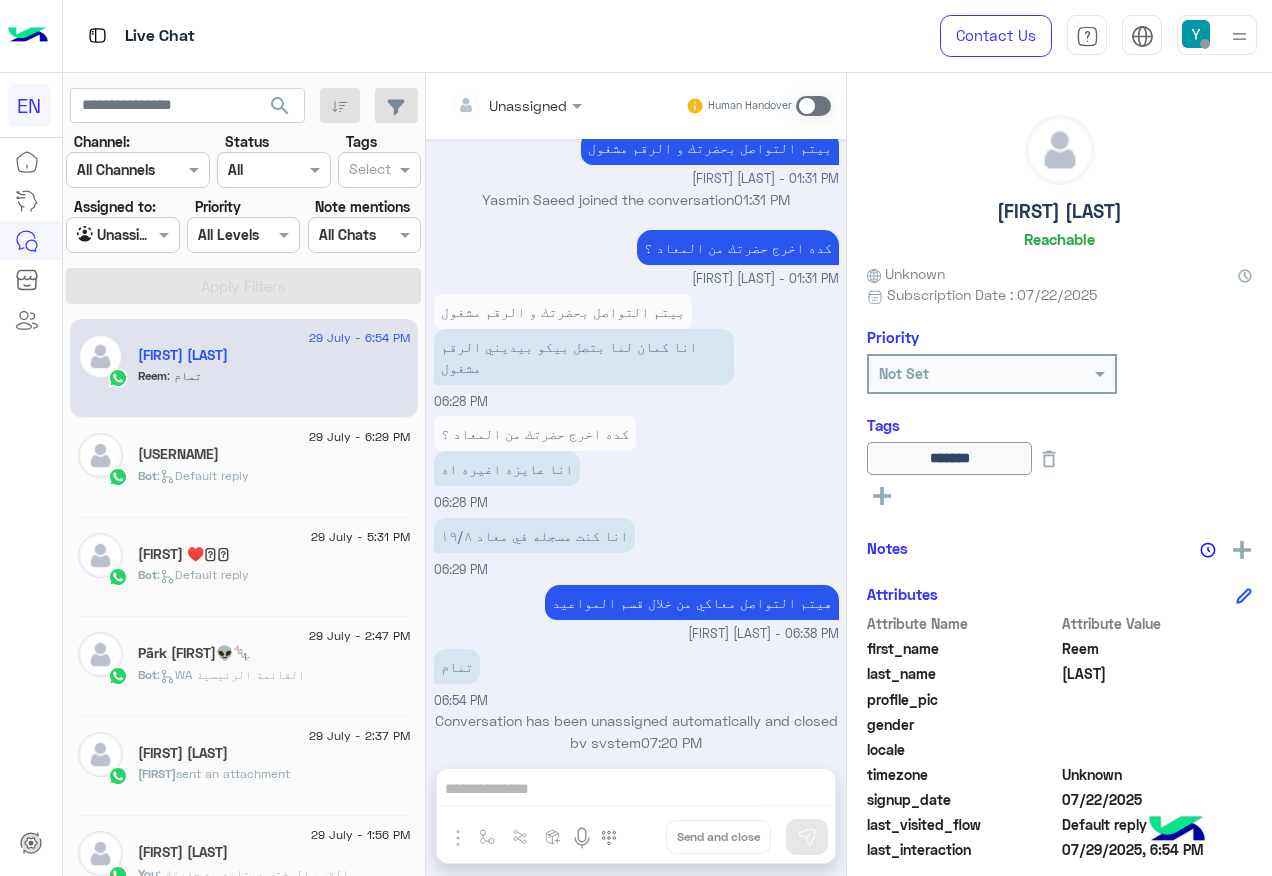 click on "[USERNAME]" 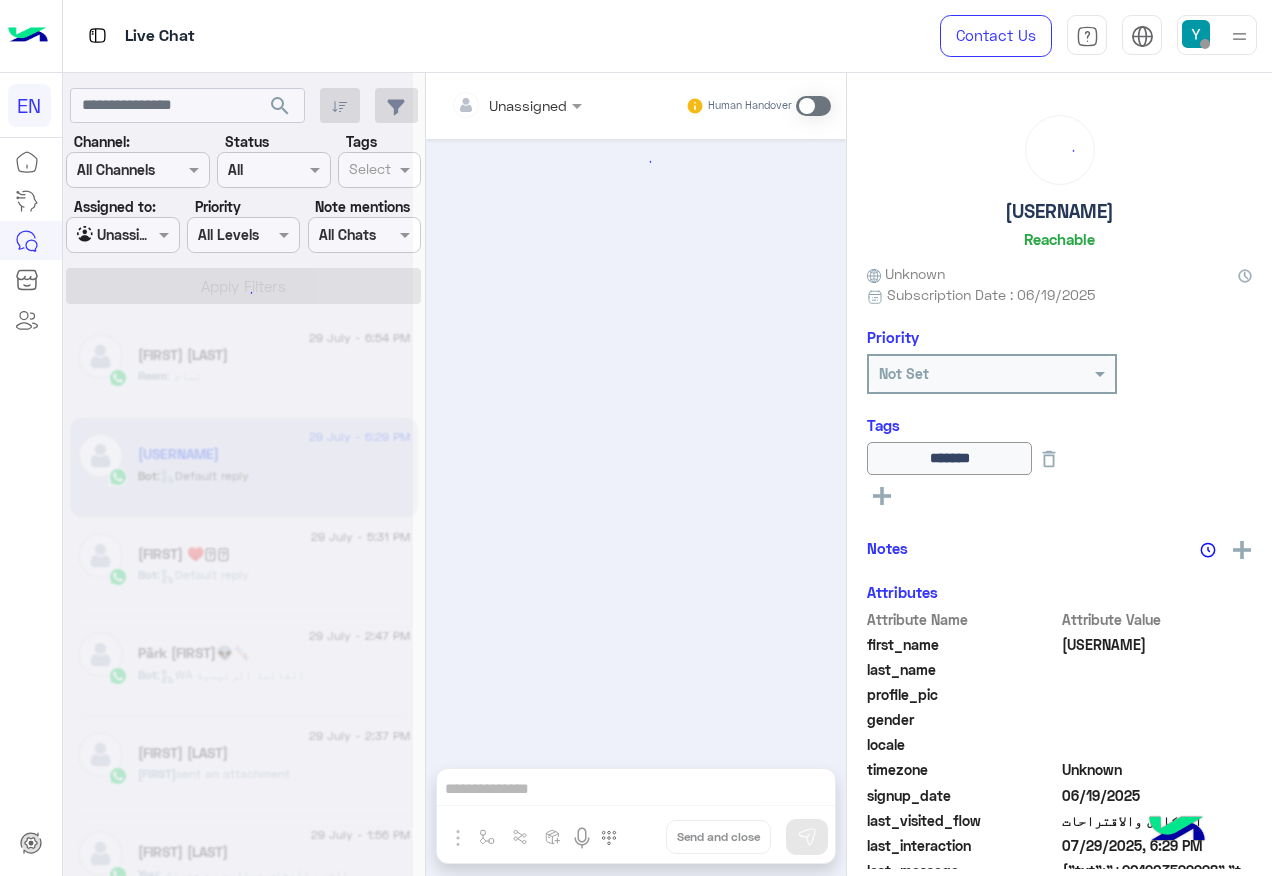 scroll, scrollTop: 1407, scrollLeft: 0, axis: vertical 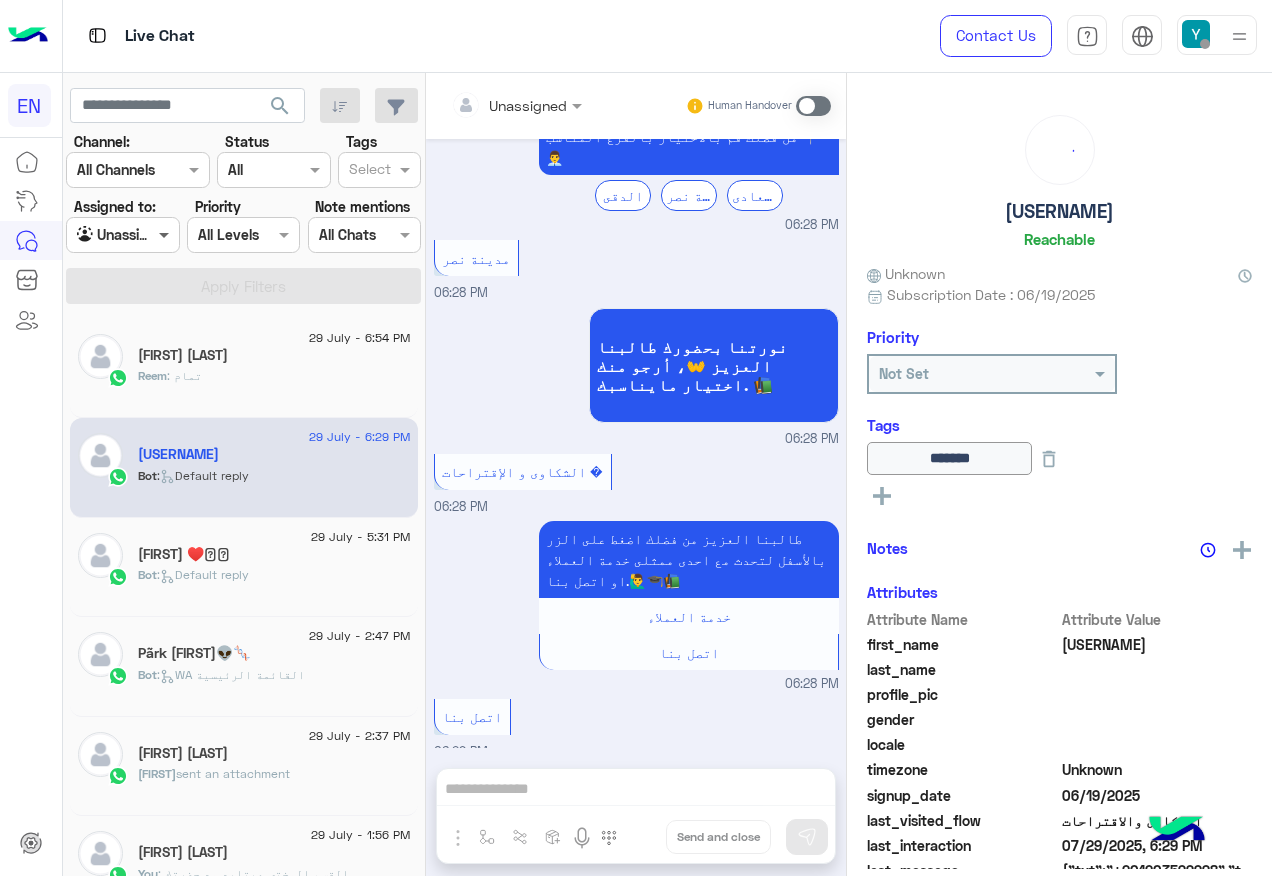 click at bounding box center (166, 234) 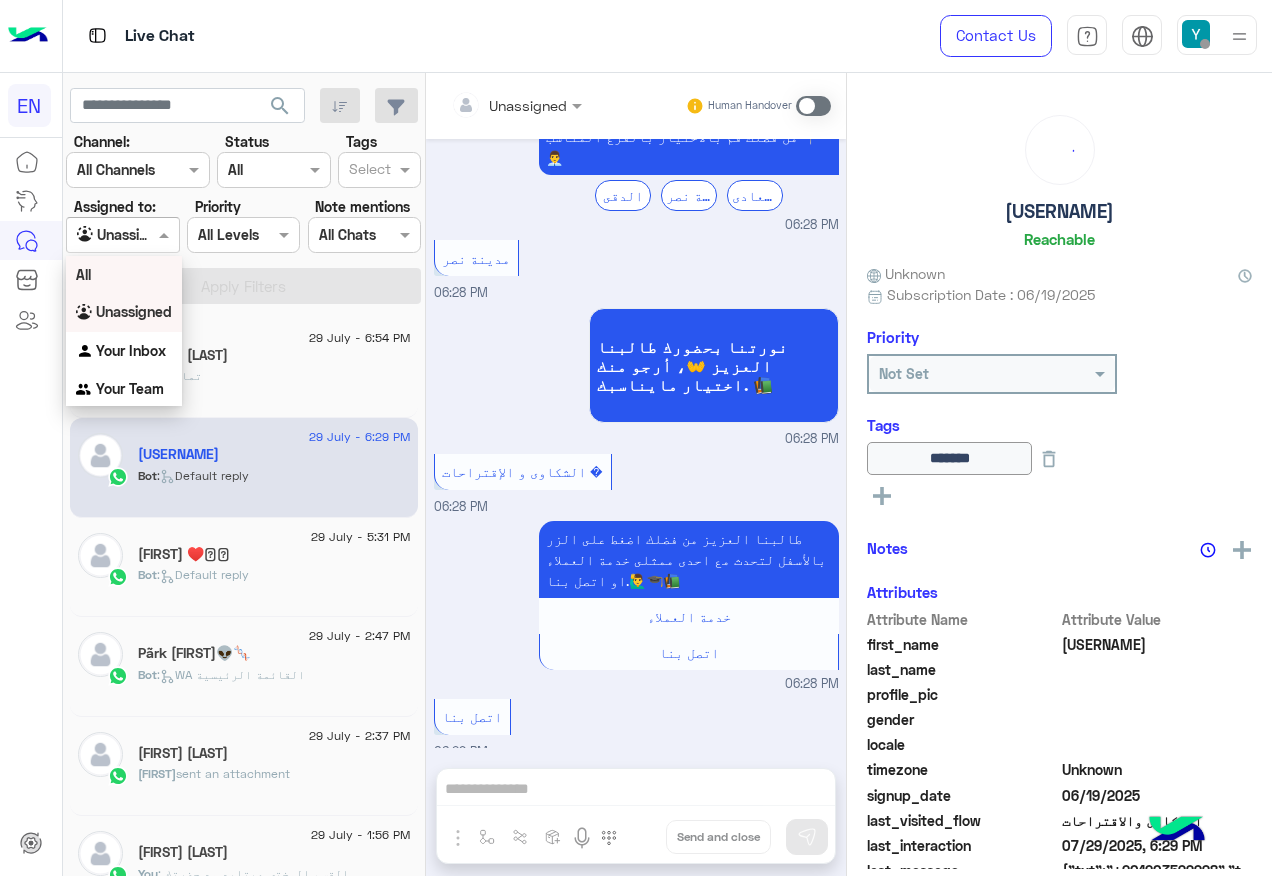 click on "All" at bounding box center [124, 274] 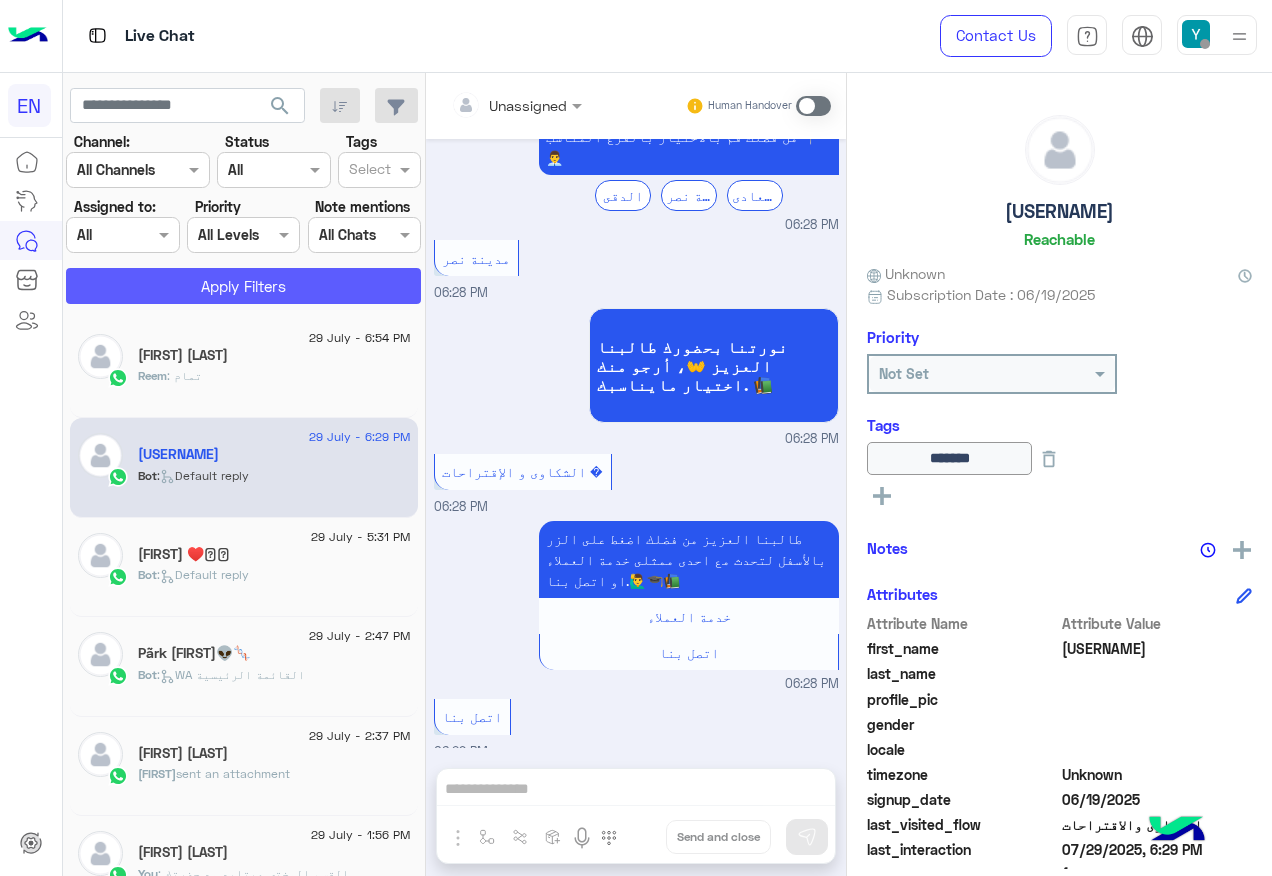 click on "Apply Filters" 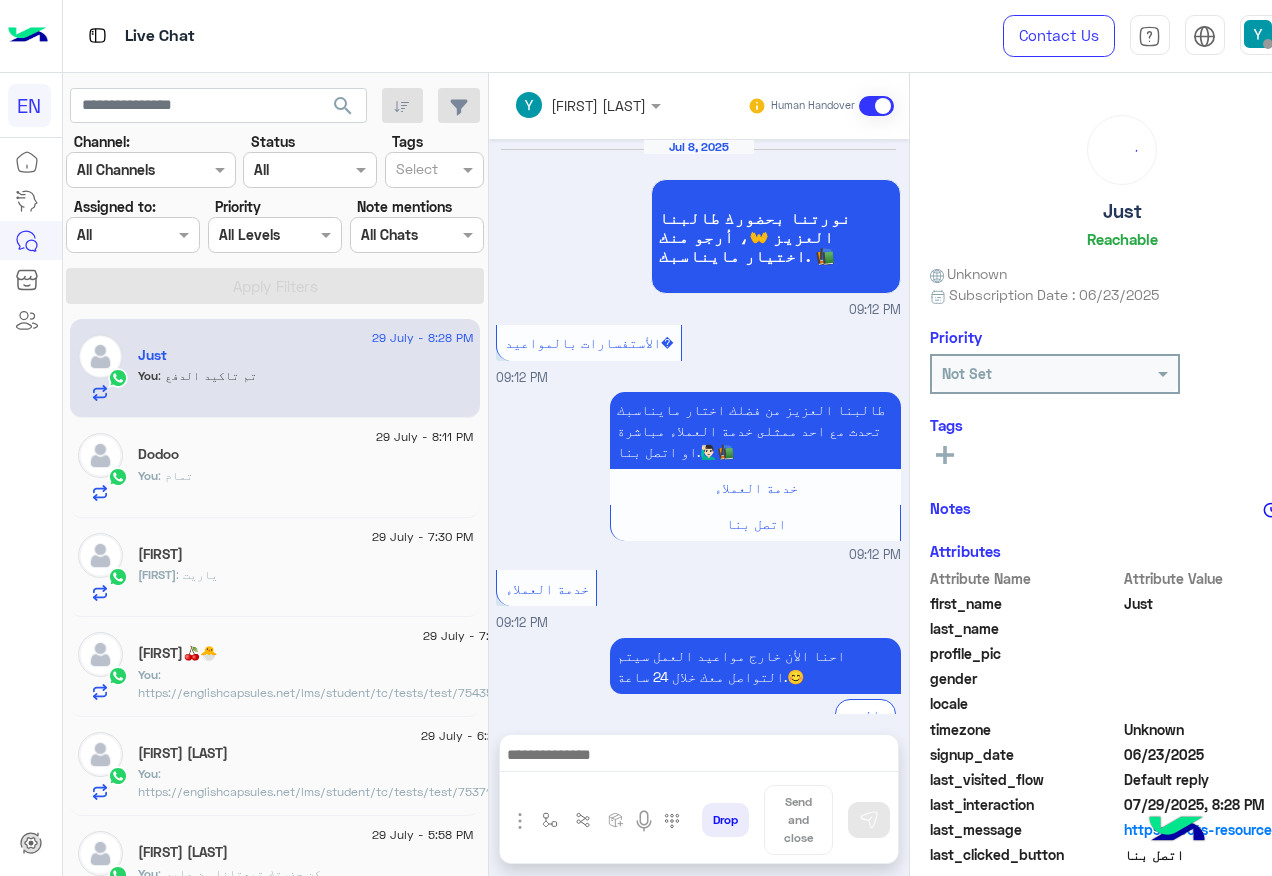 scroll, scrollTop: 1284, scrollLeft: 0, axis: vertical 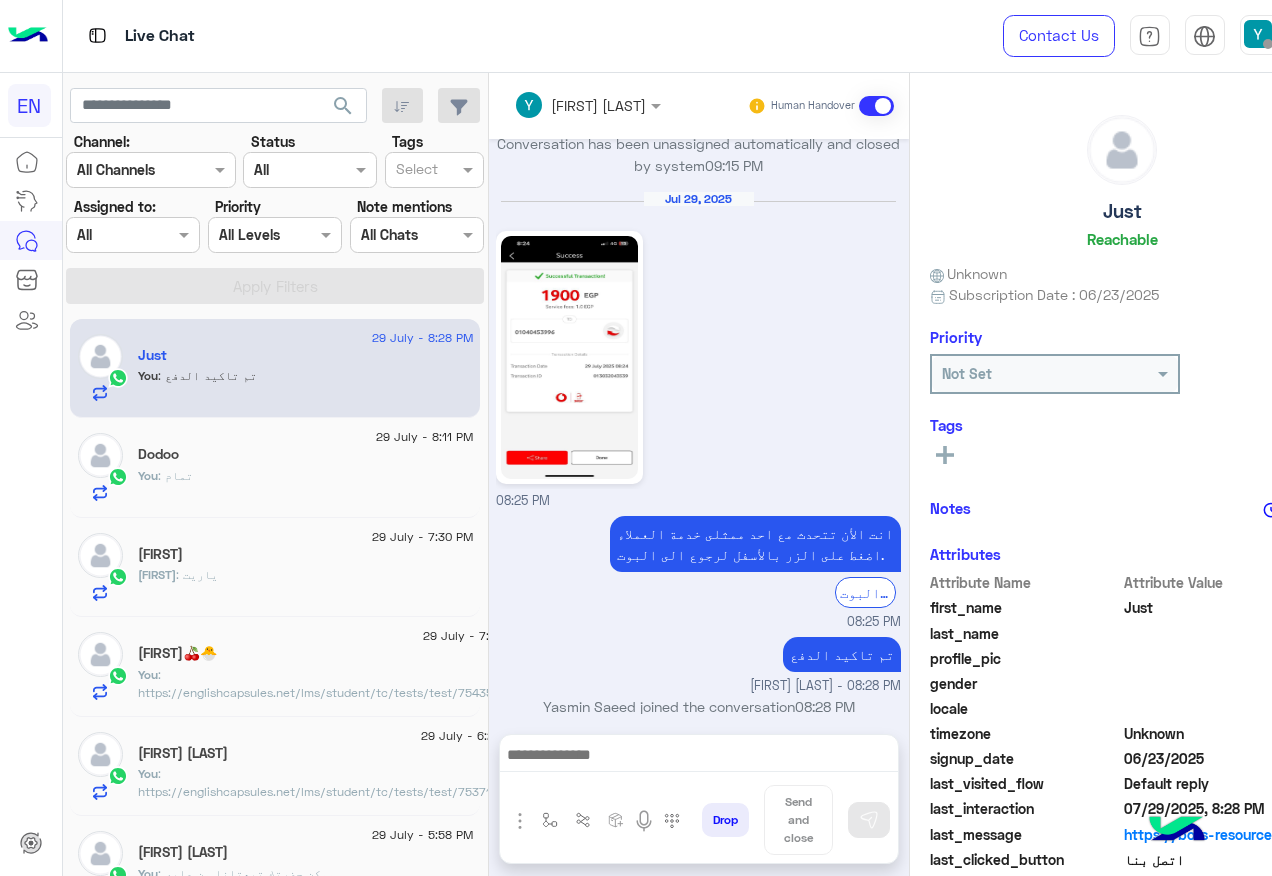 click at bounding box center (133, 234) 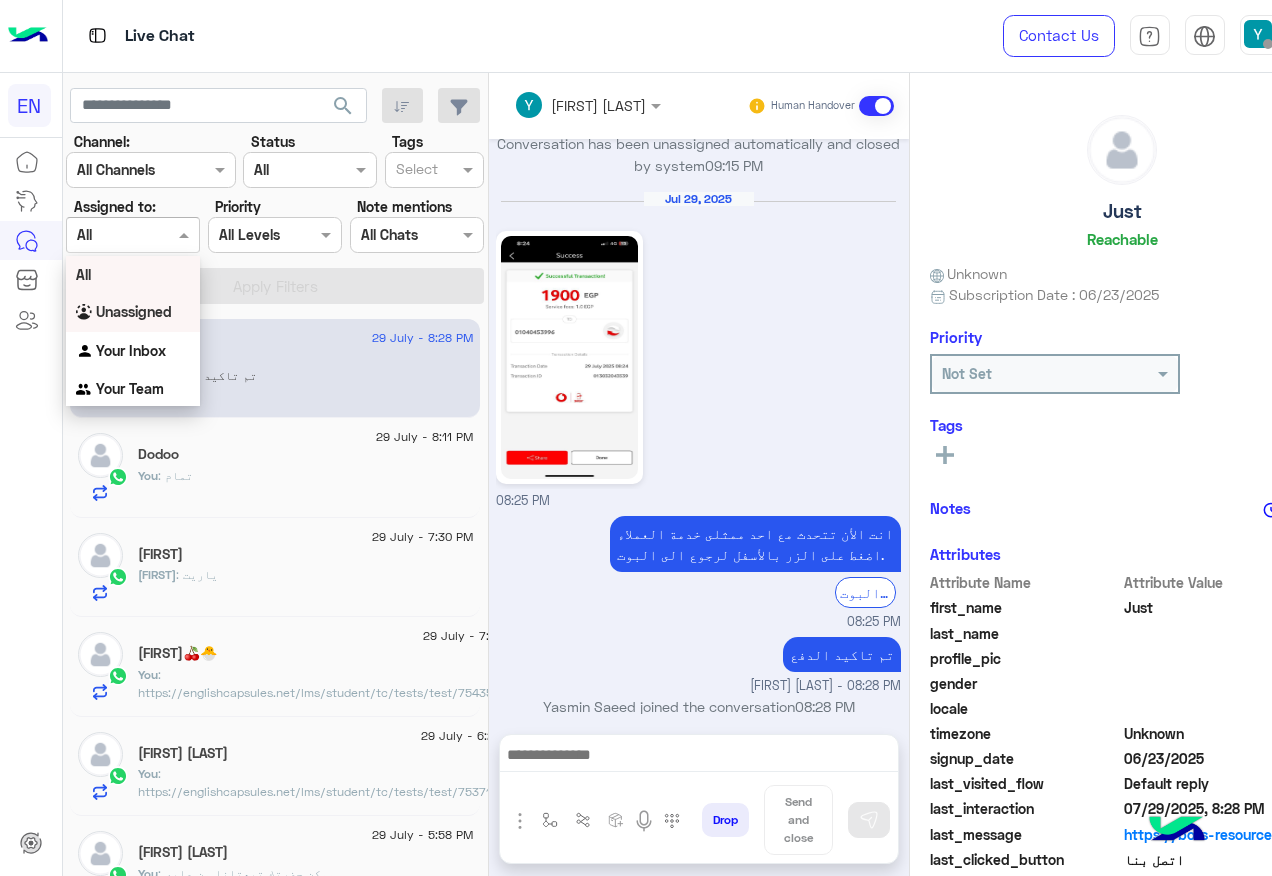 click on "Unassigned" at bounding box center (134, 311) 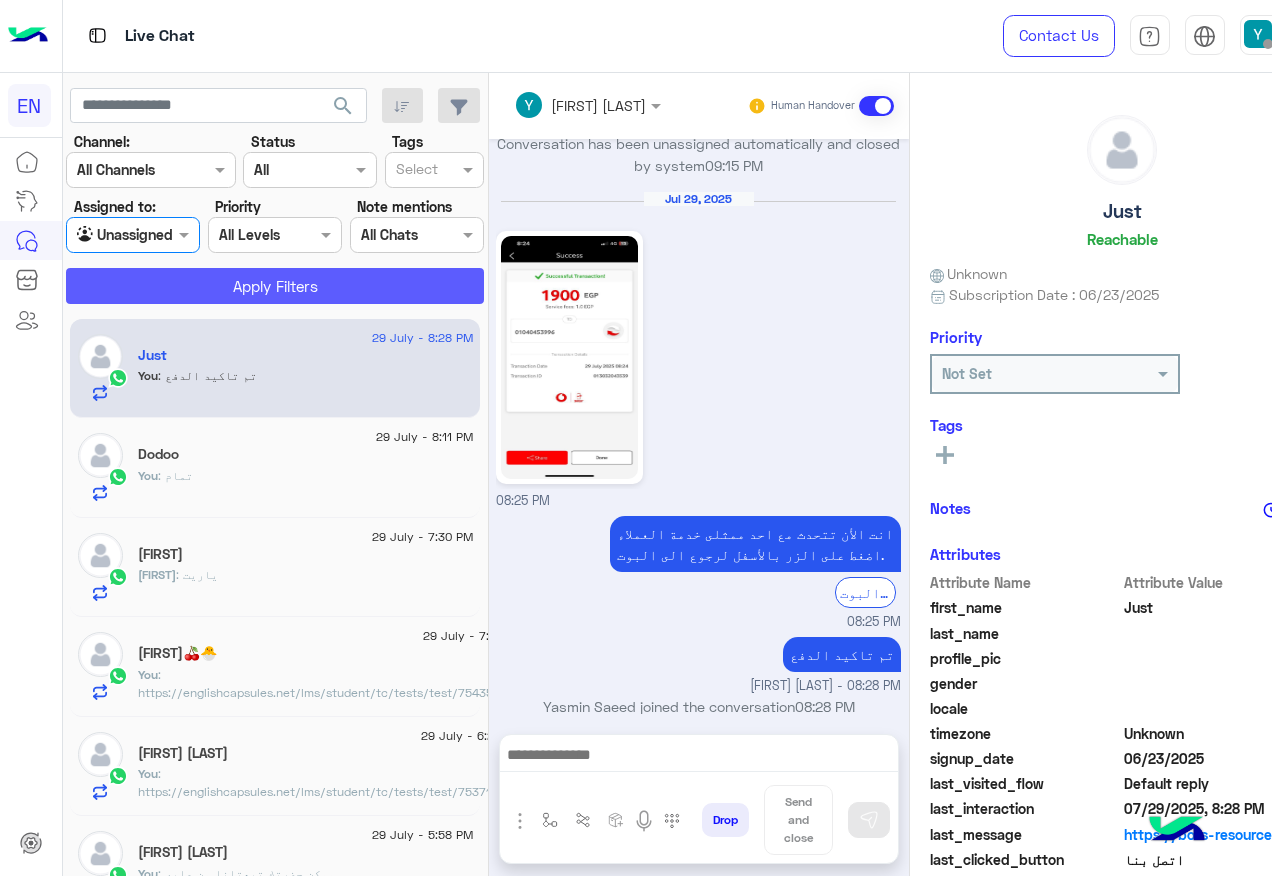 click on "Apply Filters" 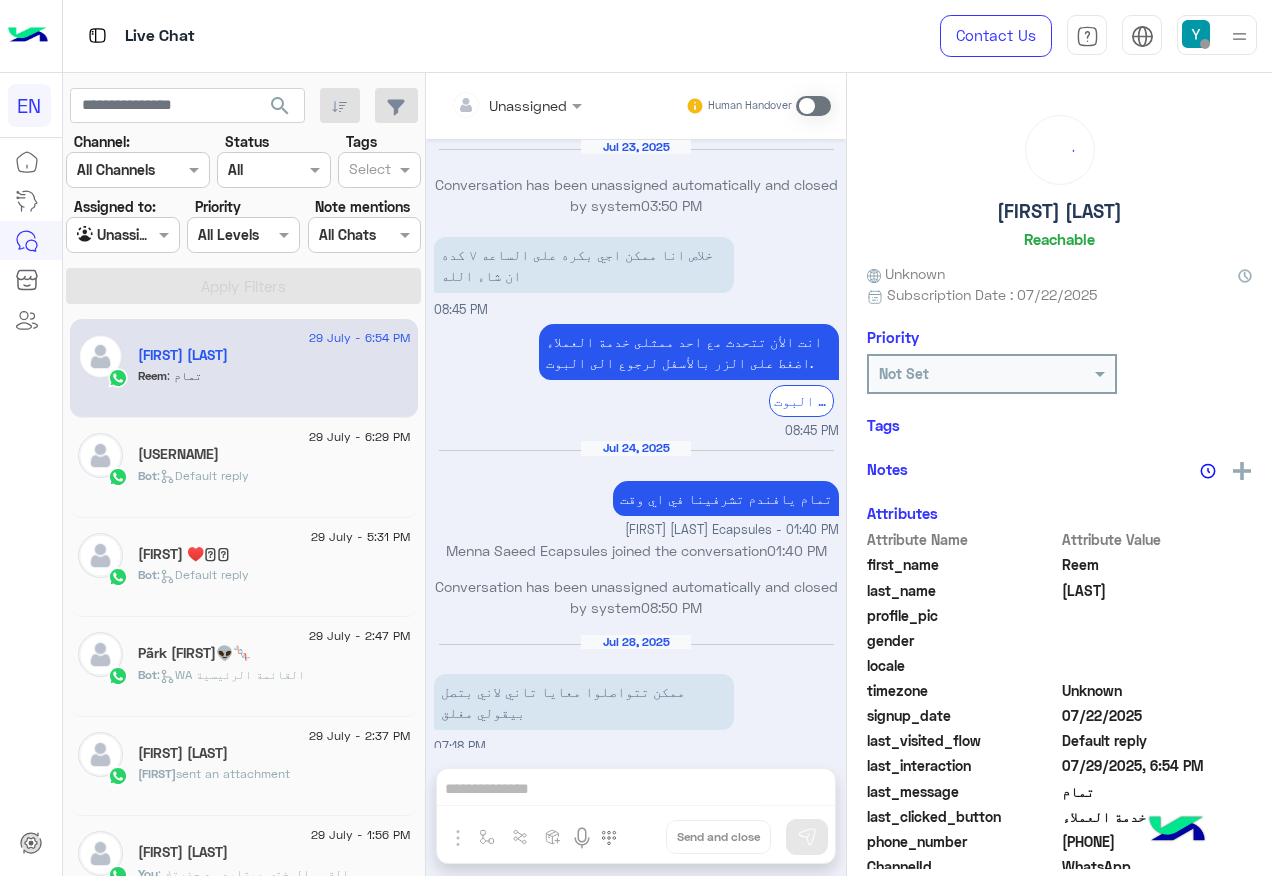 scroll, scrollTop: 997, scrollLeft: 0, axis: vertical 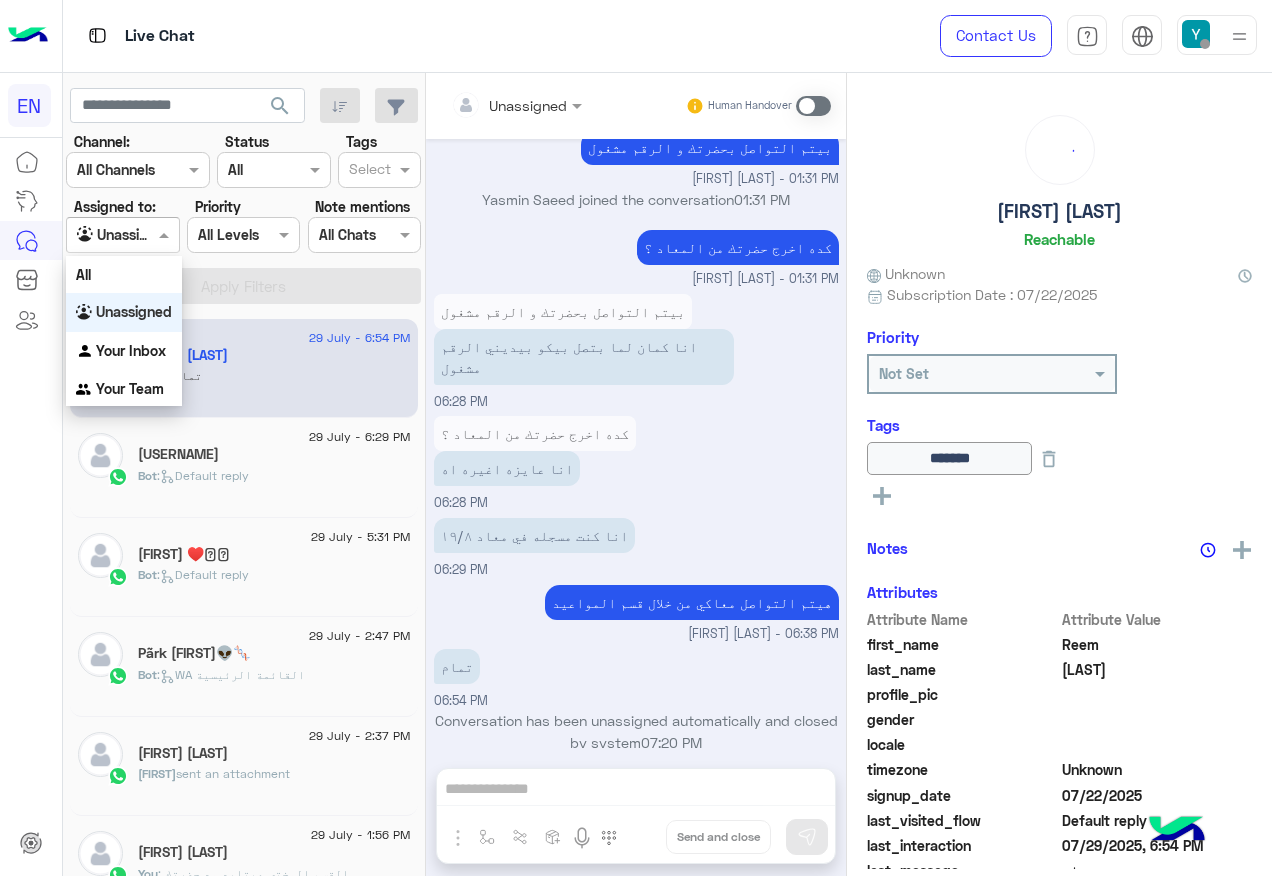 click at bounding box center (122, 234) 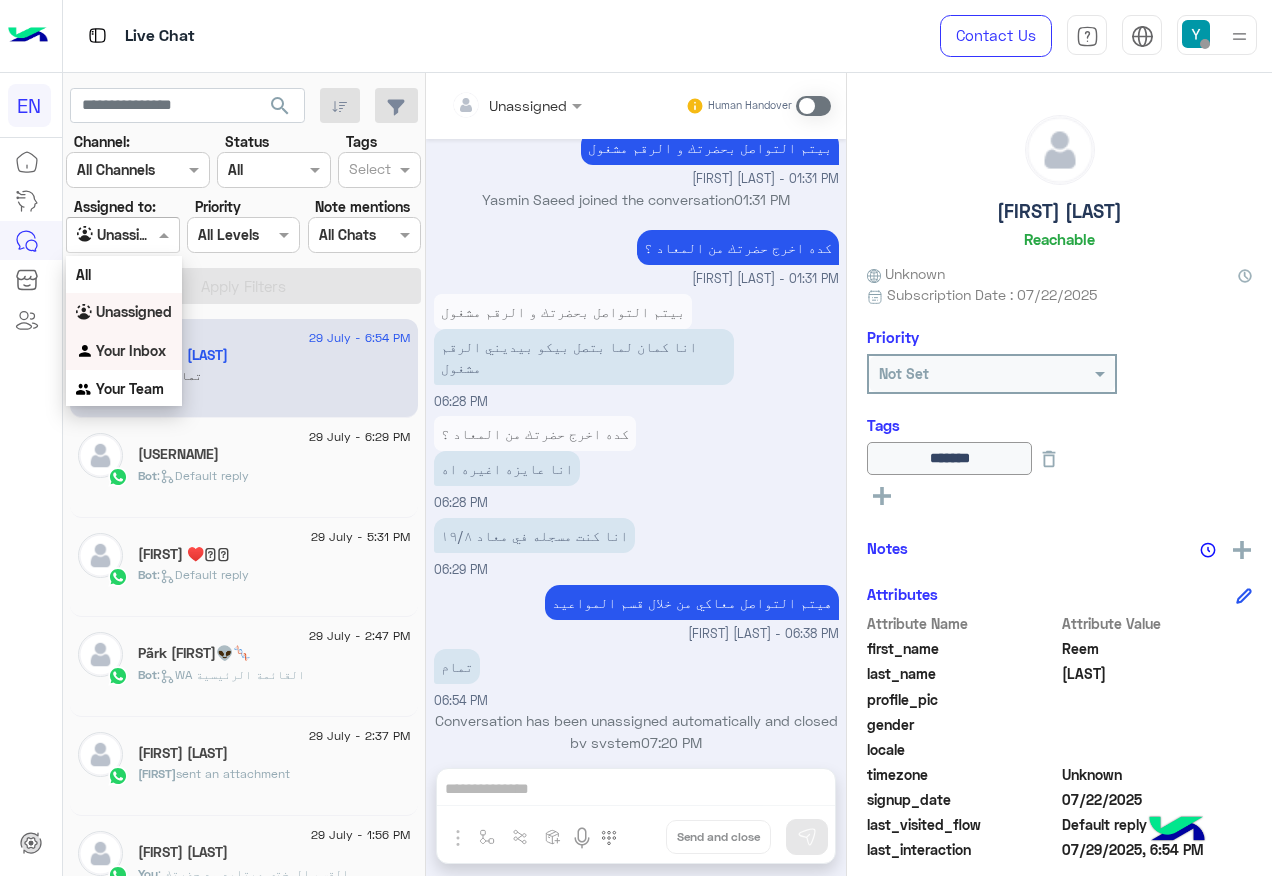 click on "Your Inbox" at bounding box center (131, 350) 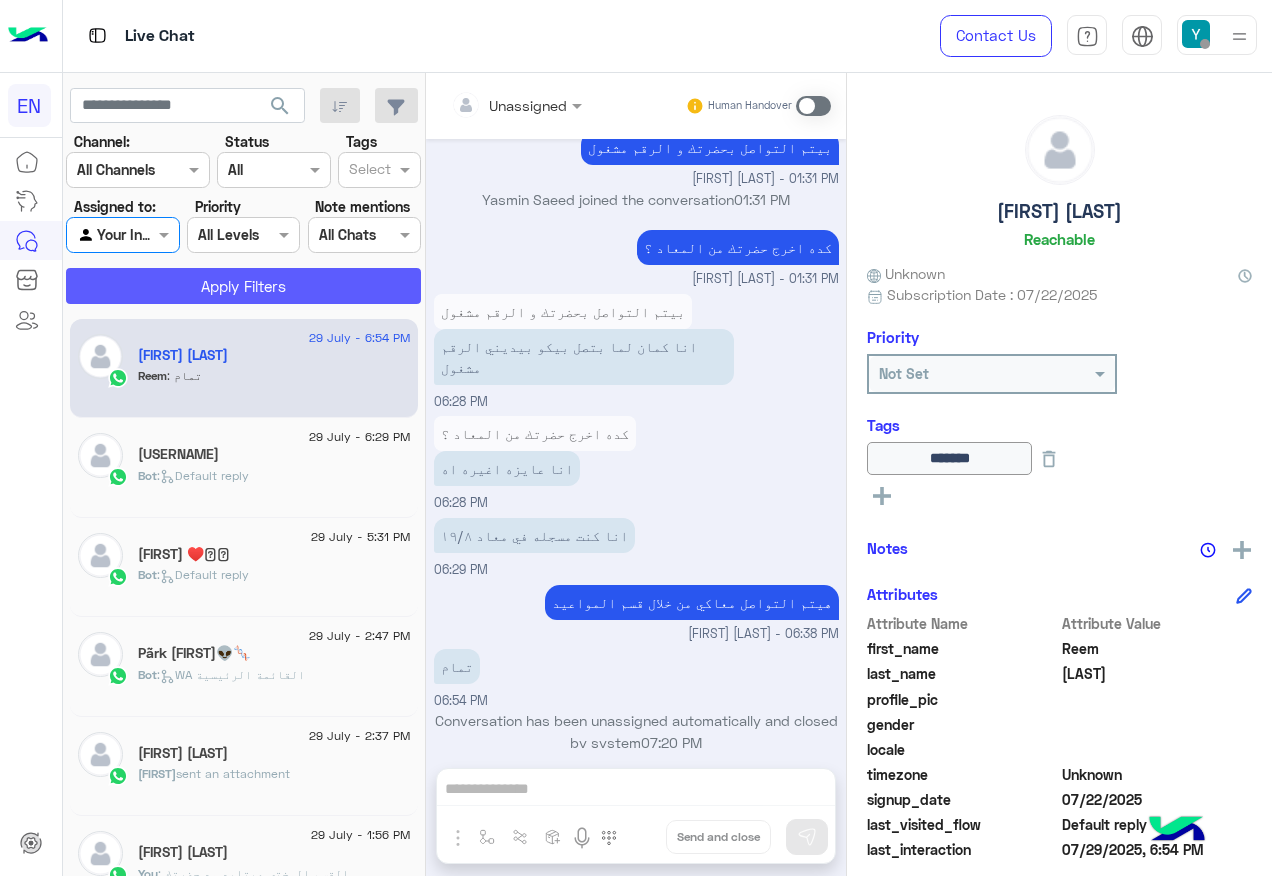 click on "Apply Filters" 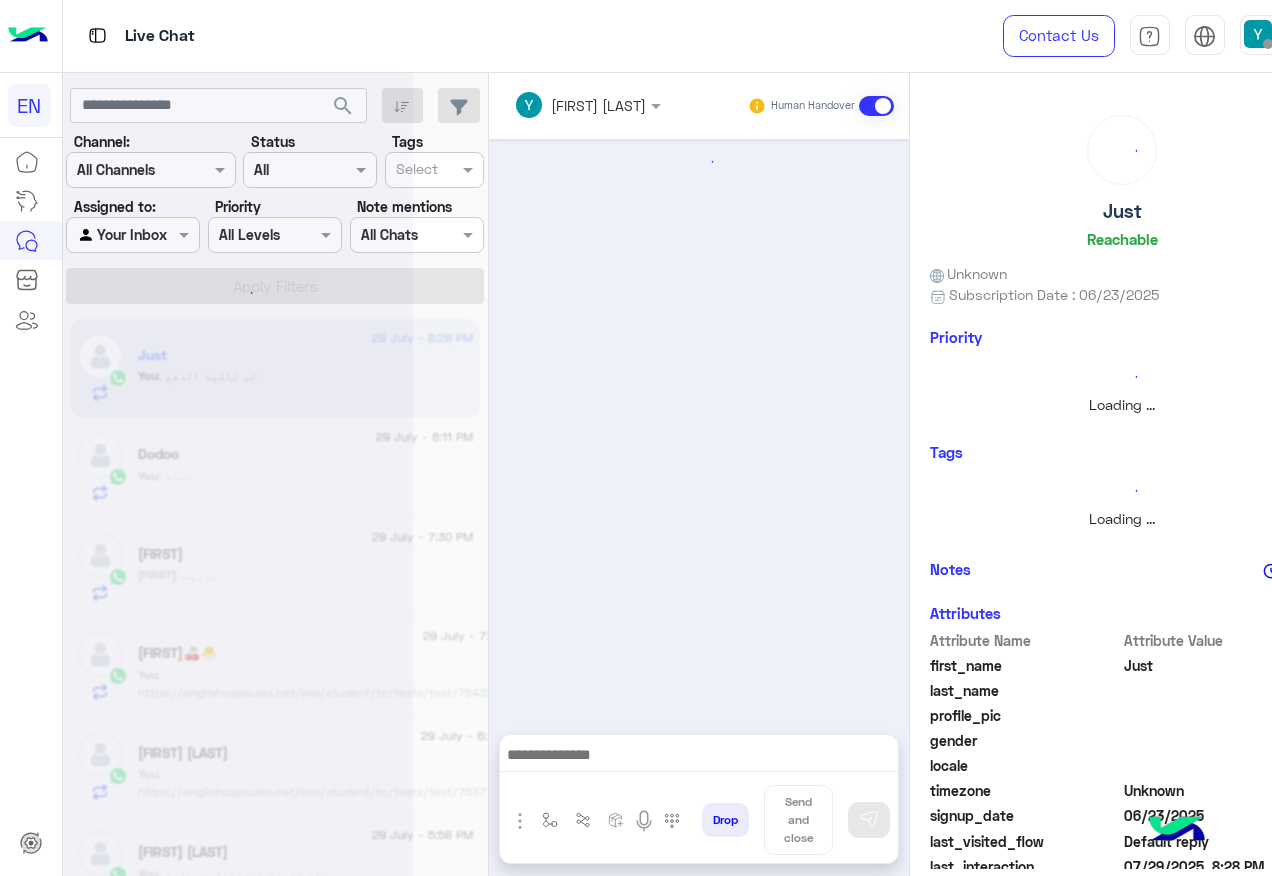 scroll, scrollTop: 0, scrollLeft: 0, axis: both 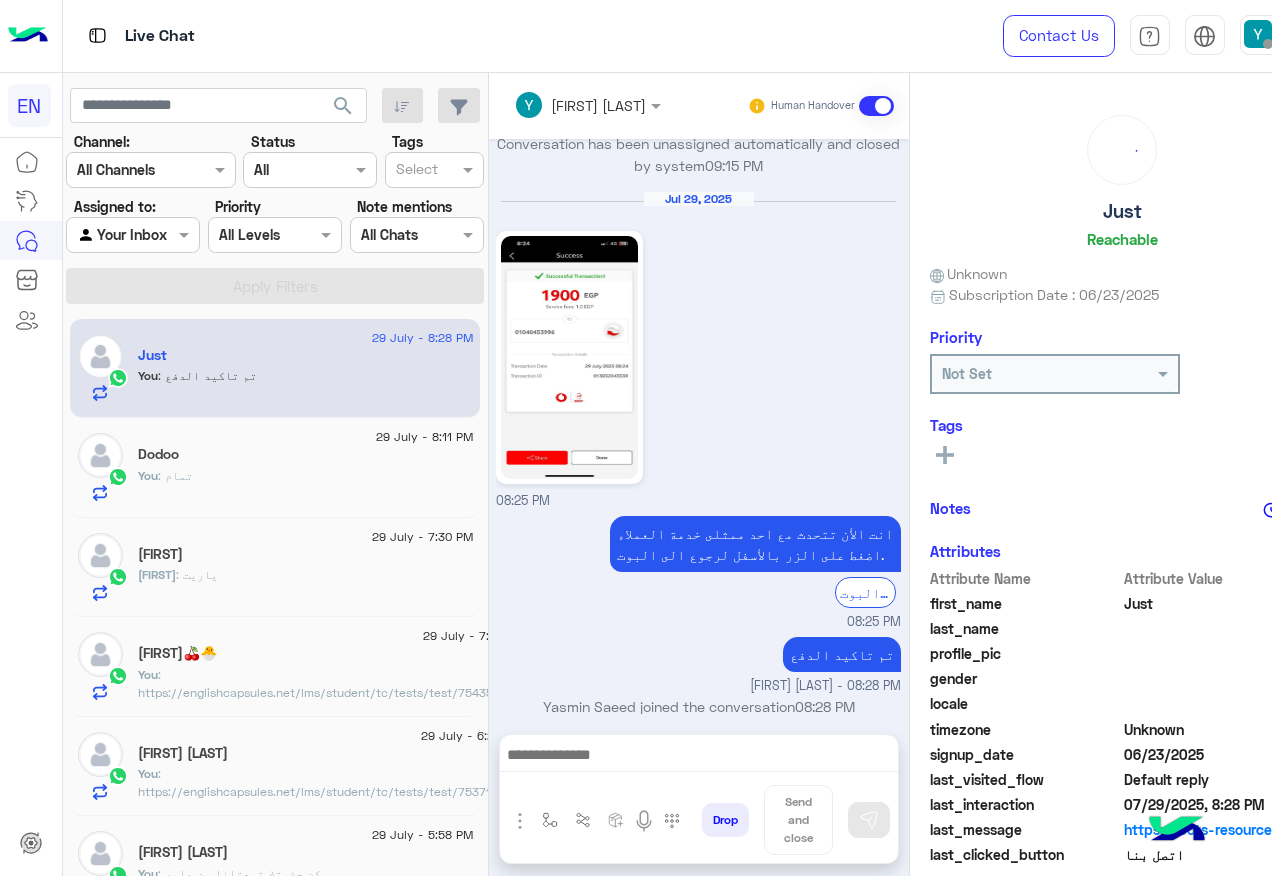 click at bounding box center [133, 234] 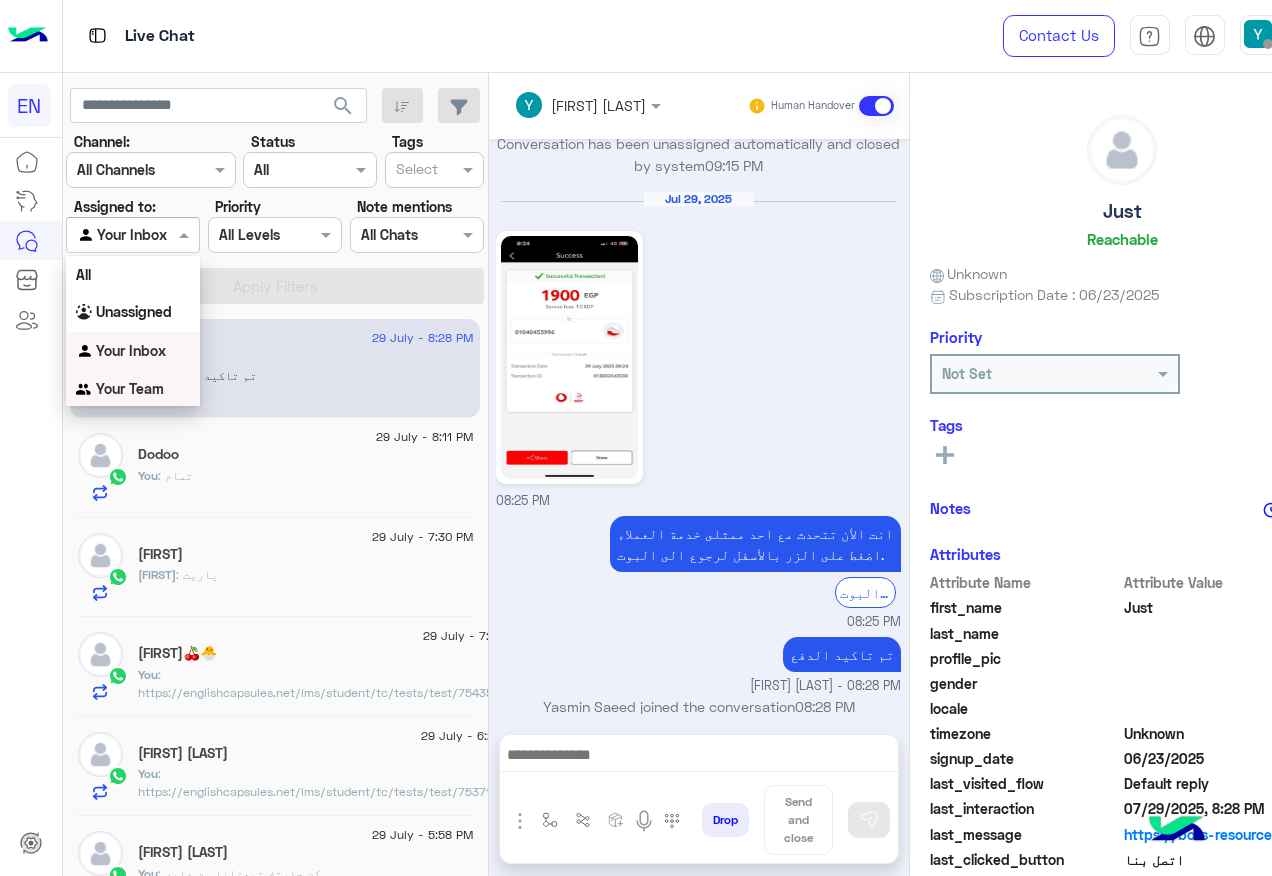 click on "Your Team" at bounding box center [133, 389] 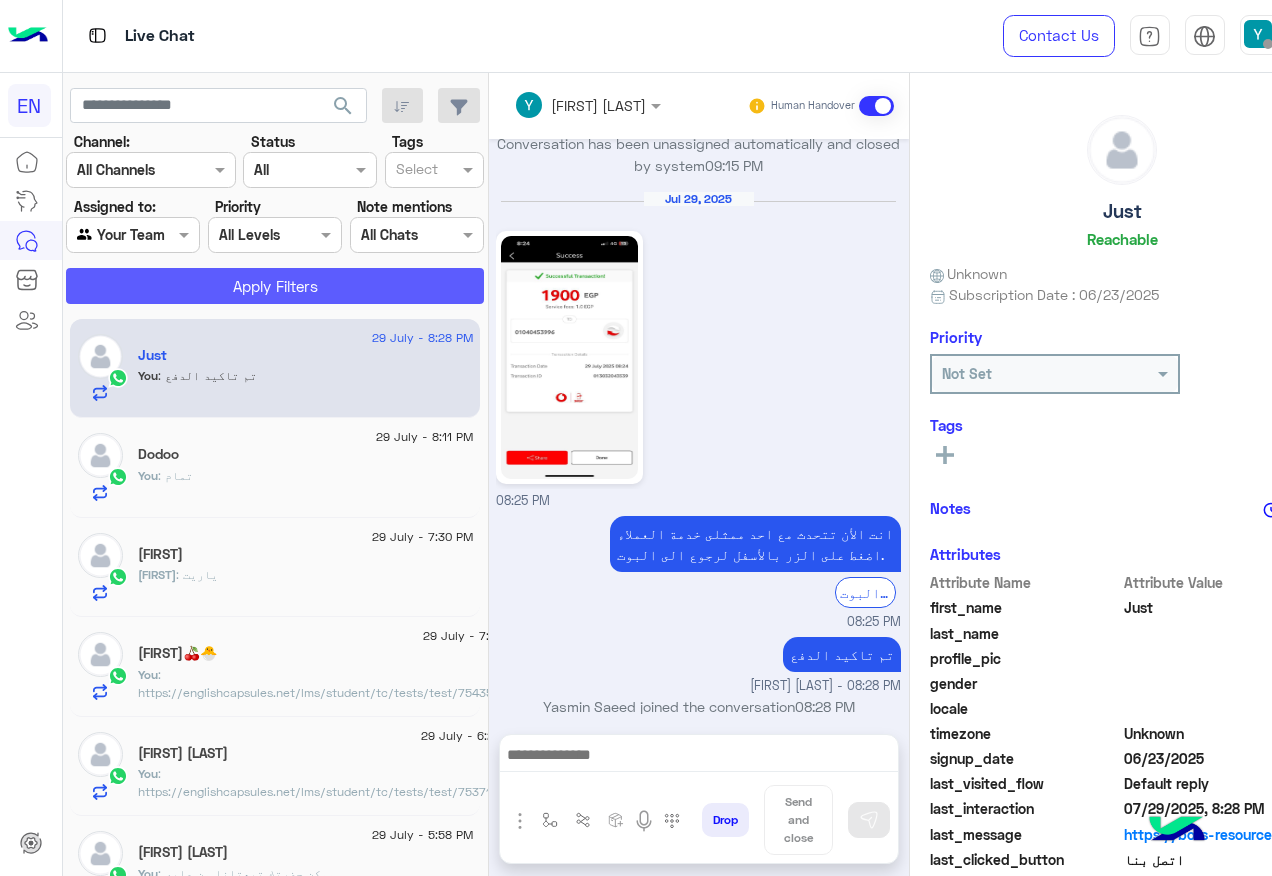 click on "Apply Filters" 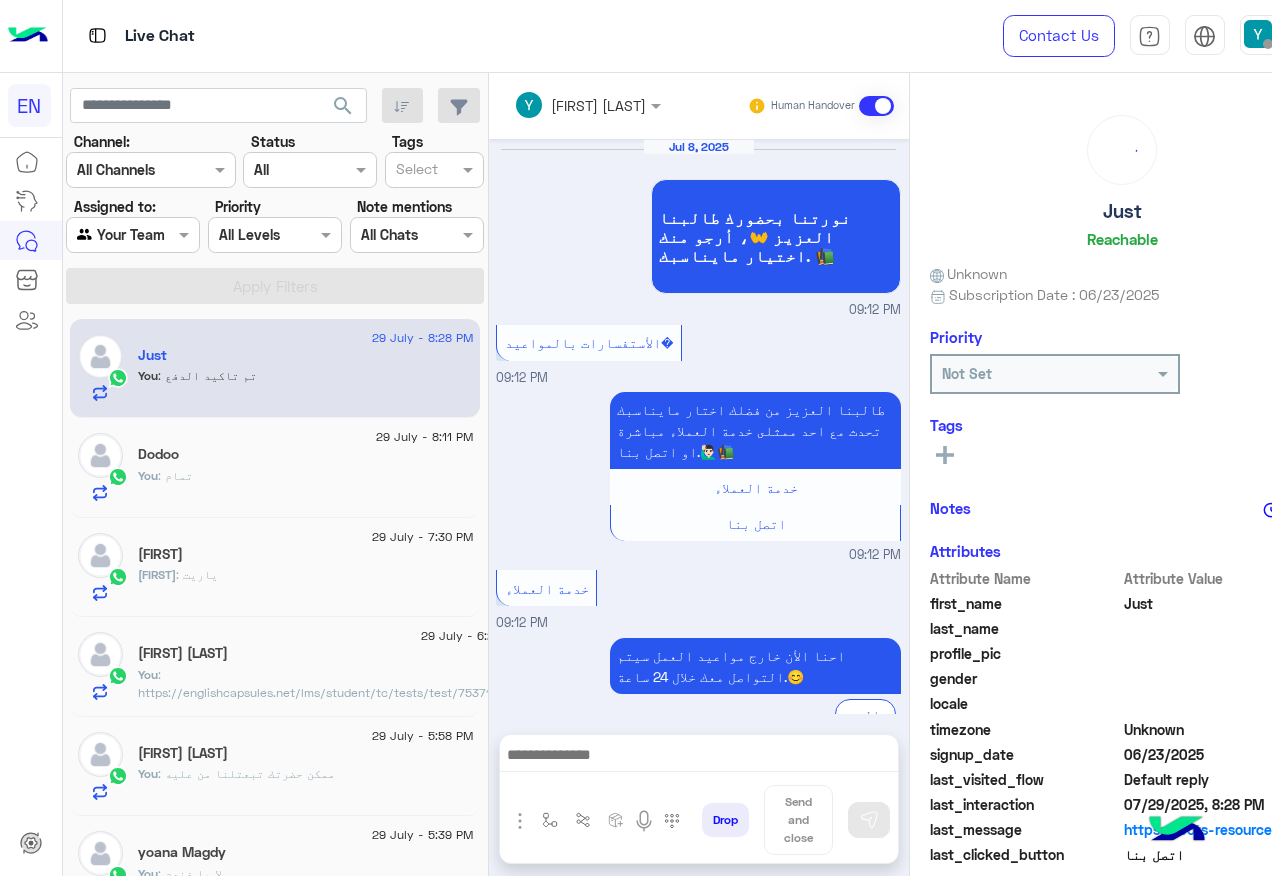 scroll, scrollTop: 1284, scrollLeft: 0, axis: vertical 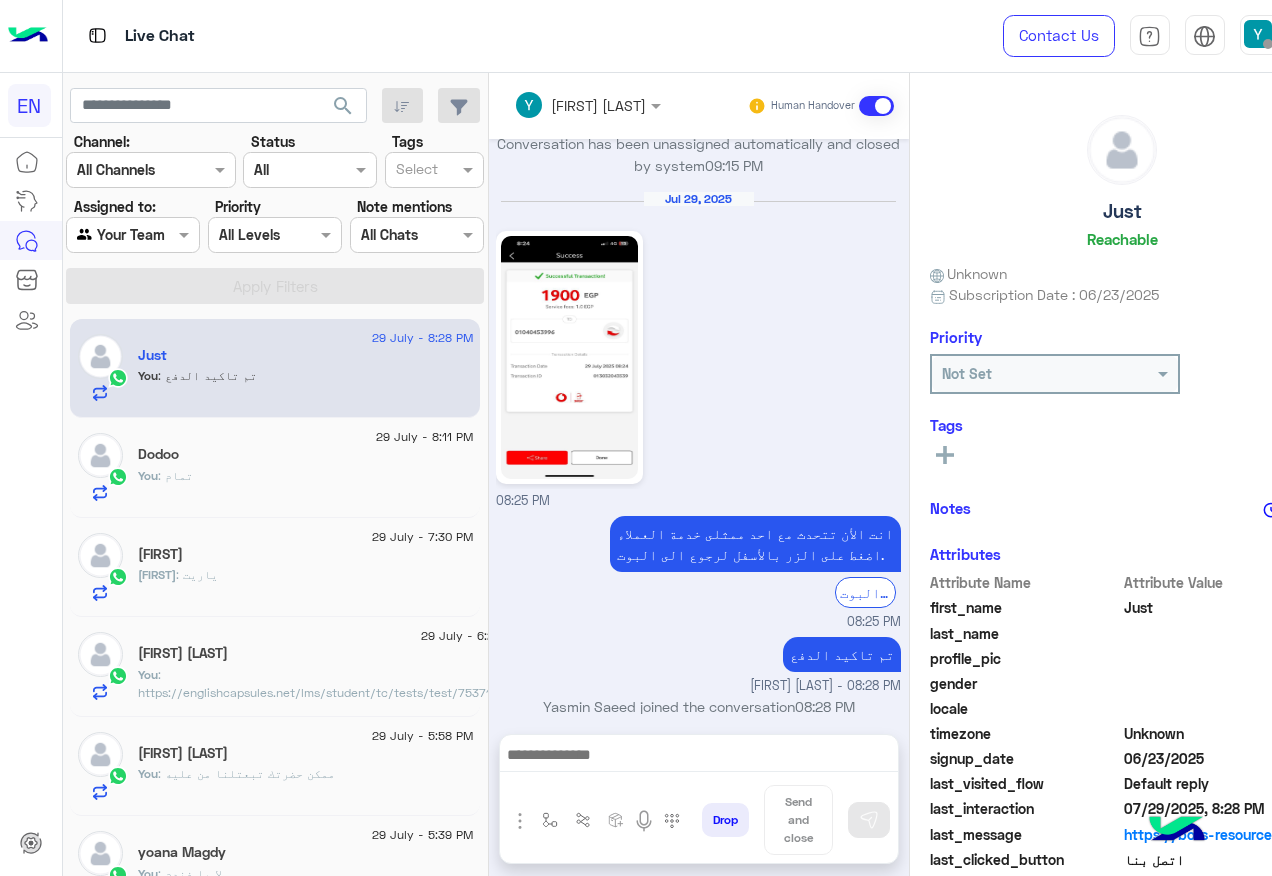 click at bounding box center [109, 235] 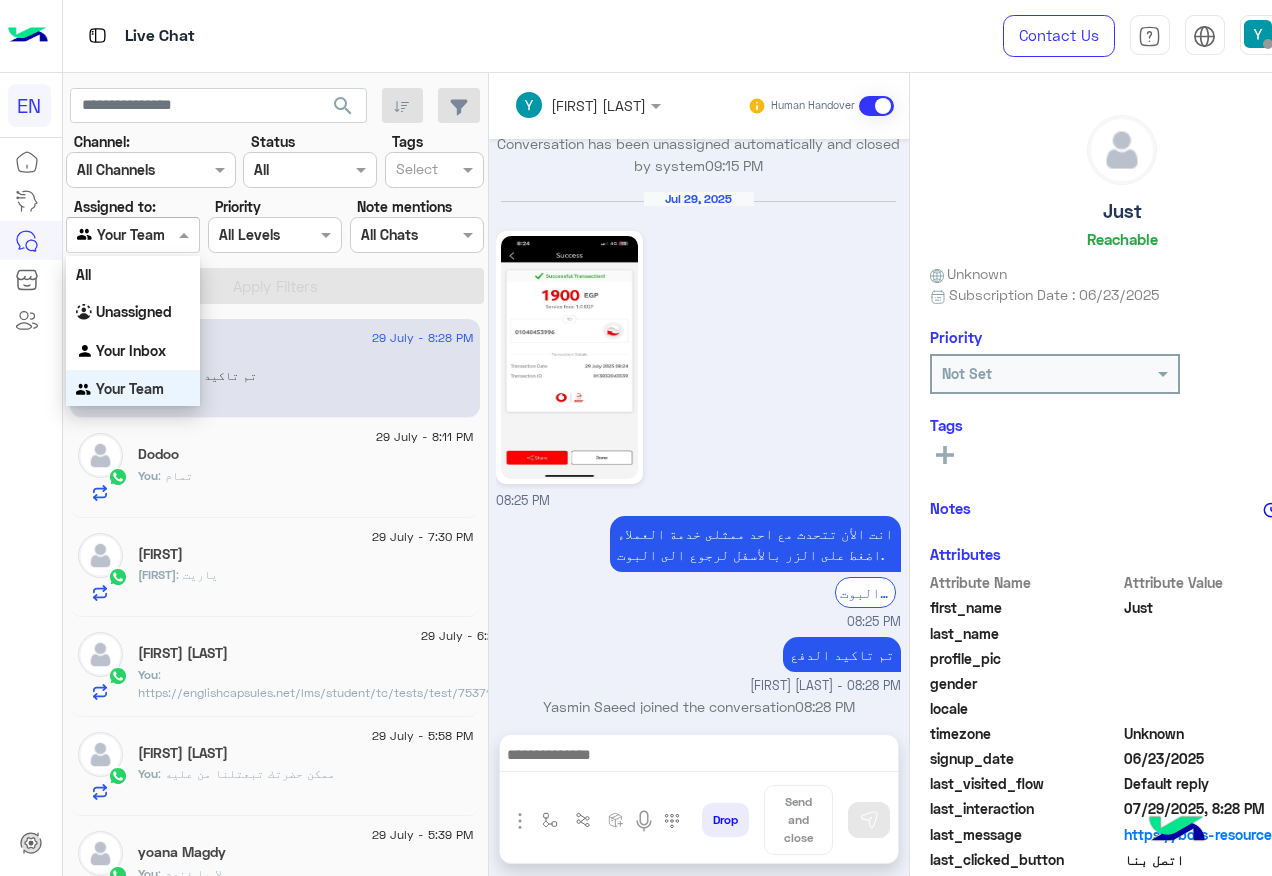scroll, scrollTop: 3, scrollLeft: 0, axis: vertical 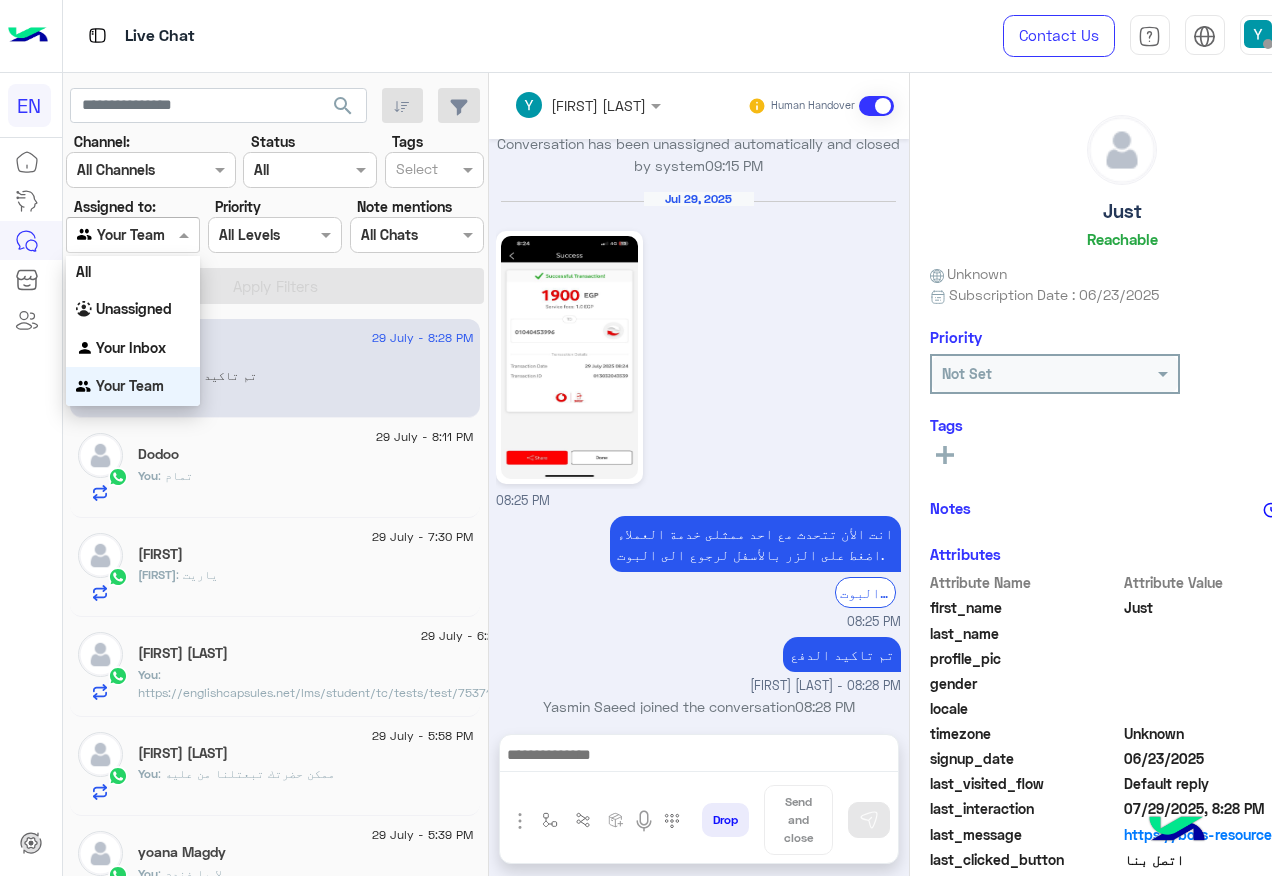 click on "Your Team" at bounding box center (121, 235) 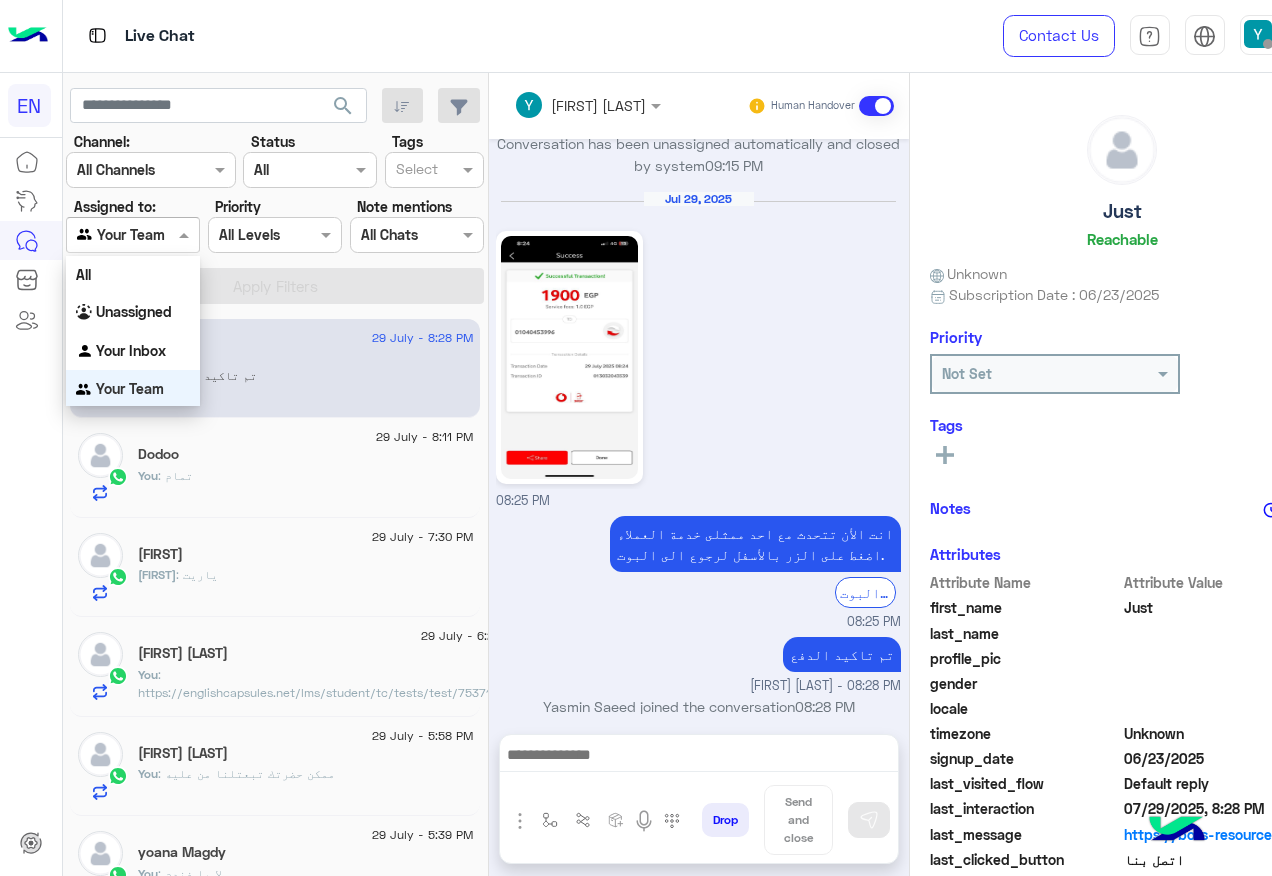 click at bounding box center (109, 235) 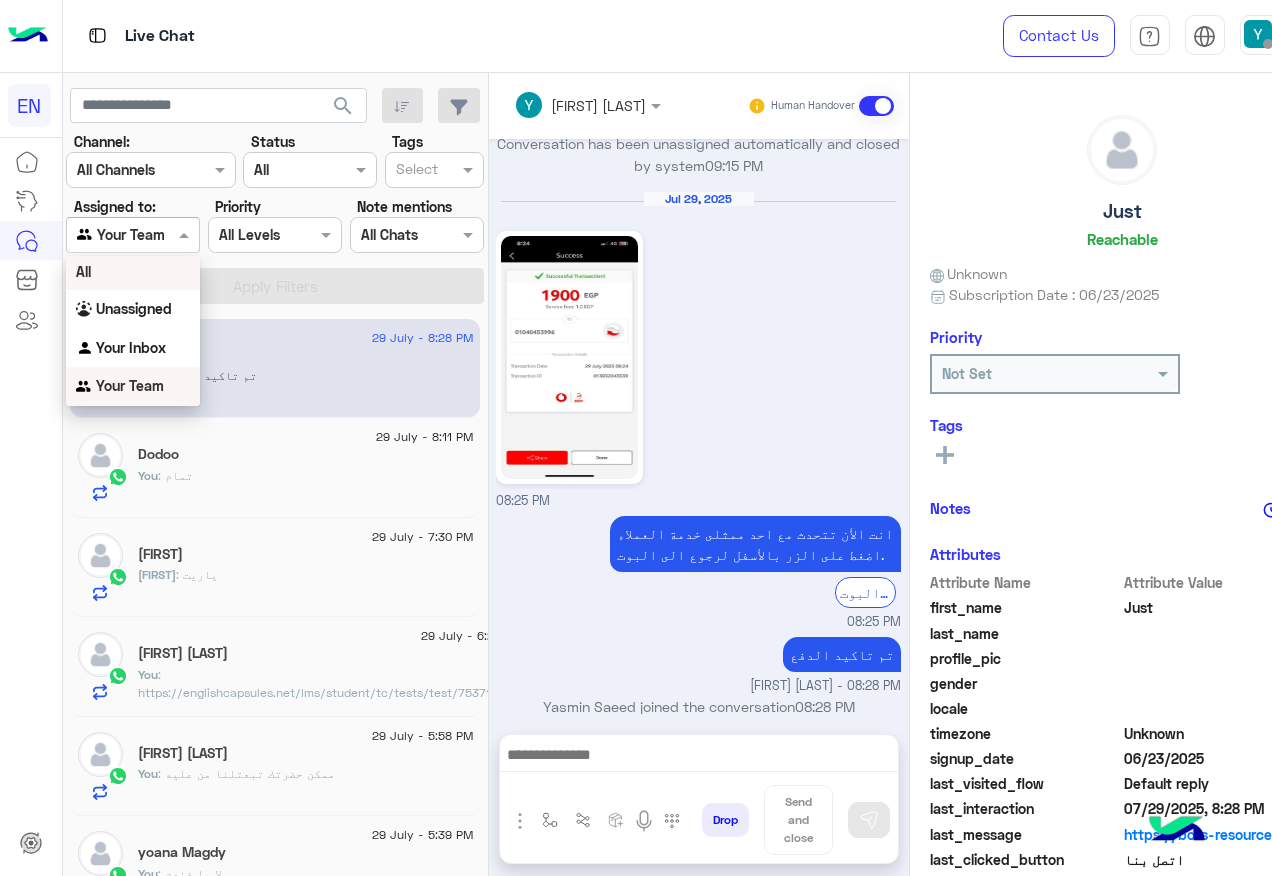 click on "All" at bounding box center (133, 271) 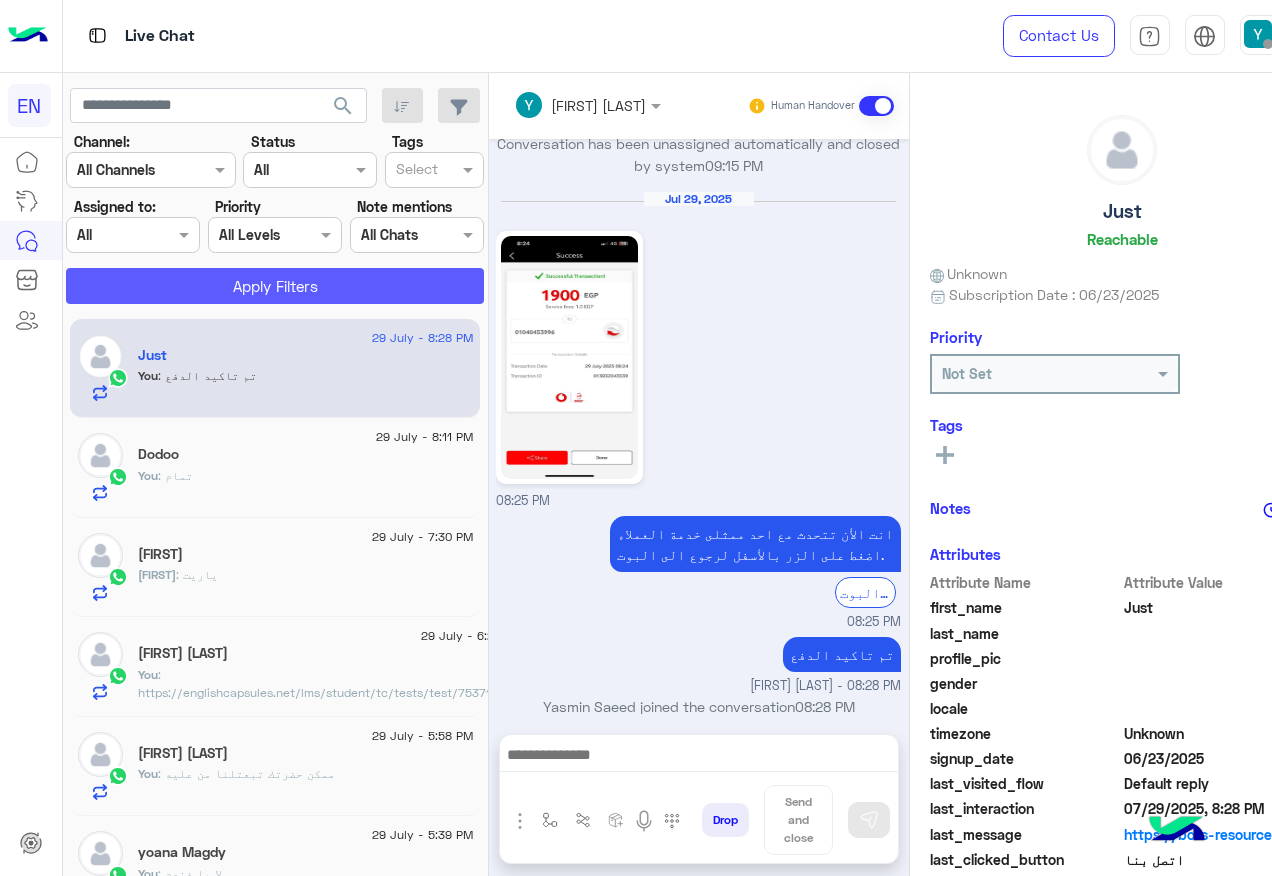 click on "Apply Filters" 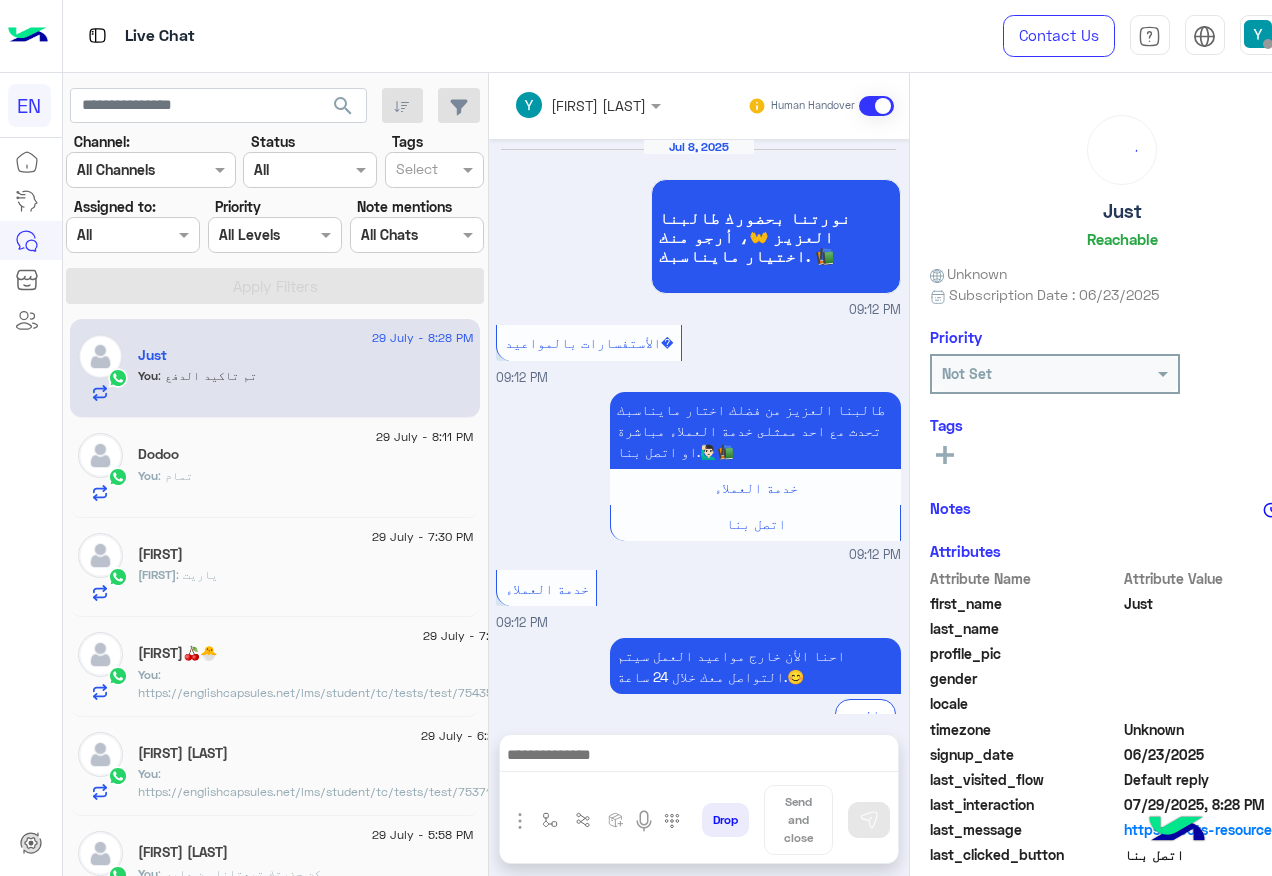 scroll, scrollTop: 1284, scrollLeft: 0, axis: vertical 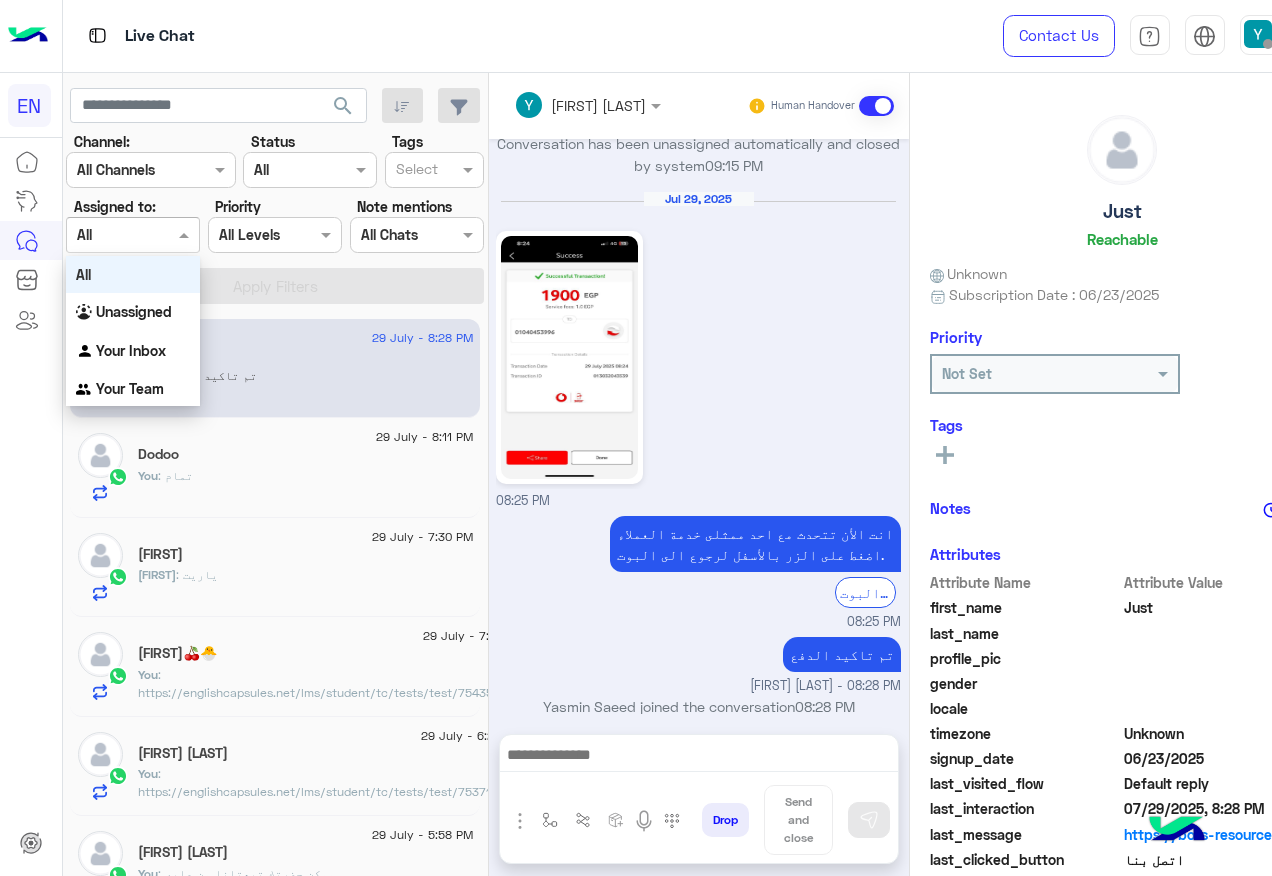 click at bounding box center [109, 235] 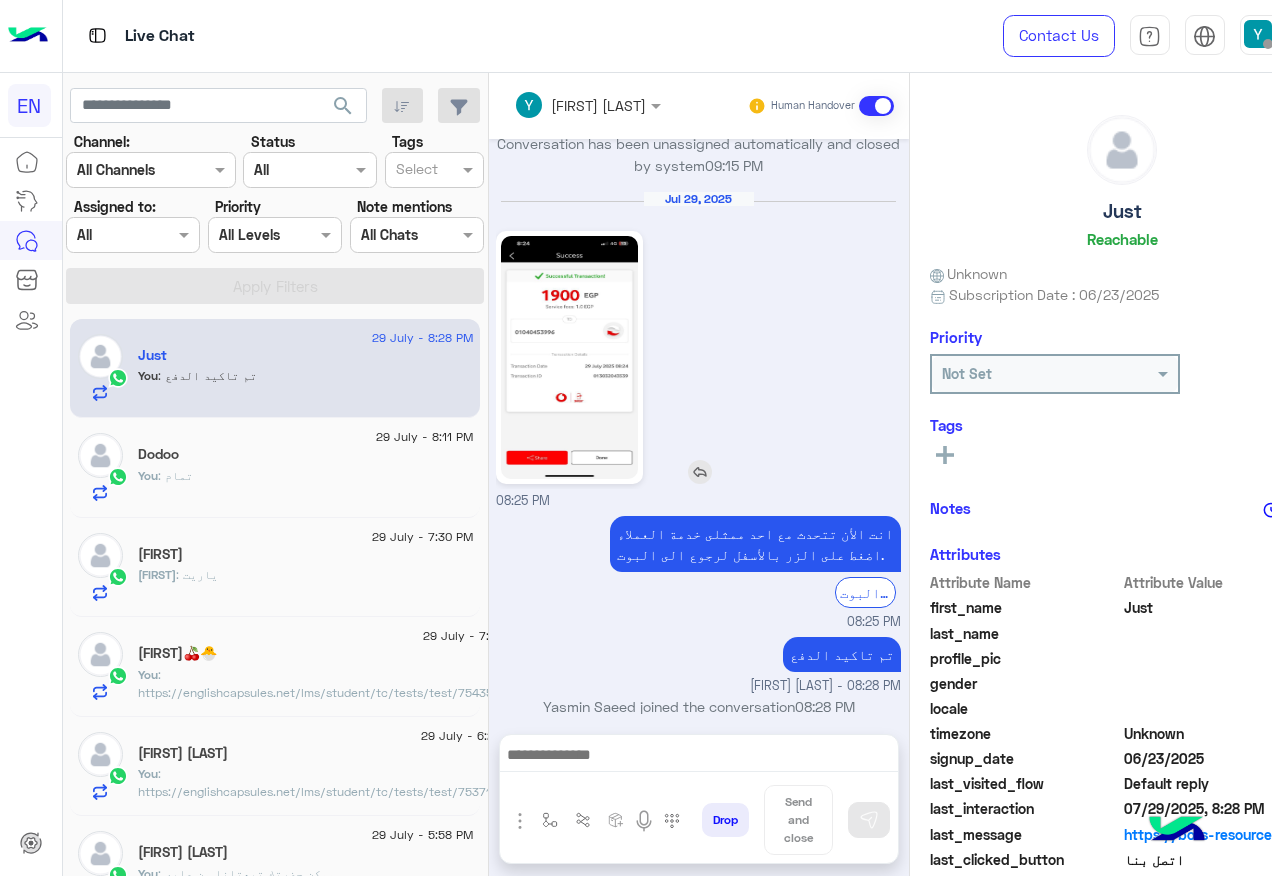 click at bounding box center (626, 357) 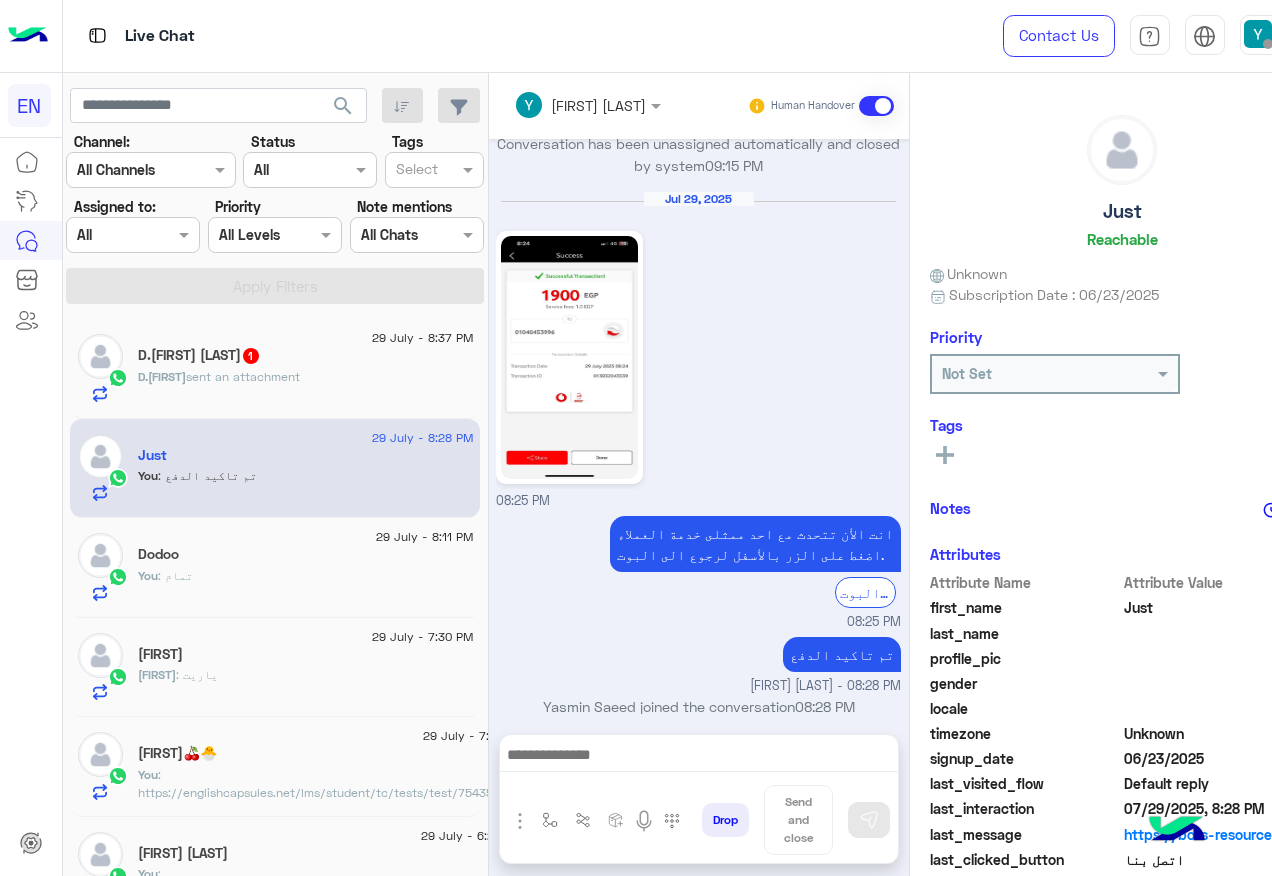 click on "D.[FIRST] sent an attachment" 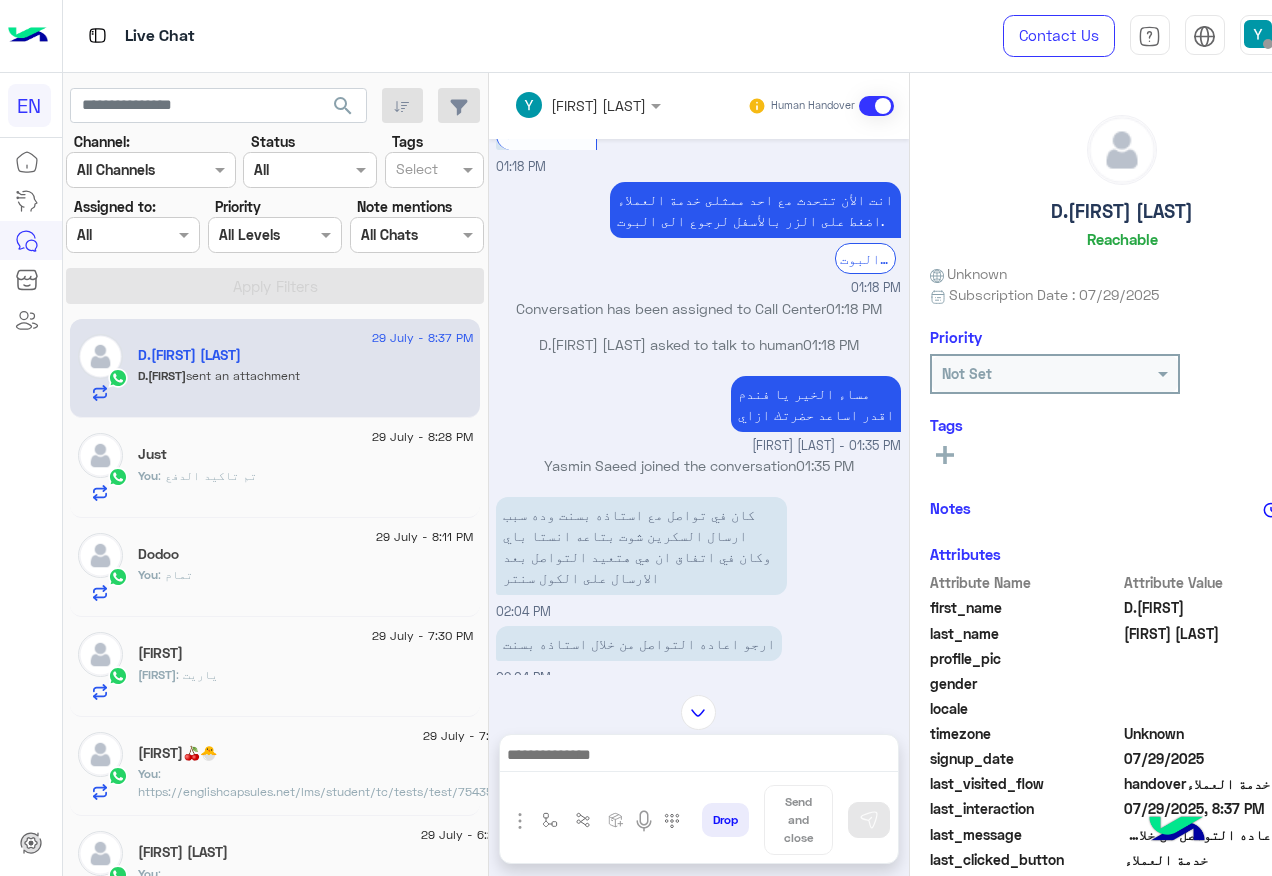 scroll, scrollTop: 1430, scrollLeft: 0, axis: vertical 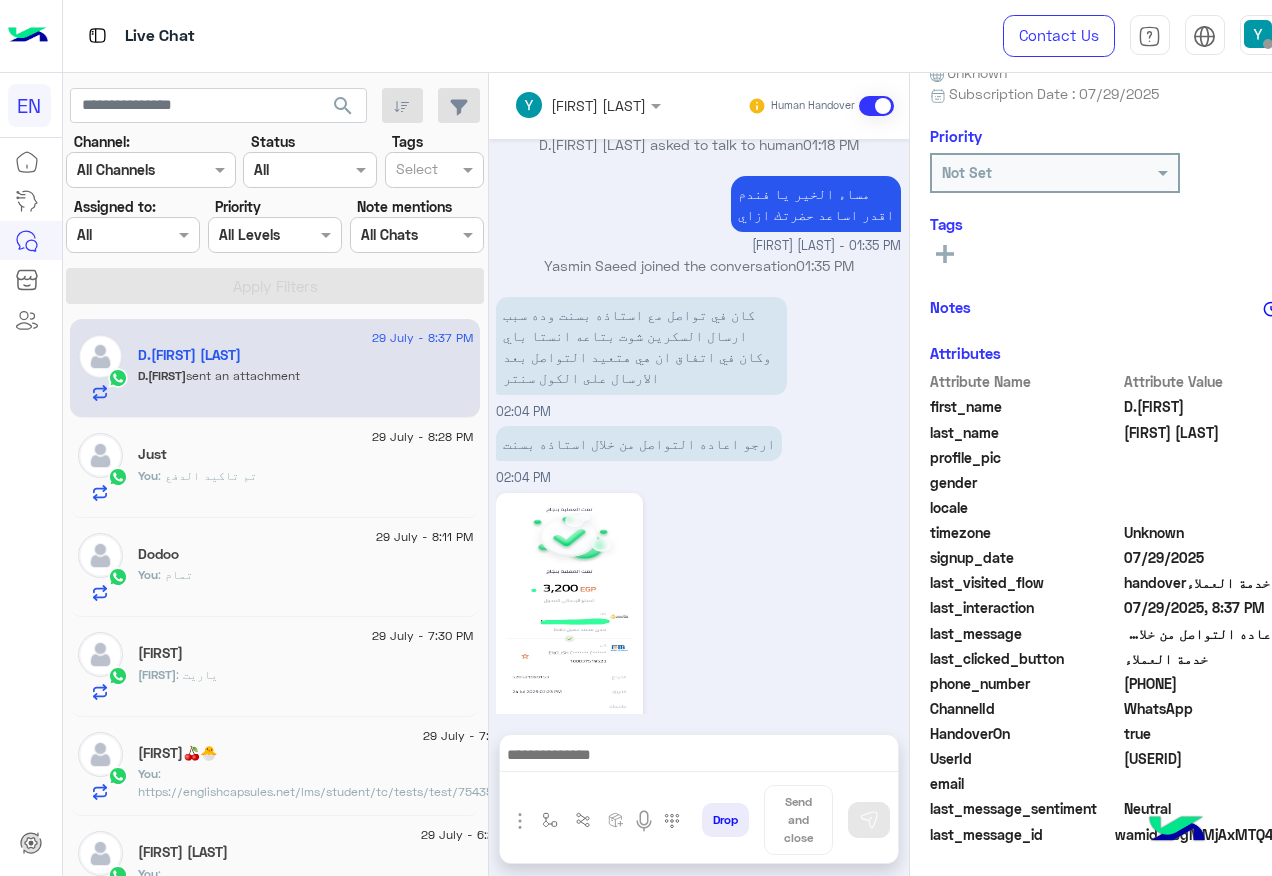 click on "[PHONE]" 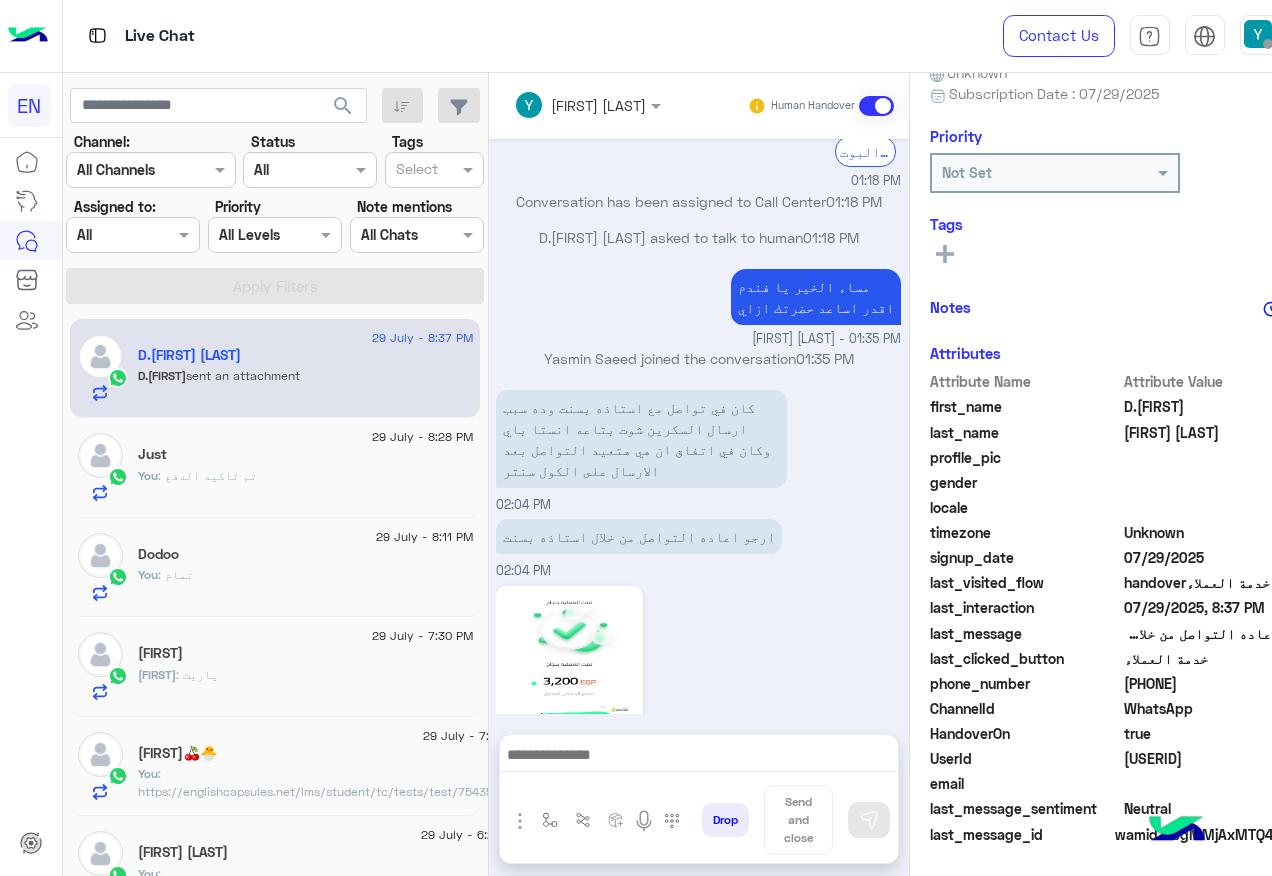 scroll, scrollTop: 1430, scrollLeft: 0, axis: vertical 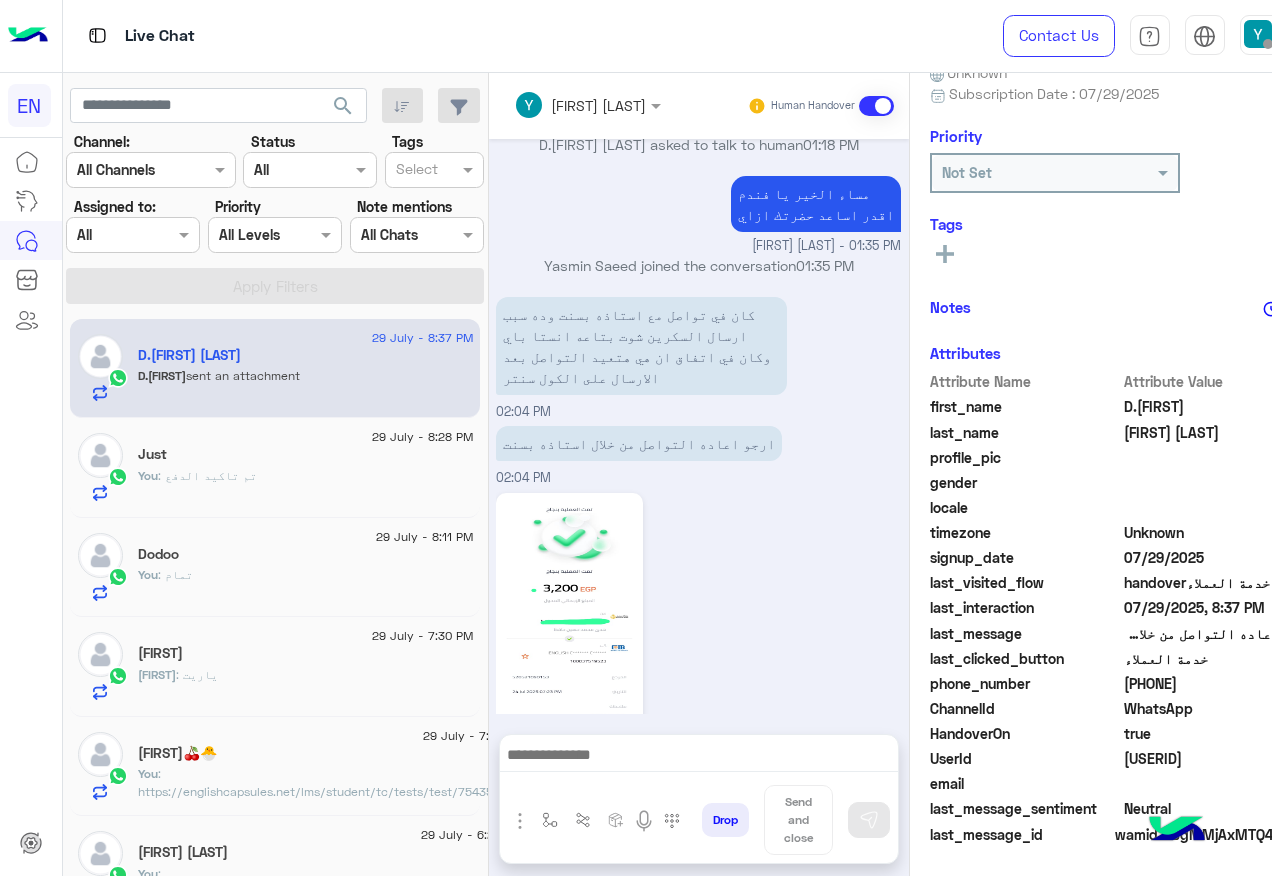 click 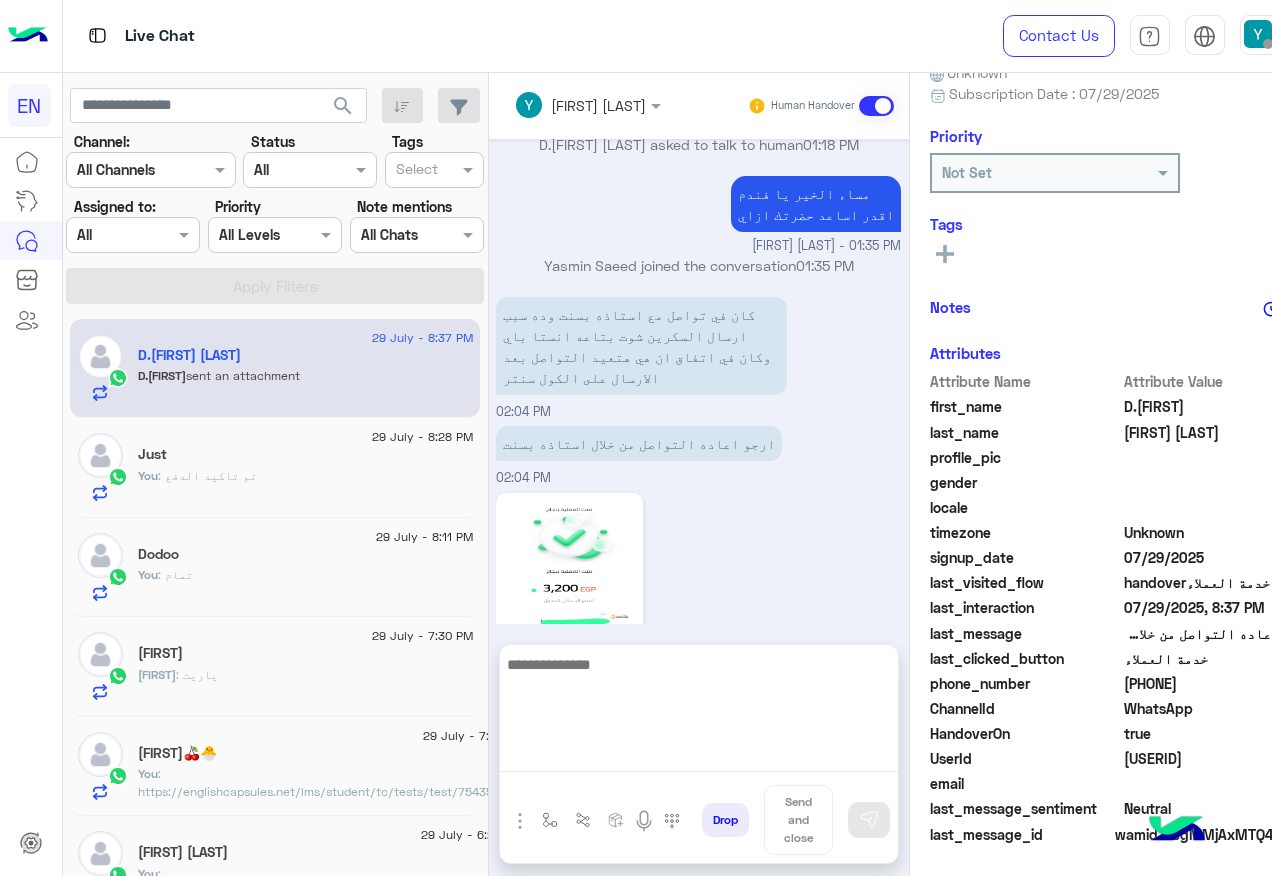 click at bounding box center (699, 712) 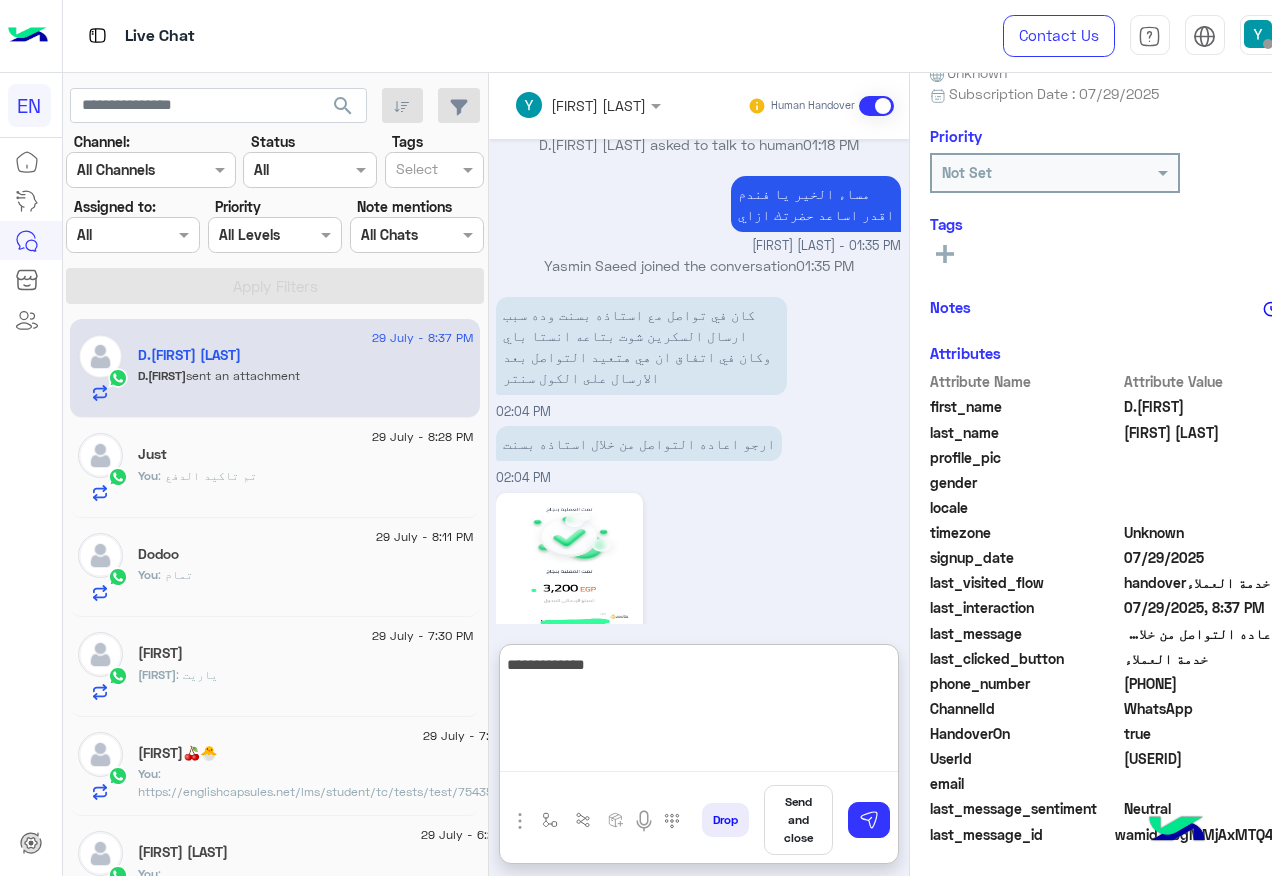 type on "**********" 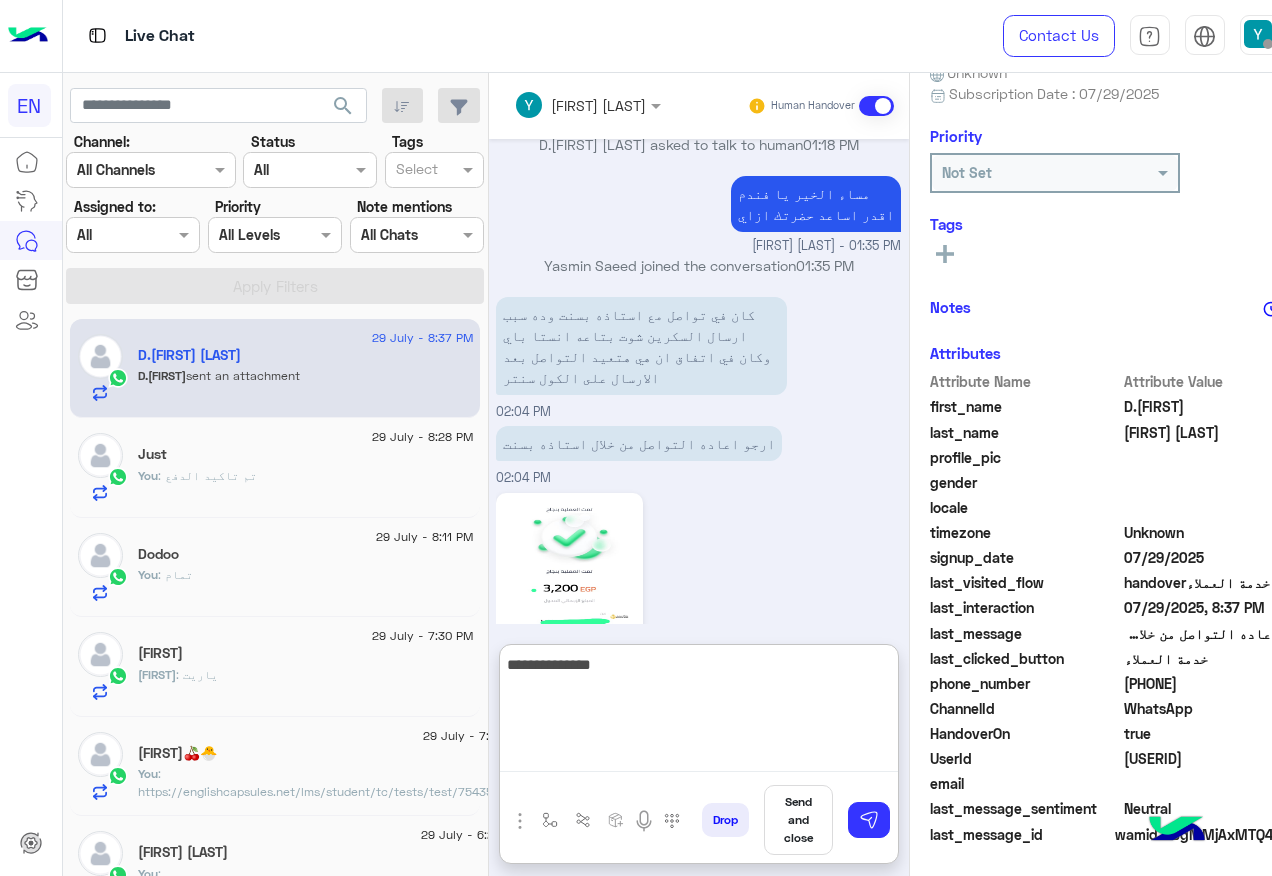 type 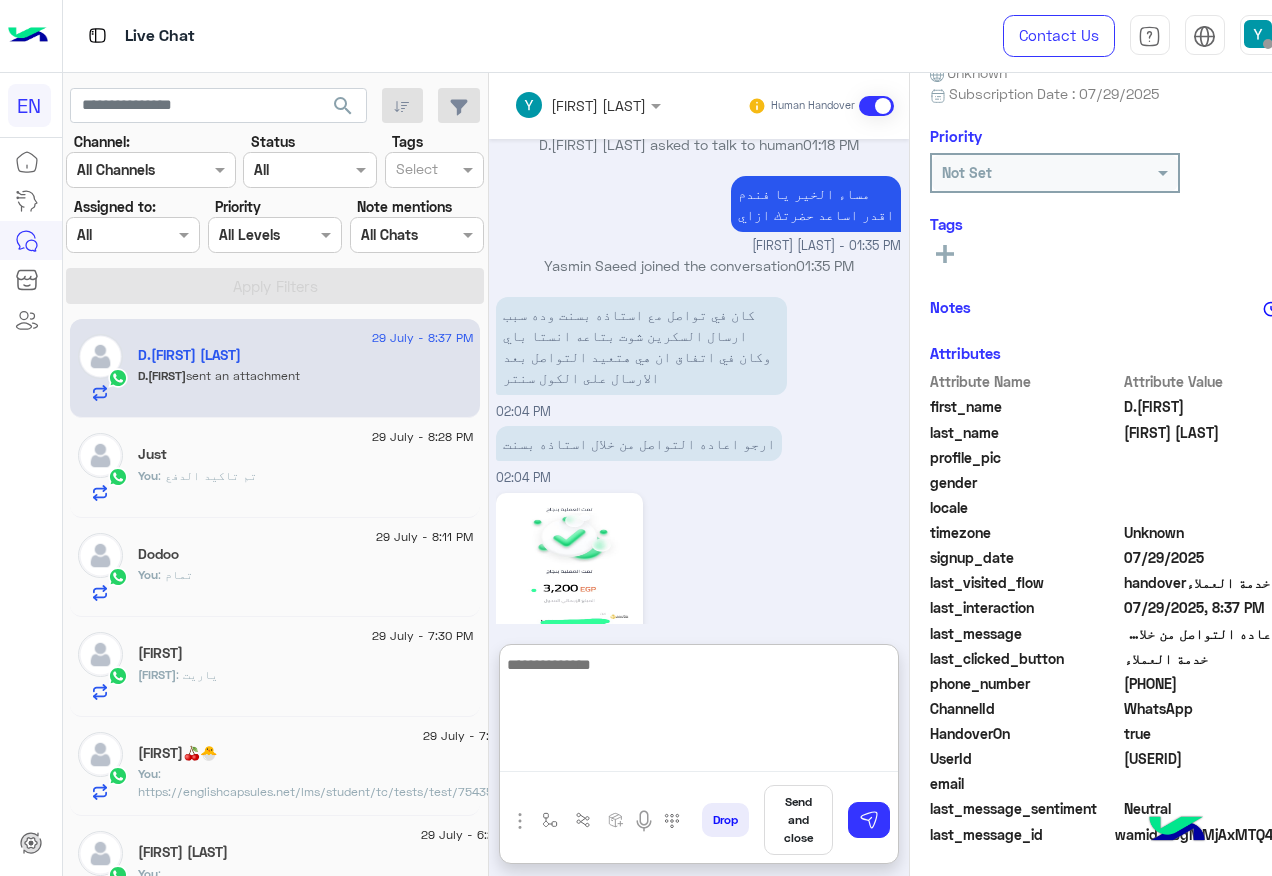 scroll, scrollTop: 1584, scrollLeft: 0, axis: vertical 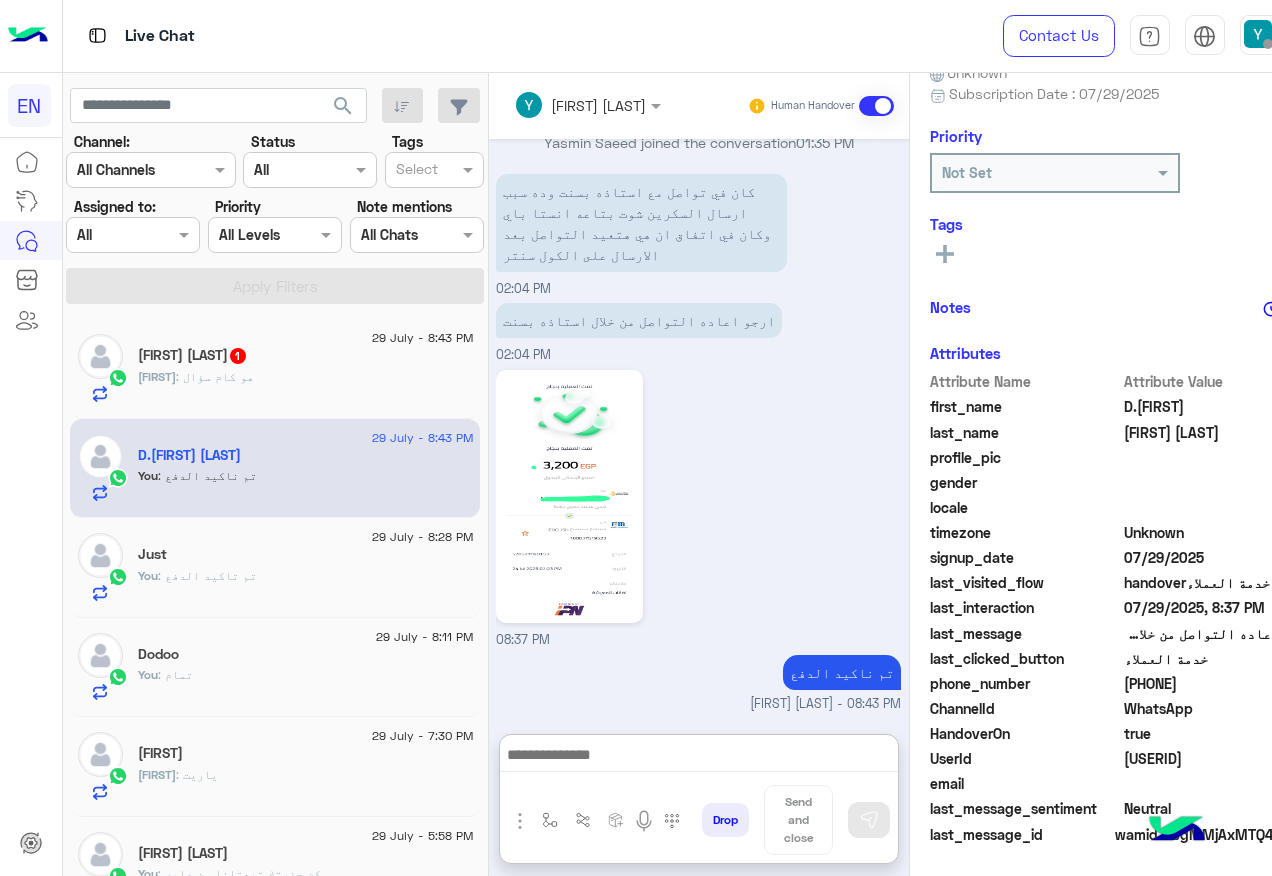click on "[FIRST] [LAST] 1" 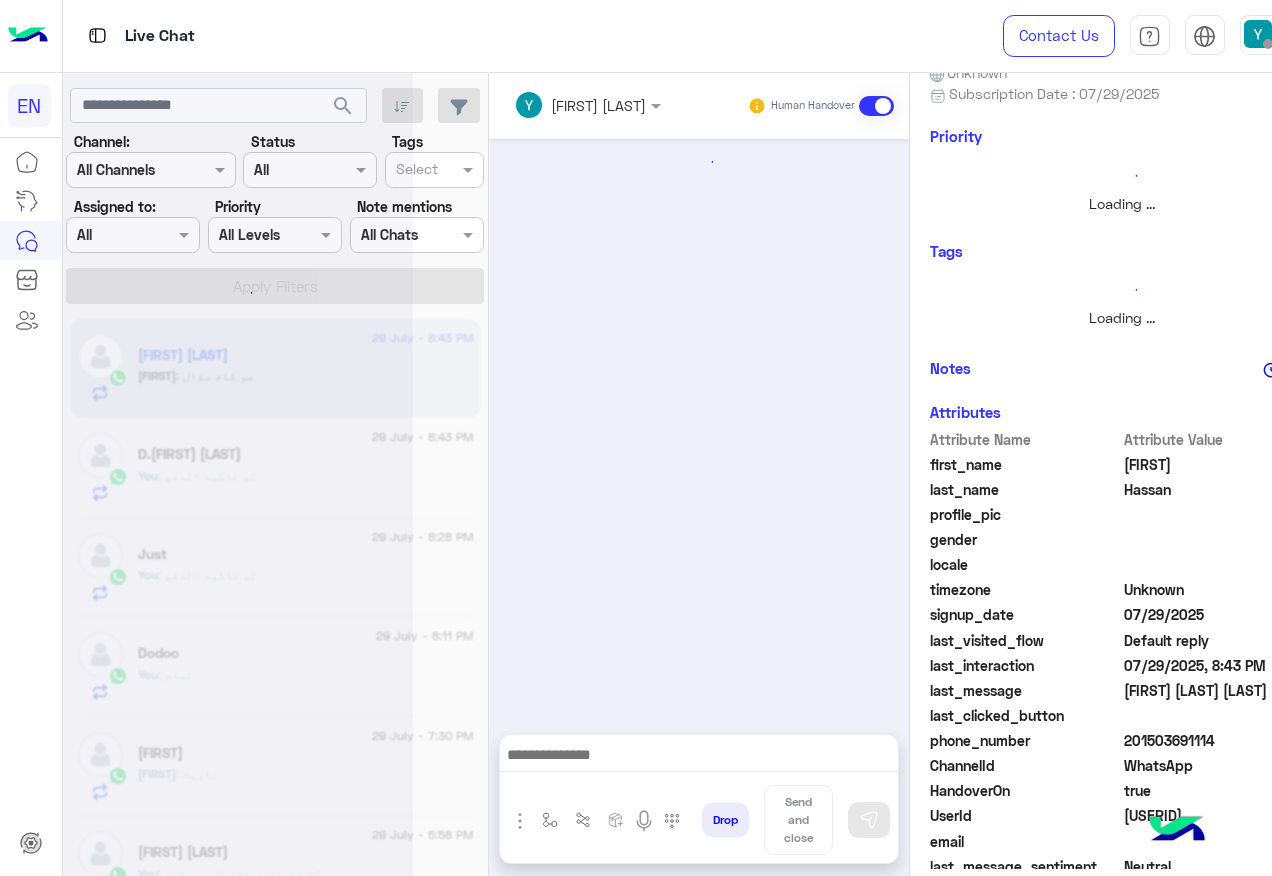 scroll, scrollTop: 0, scrollLeft: 0, axis: both 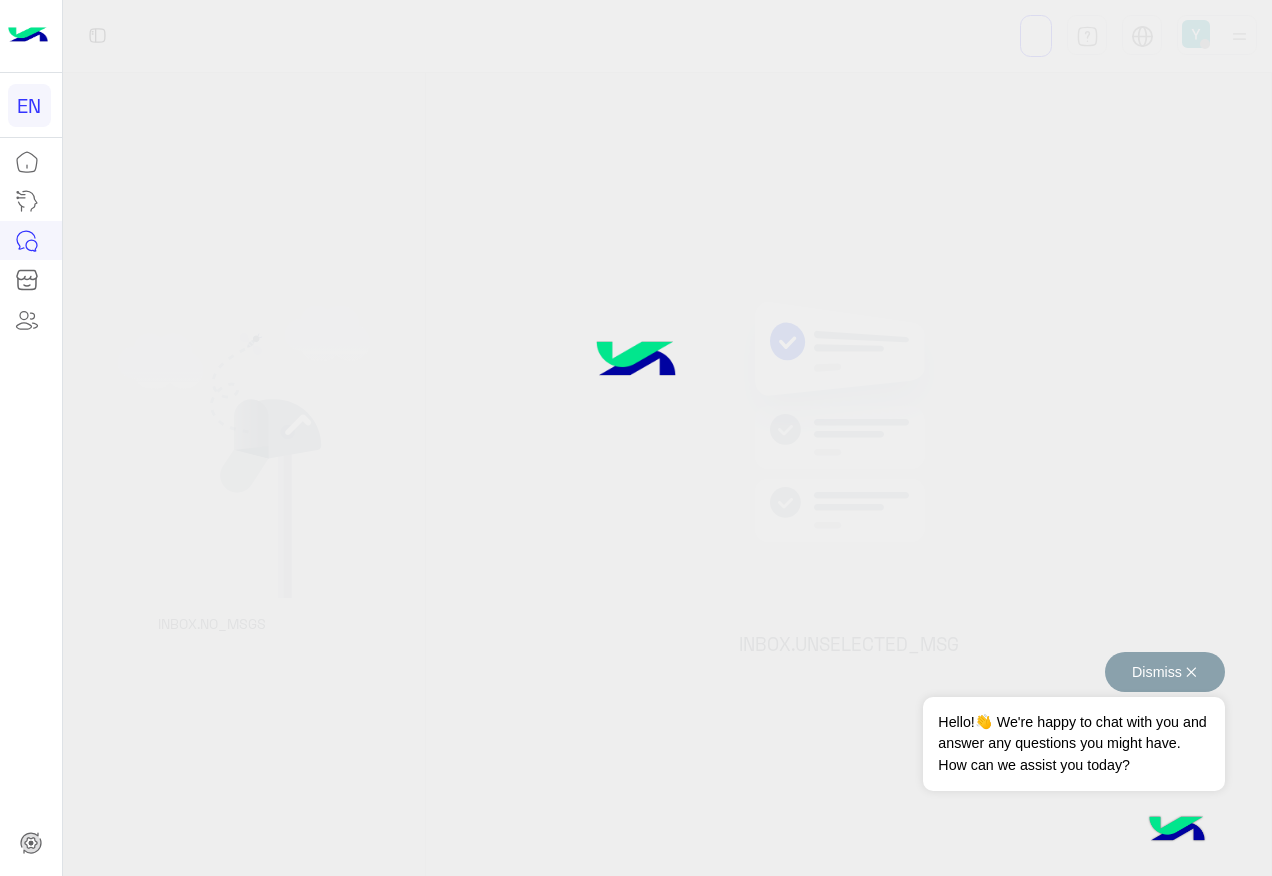 click on "Dismiss ✕" at bounding box center (1165, 672) 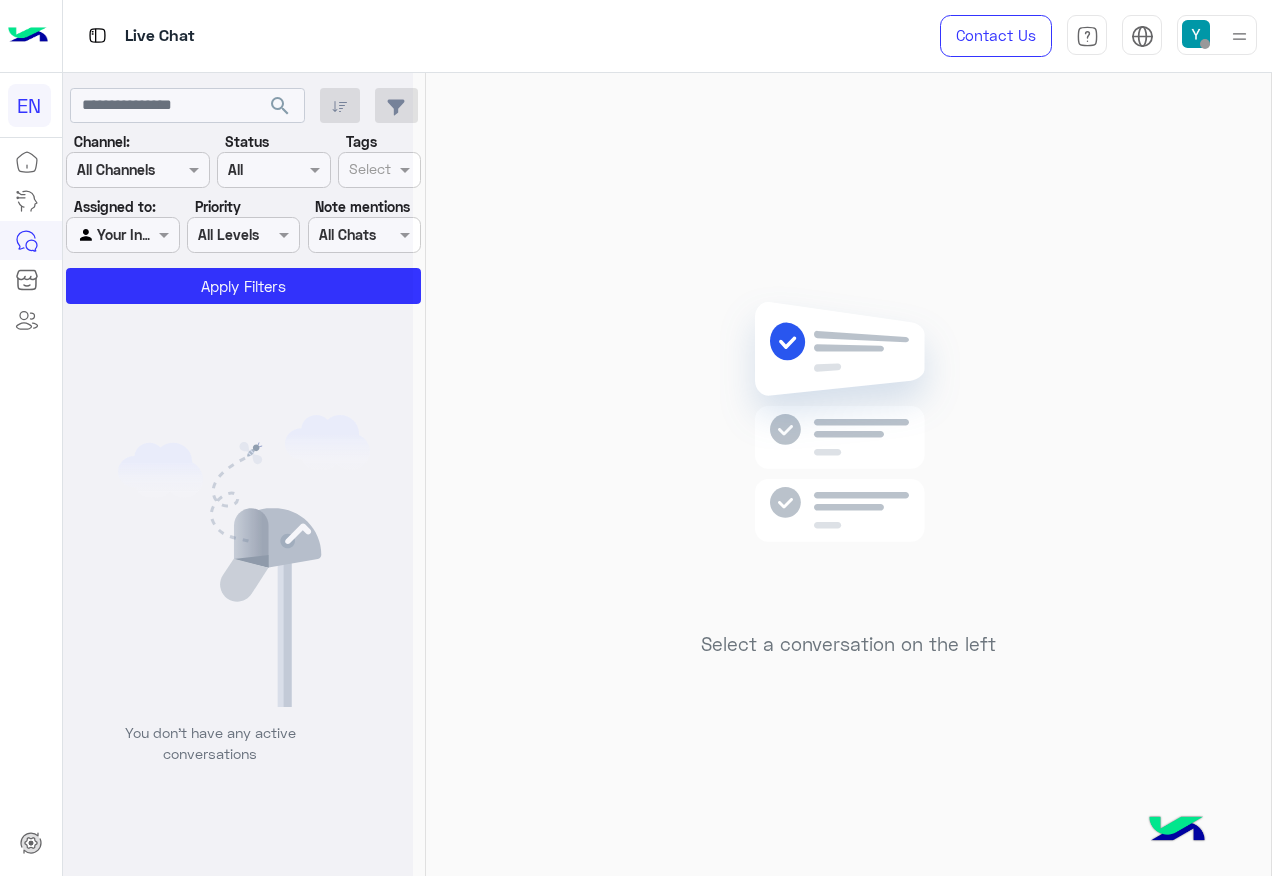 click 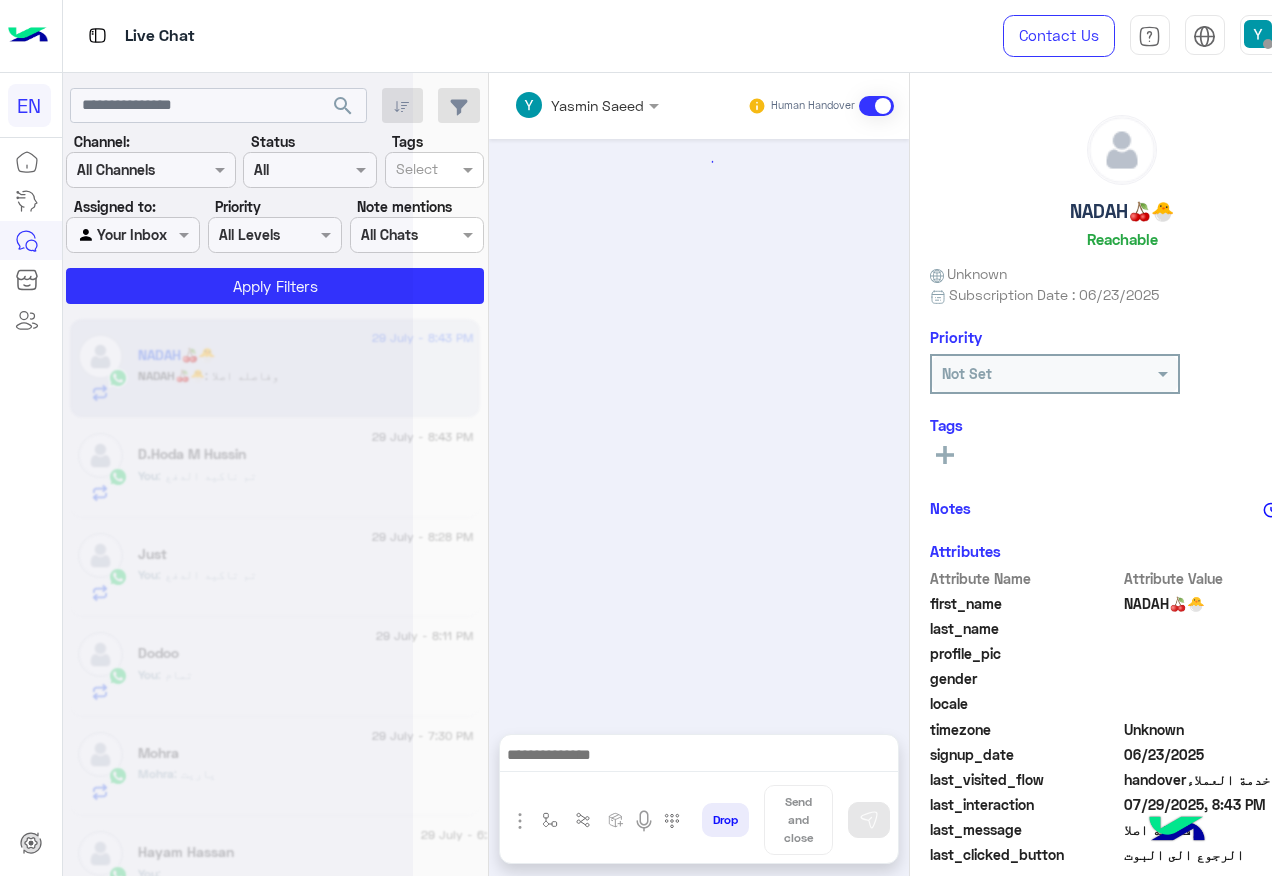 scroll, scrollTop: 1288, scrollLeft: 0, axis: vertical 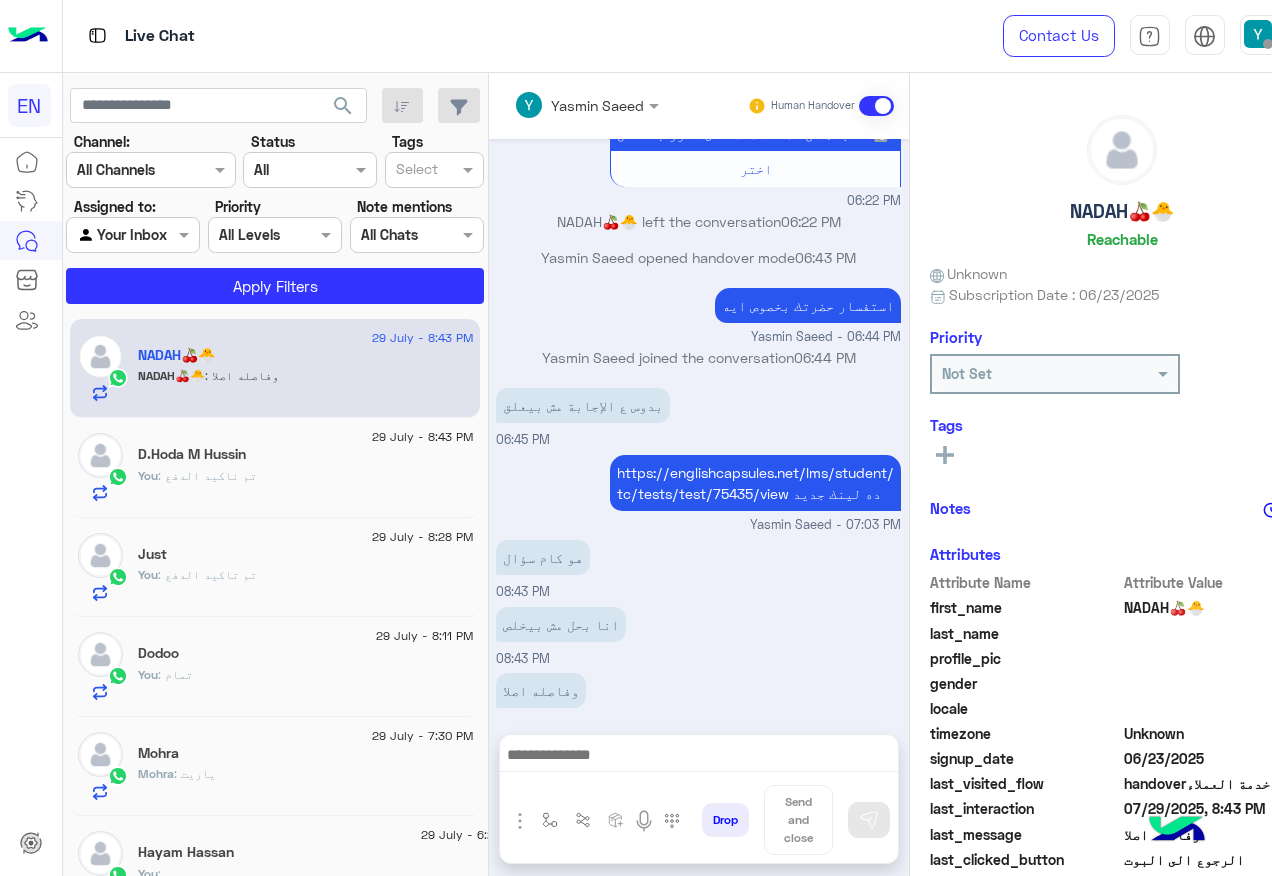 click at bounding box center (699, 760) 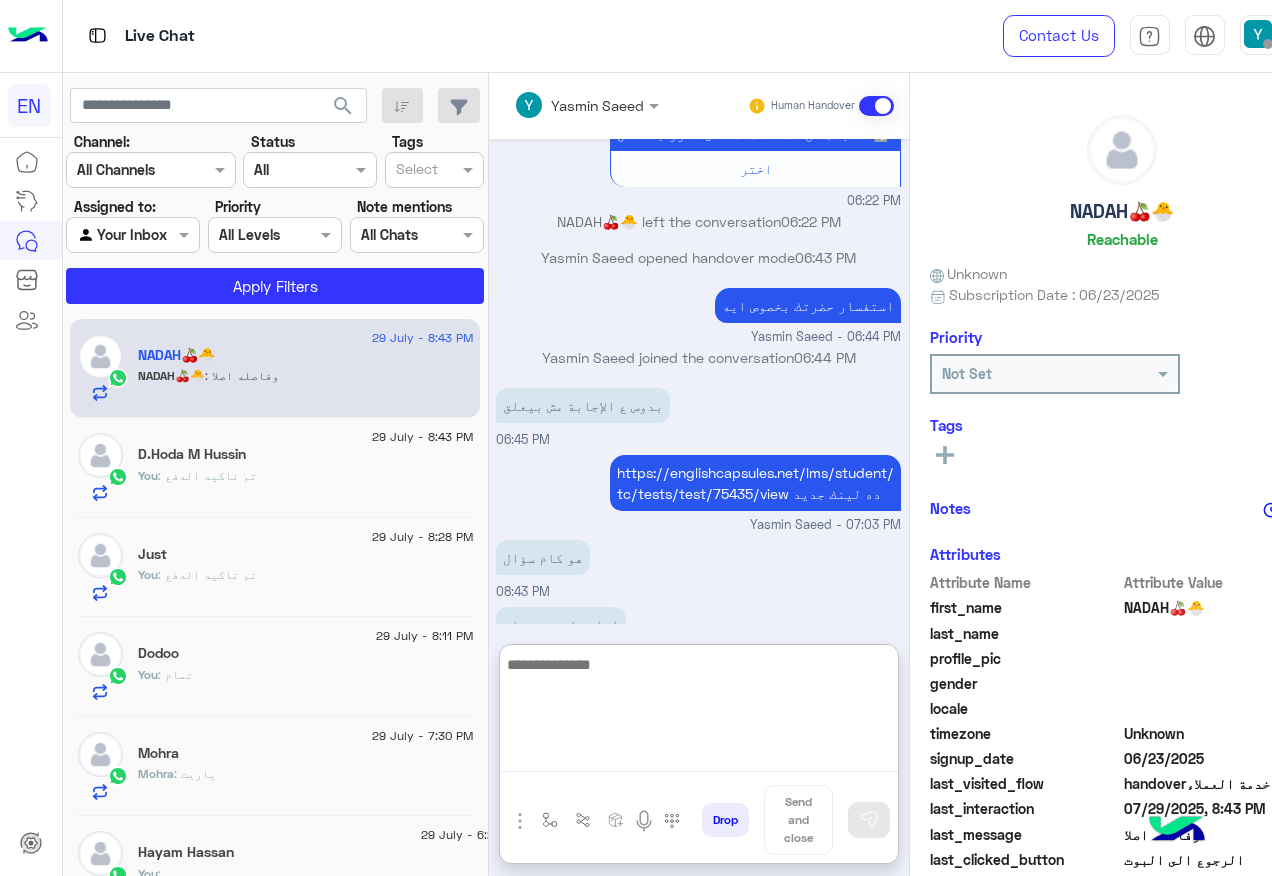 click at bounding box center [699, 712] 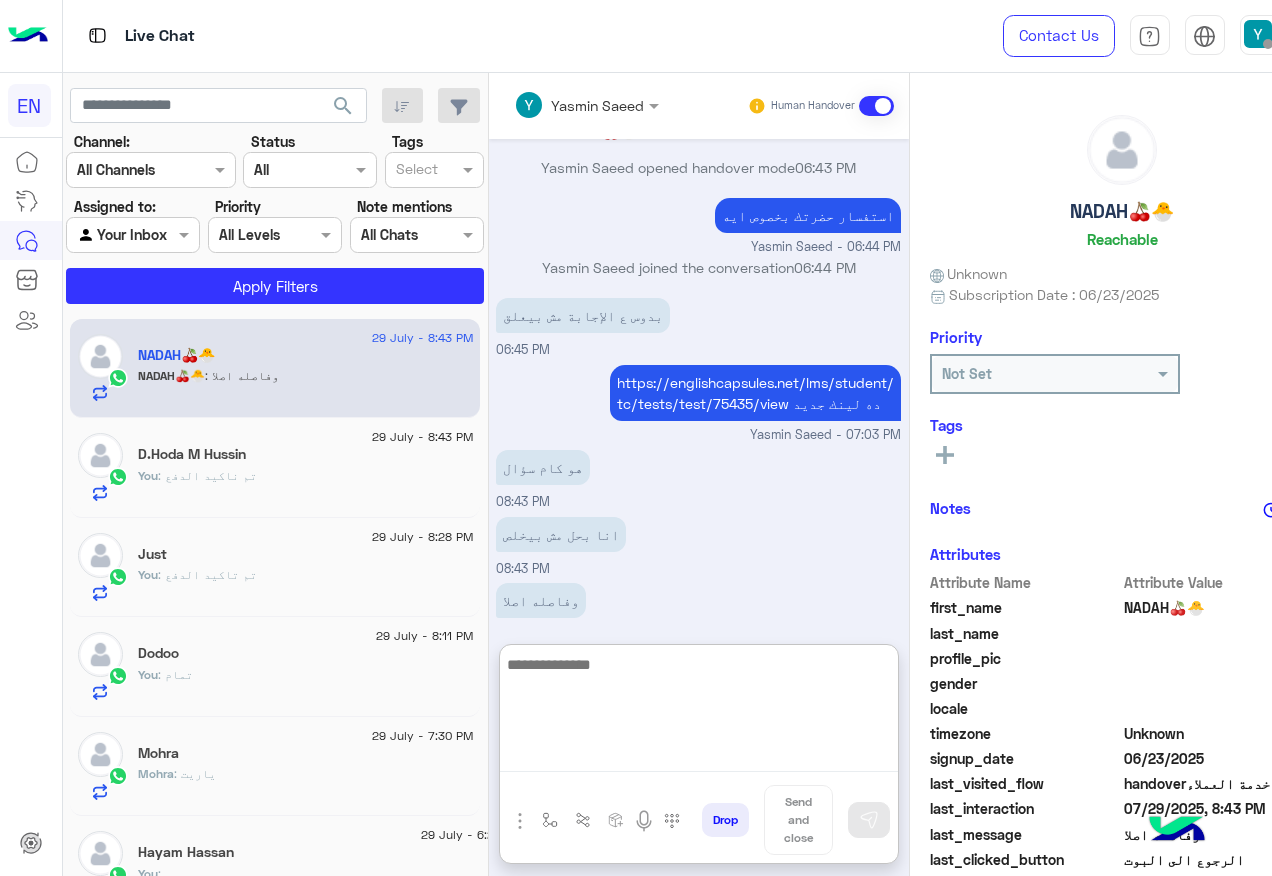 click at bounding box center [699, 712] 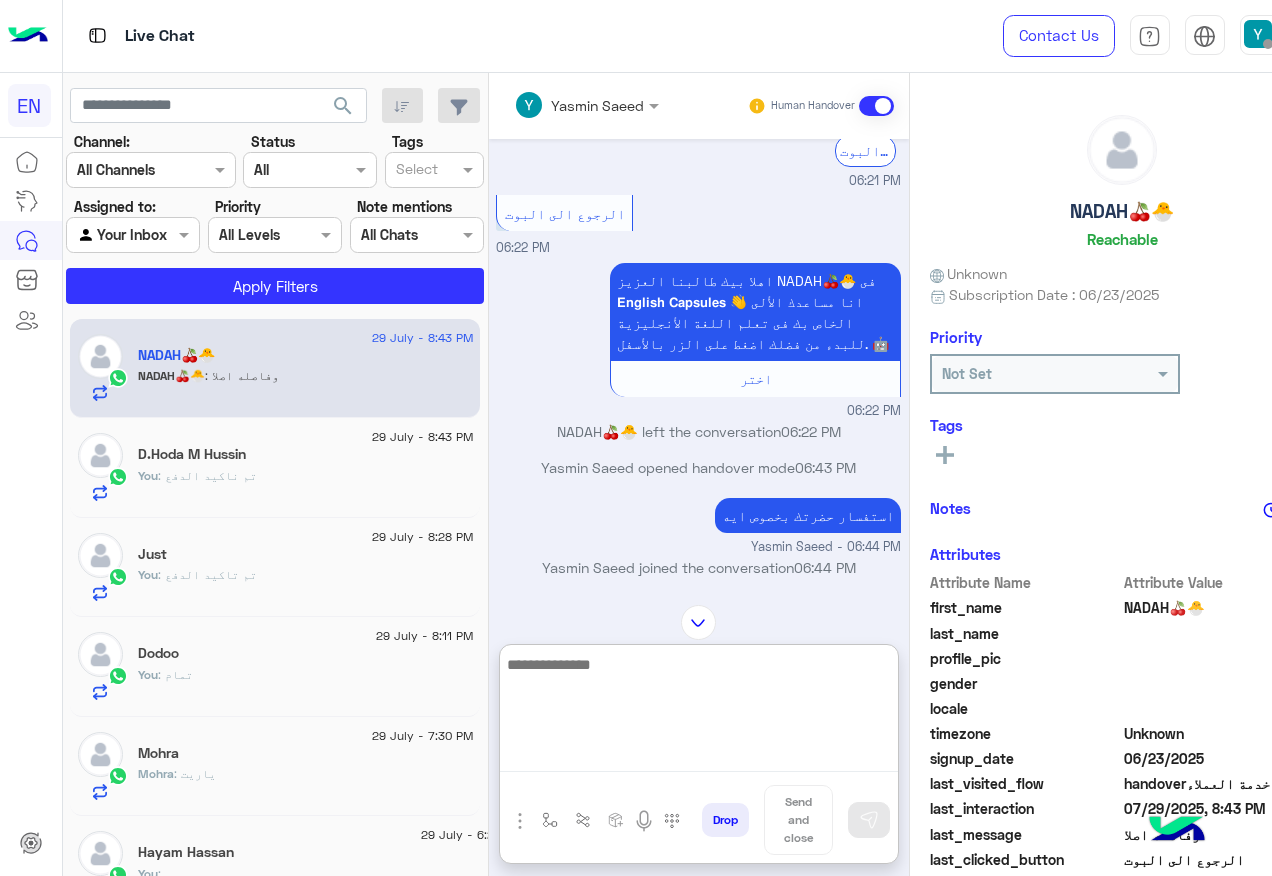 scroll, scrollTop: 1378, scrollLeft: 0, axis: vertical 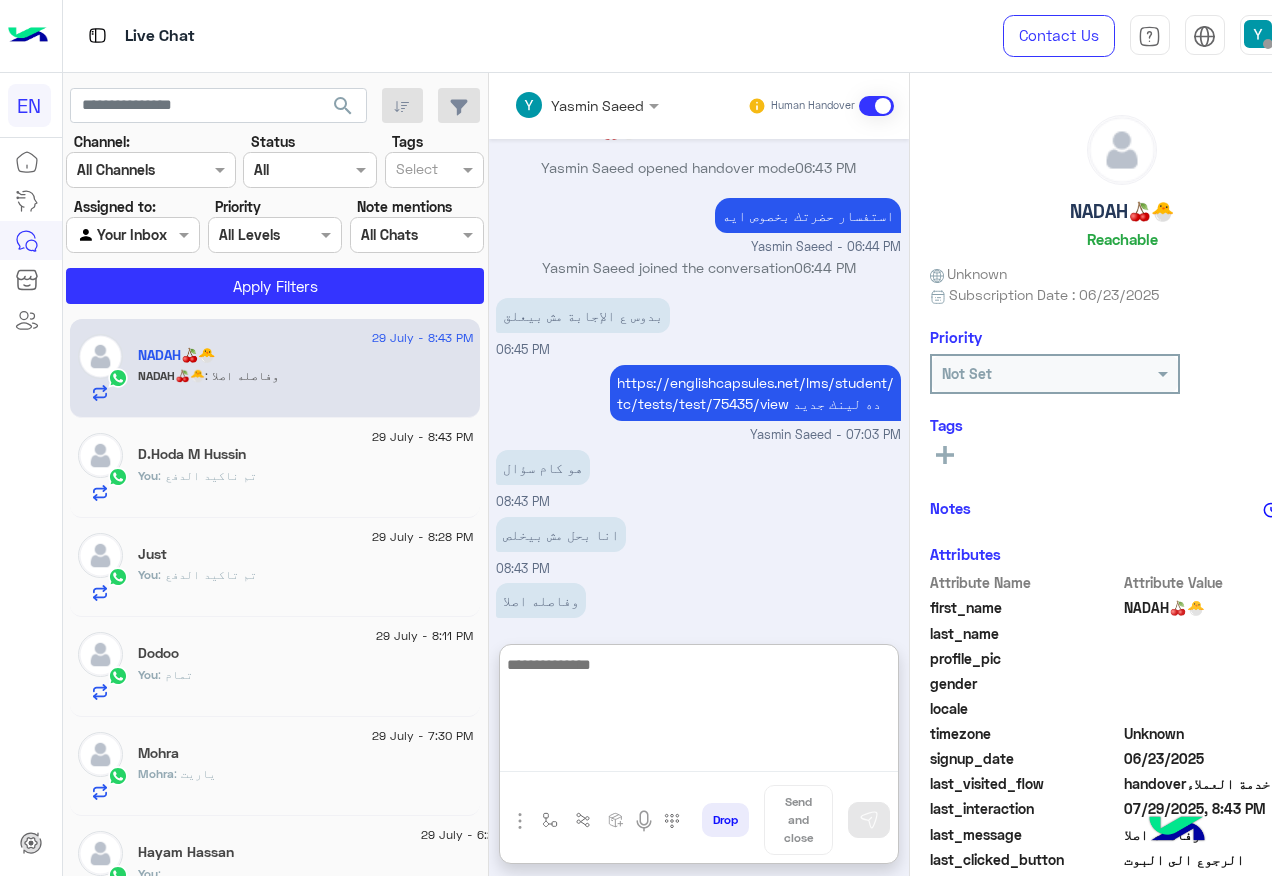 click at bounding box center [699, 712] 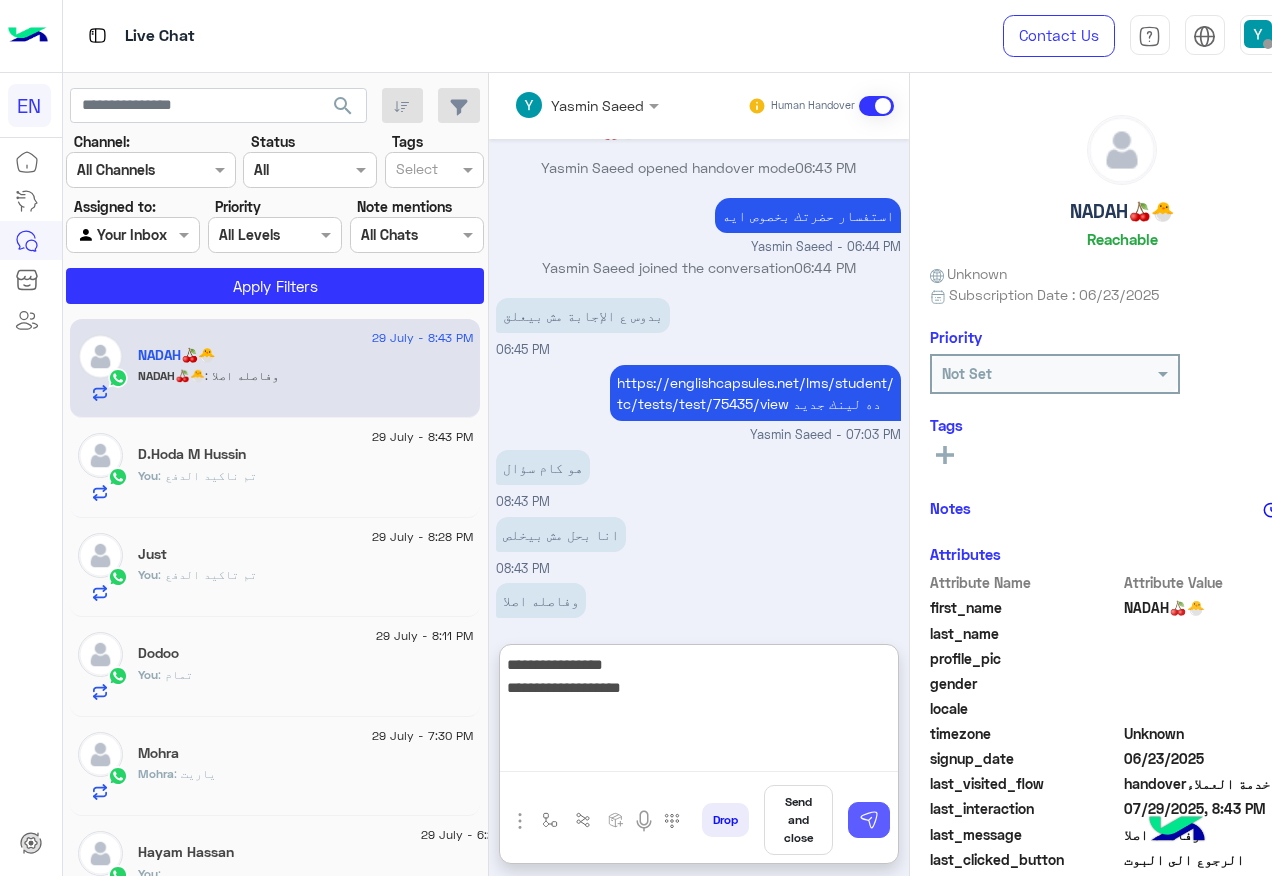 type on "**********" 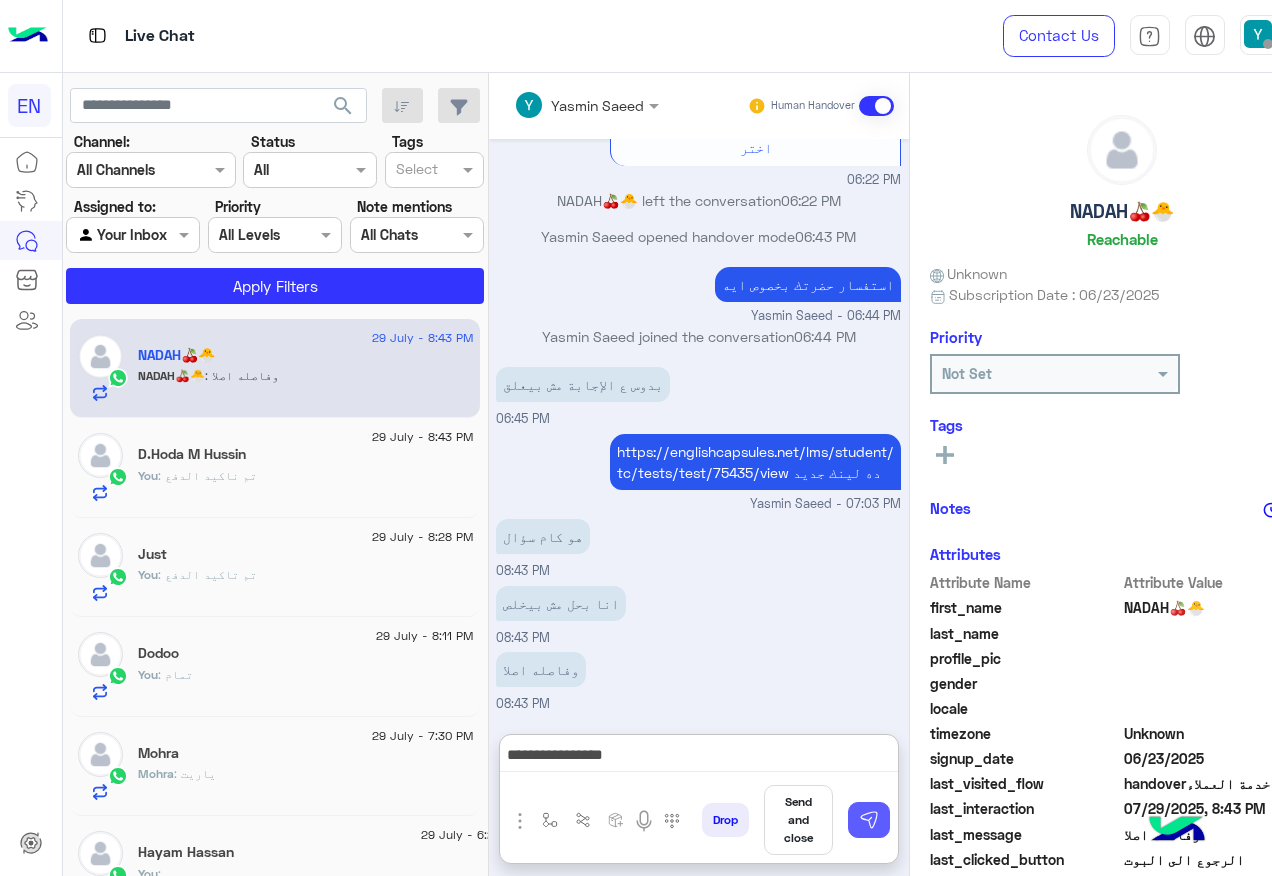click at bounding box center (869, 820) 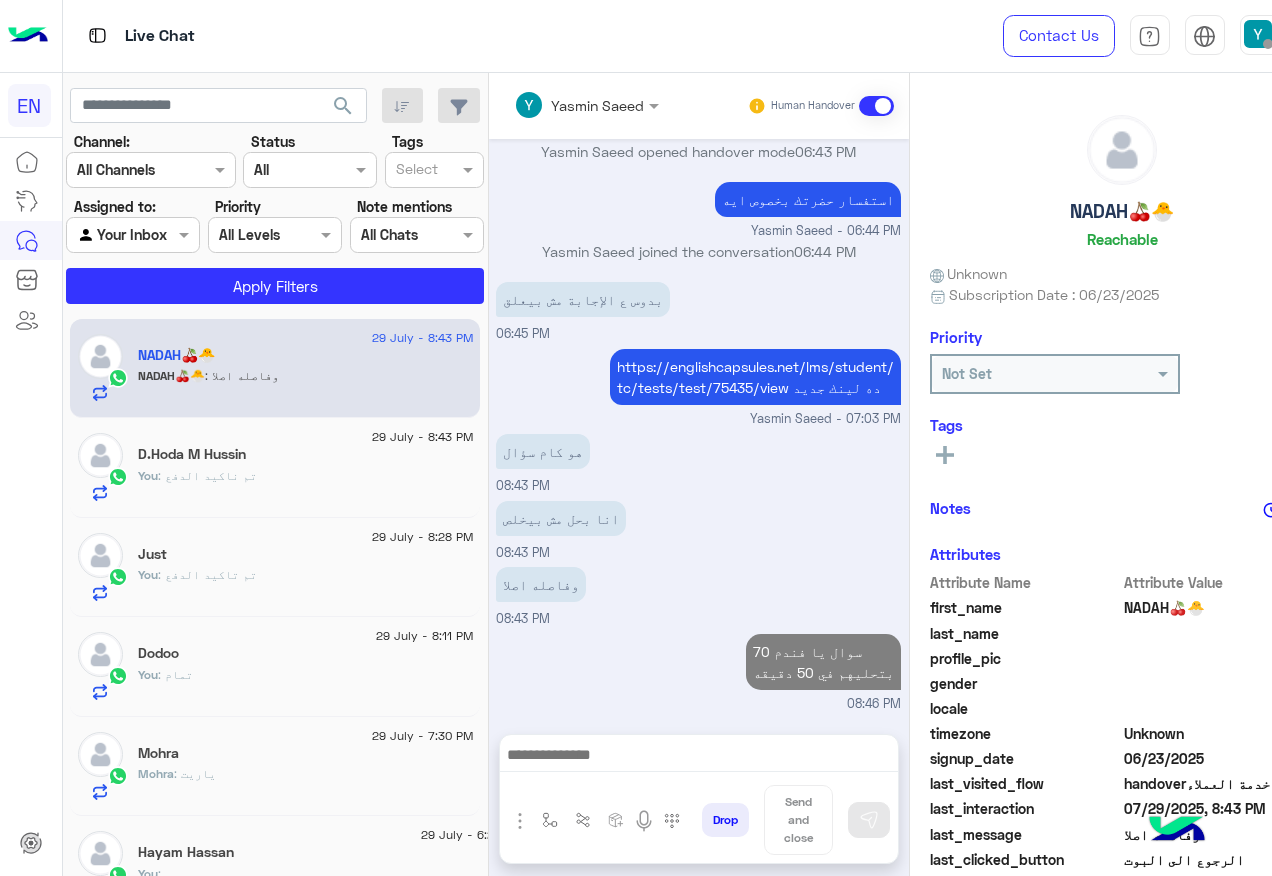 scroll, scrollTop: 1373, scrollLeft: 0, axis: vertical 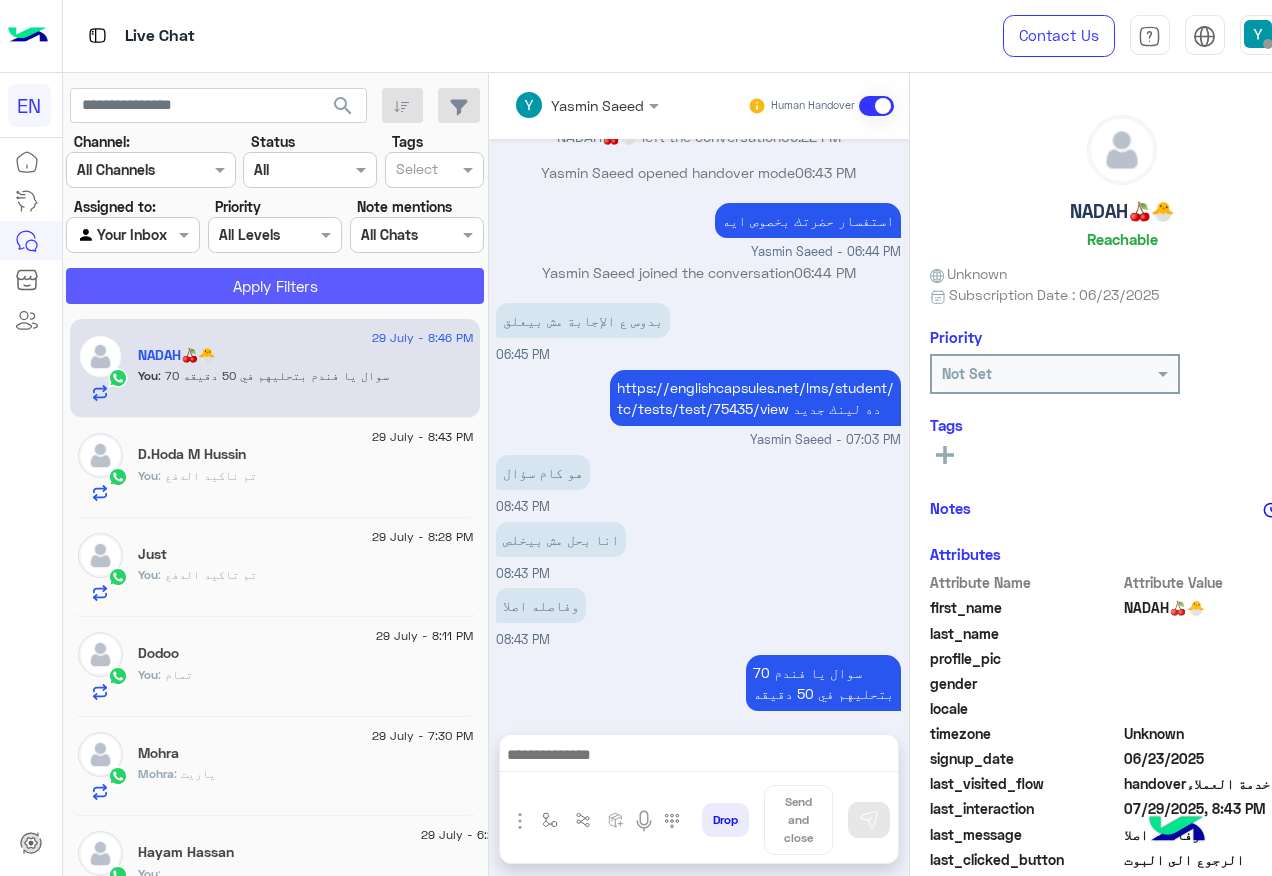 click on "Apply Filters" 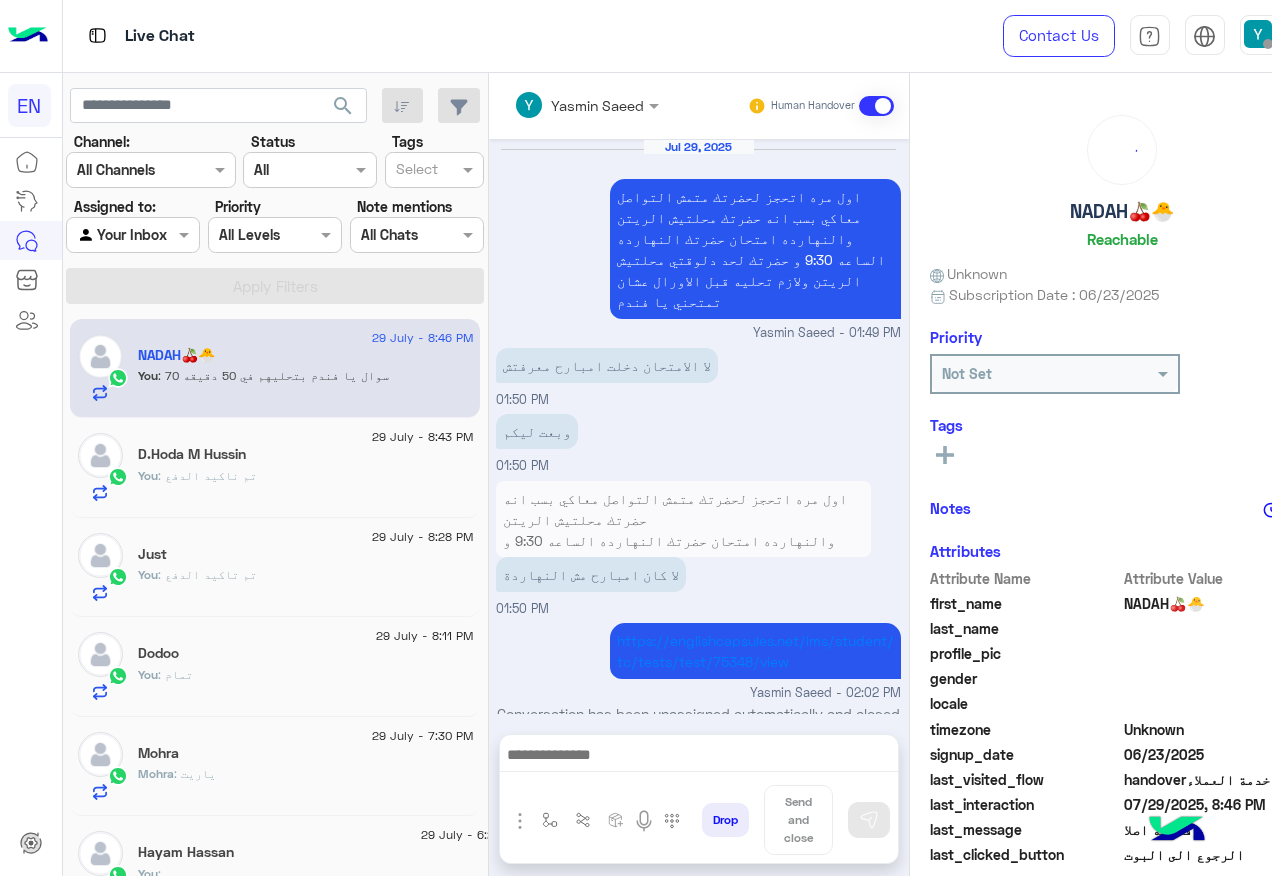 scroll, scrollTop: 1271, scrollLeft: 0, axis: vertical 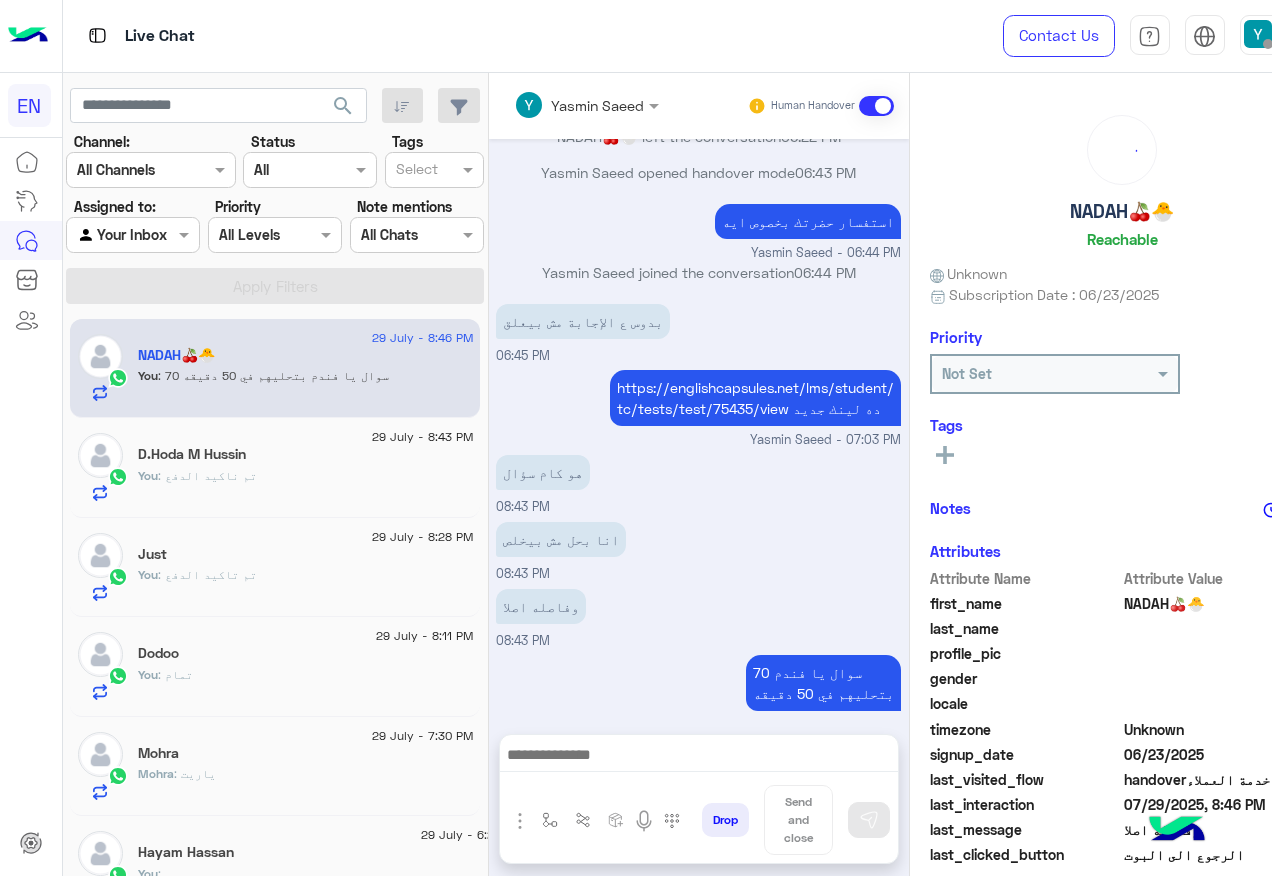 click at bounding box center (109, 235) 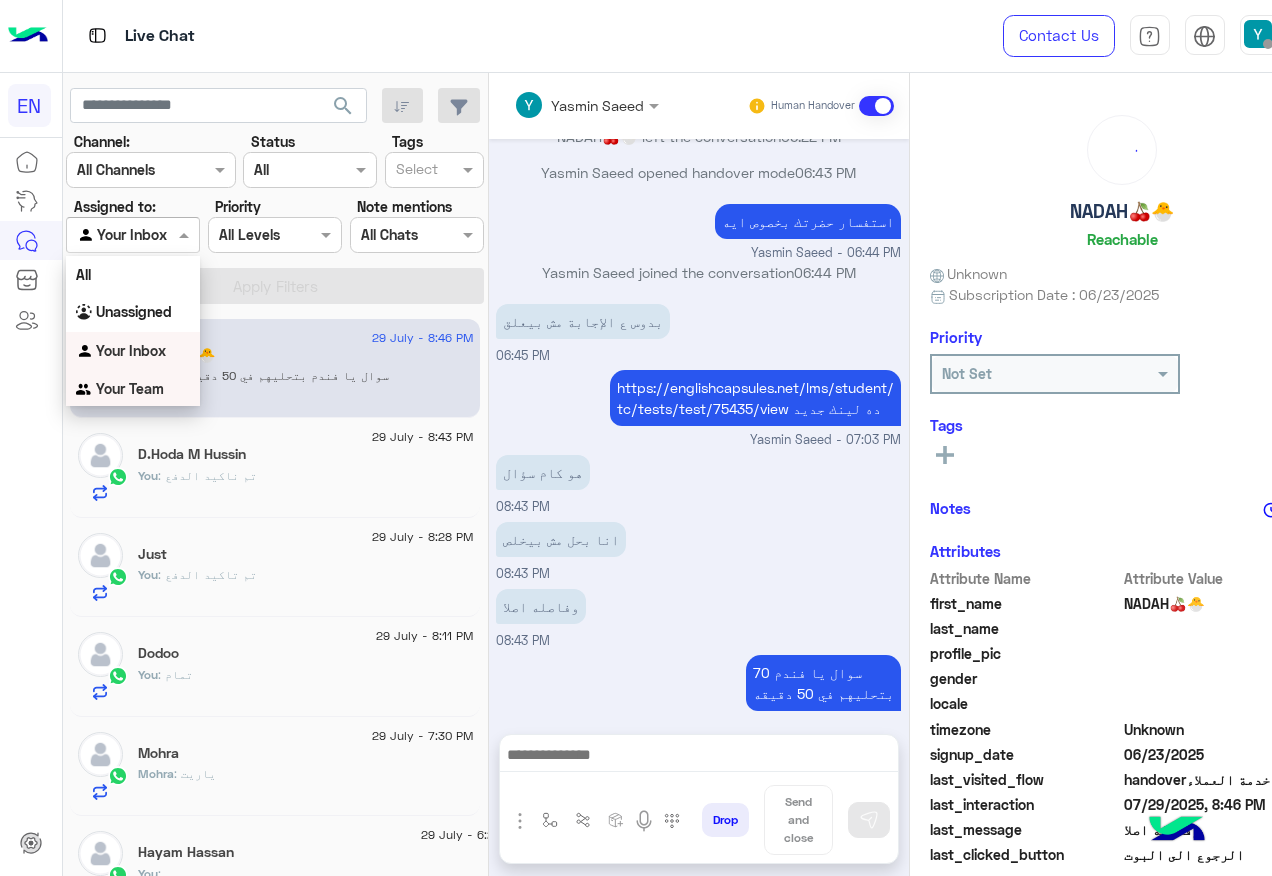 drag, startPoint x: 117, startPoint y: 390, endPoint x: 168, endPoint y: 331, distance: 77.987175 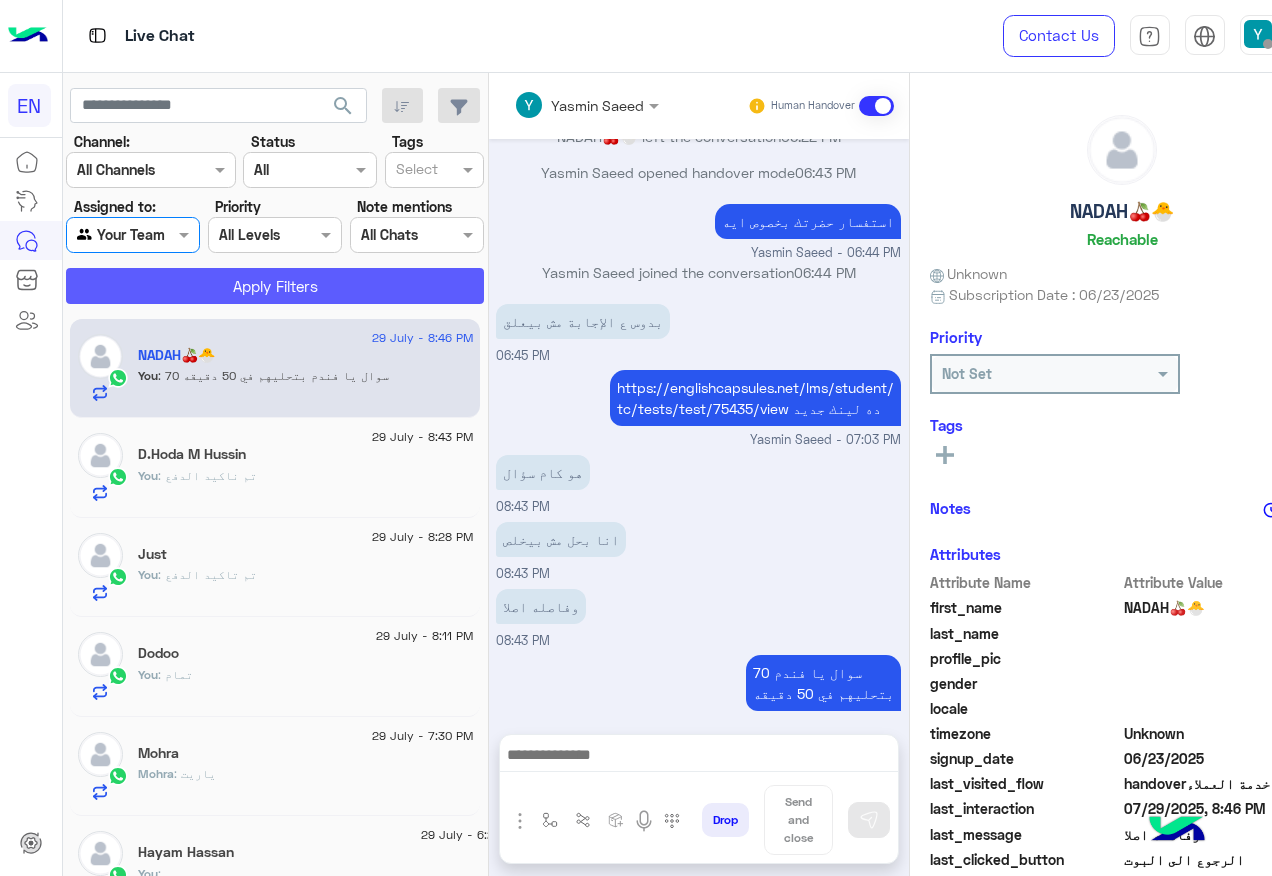 click on "Apply Filters" 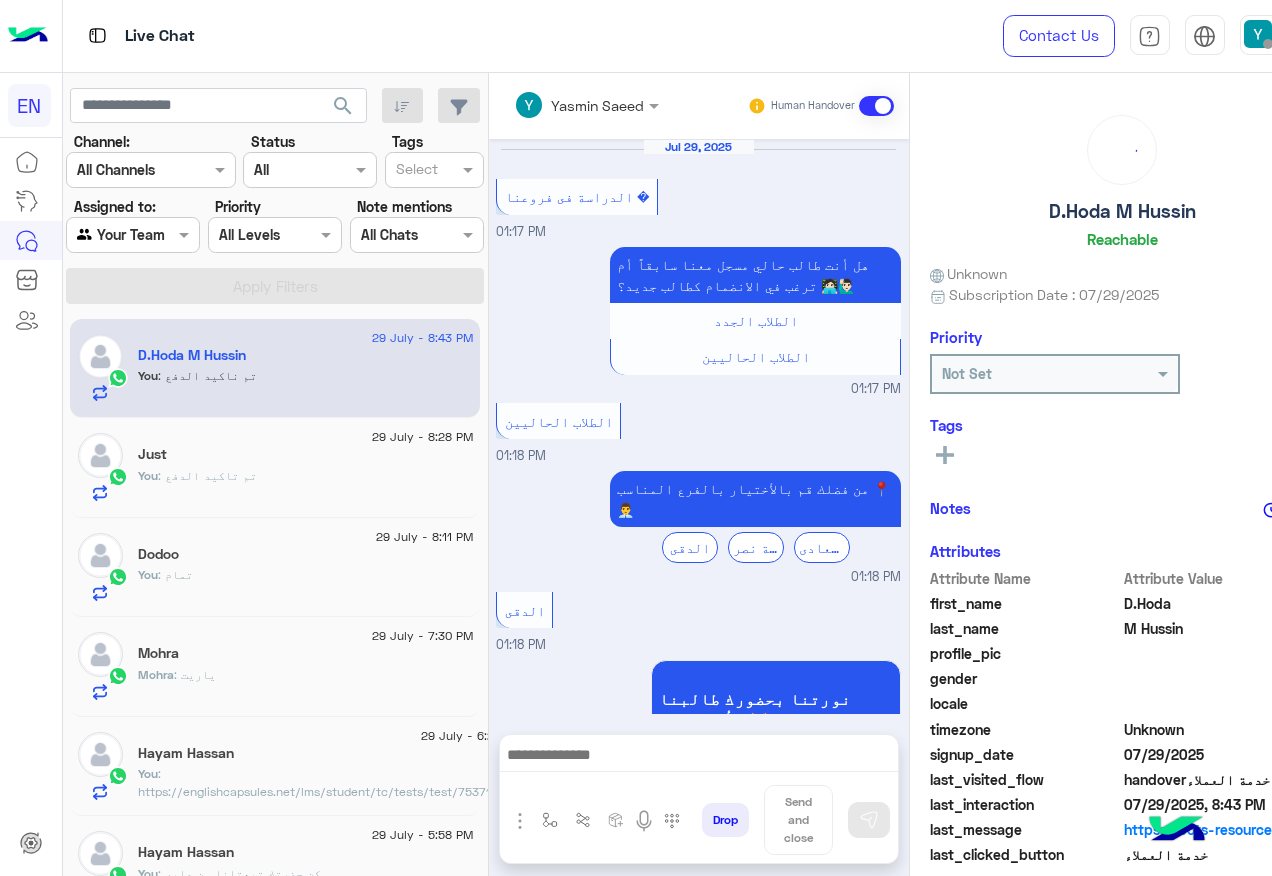 scroll, scrollTop: 1351, scrollLeft: 0, axis: vertical 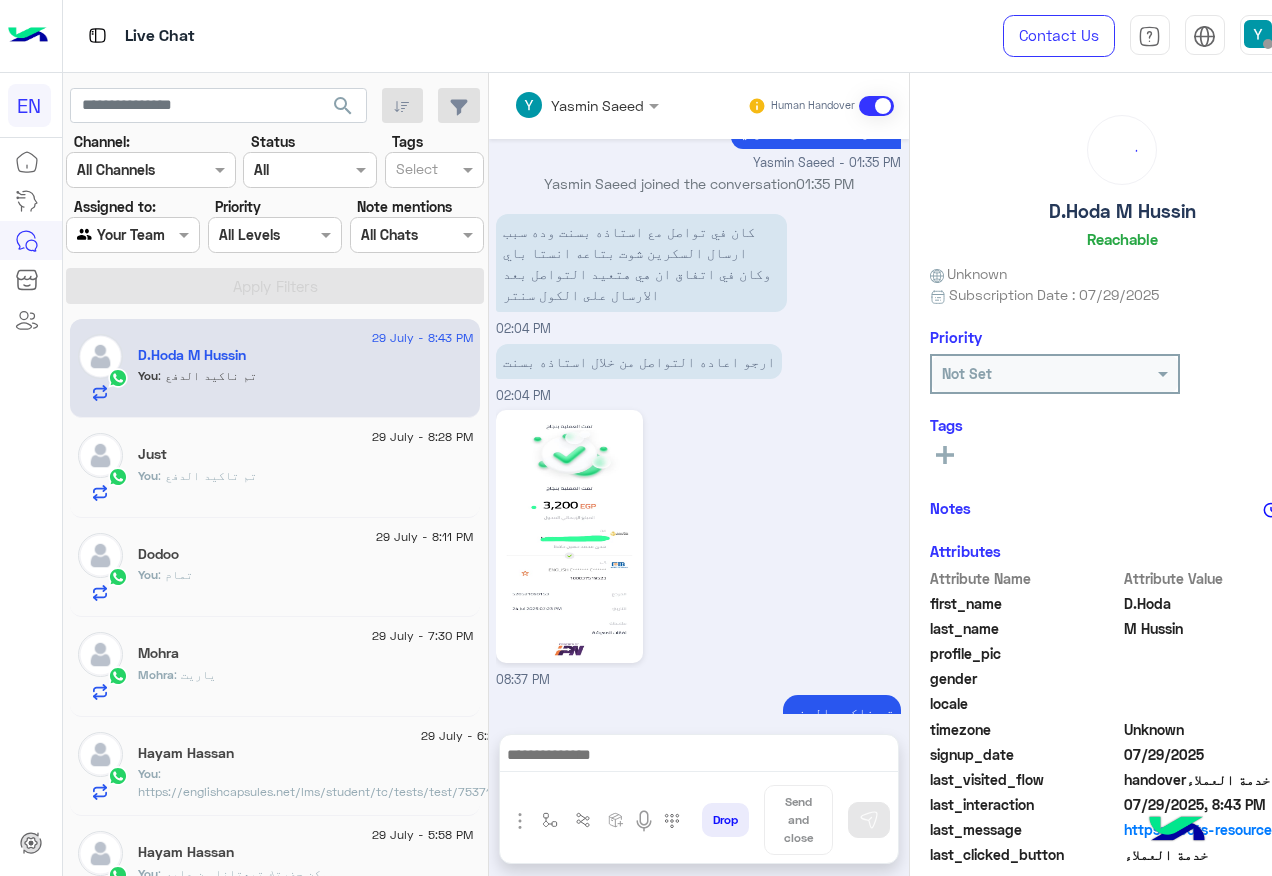 click at bounding box center [133, 234] 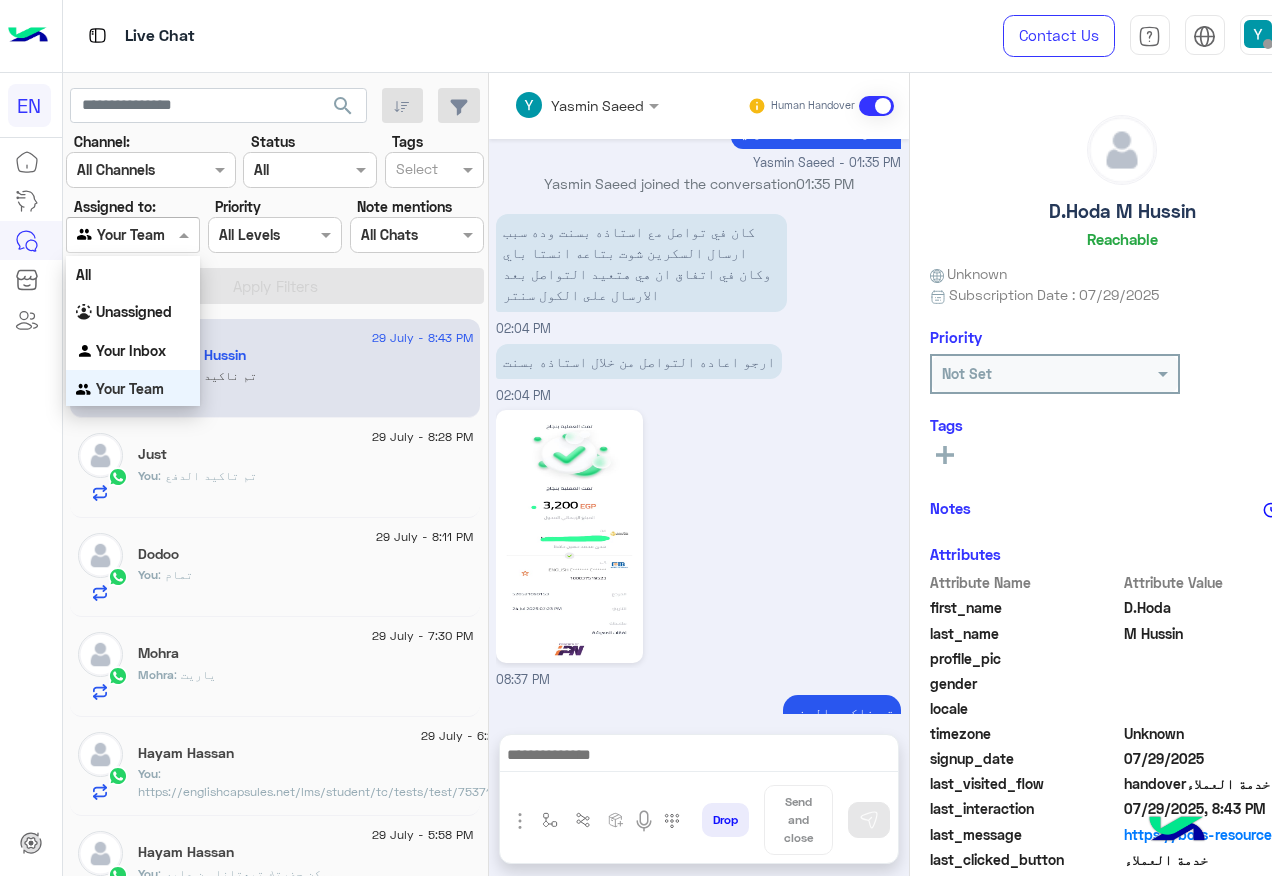 scroll, scrollTop: 3, scrollLeft: 0, axis: vertical 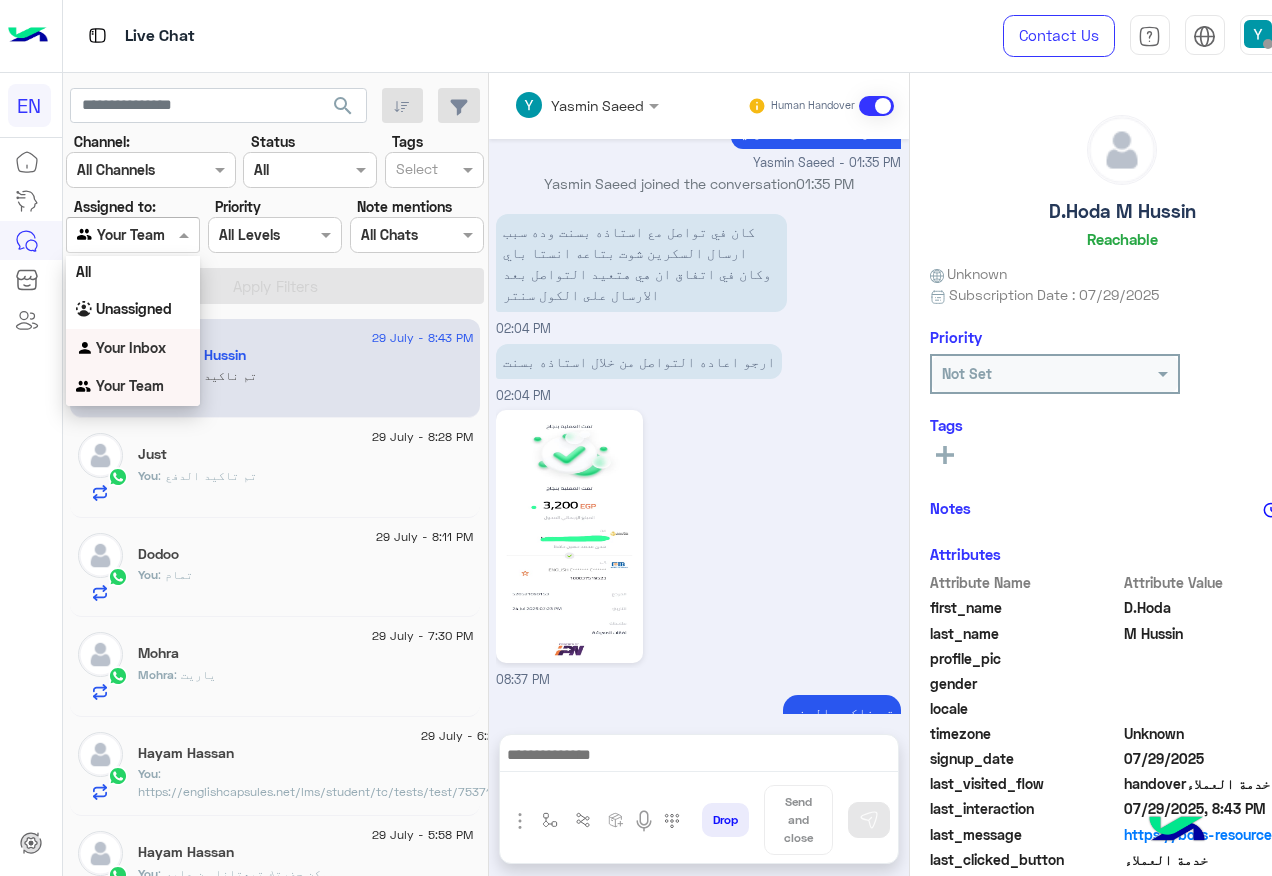 click on "Your Inbox" at bounding box center [131, 347] 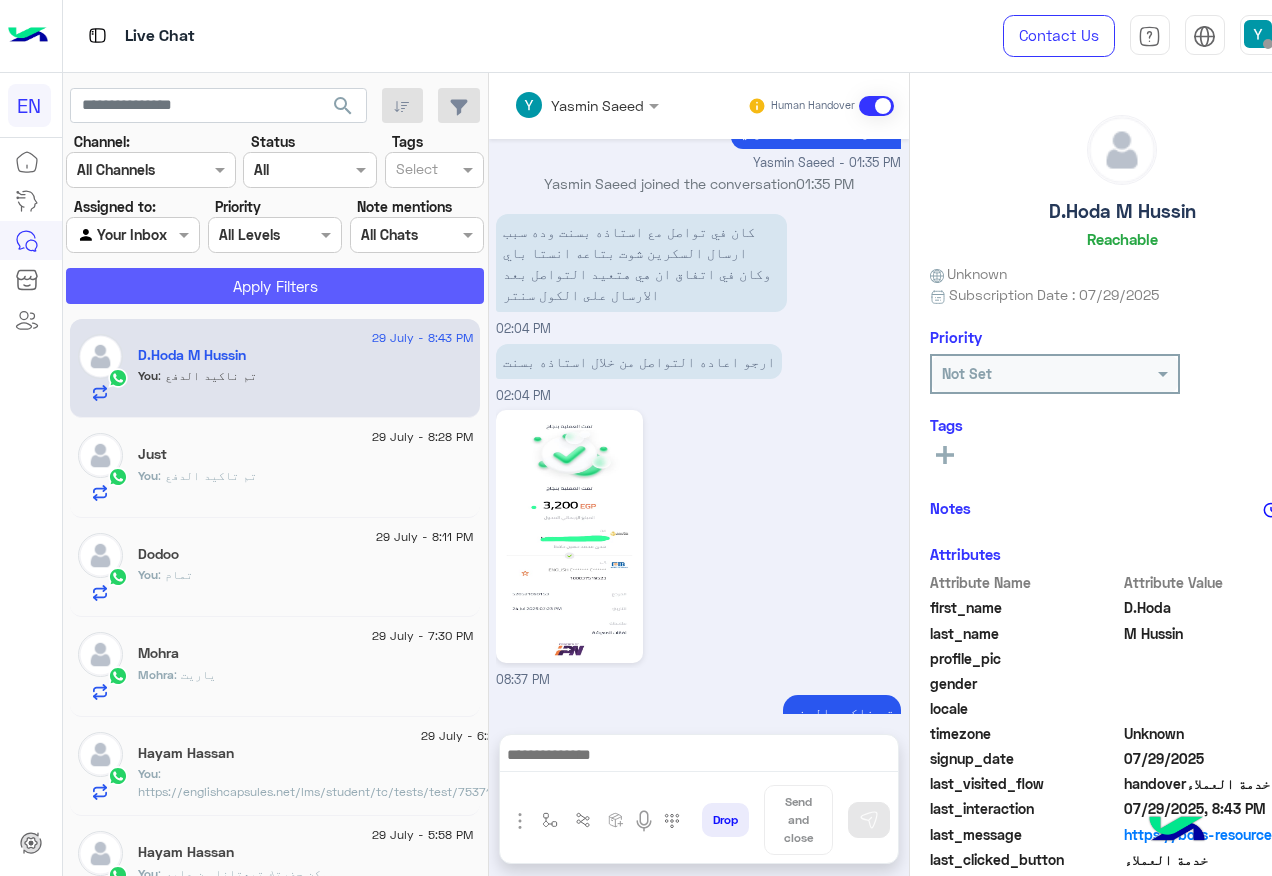 click on "Apply Filters" 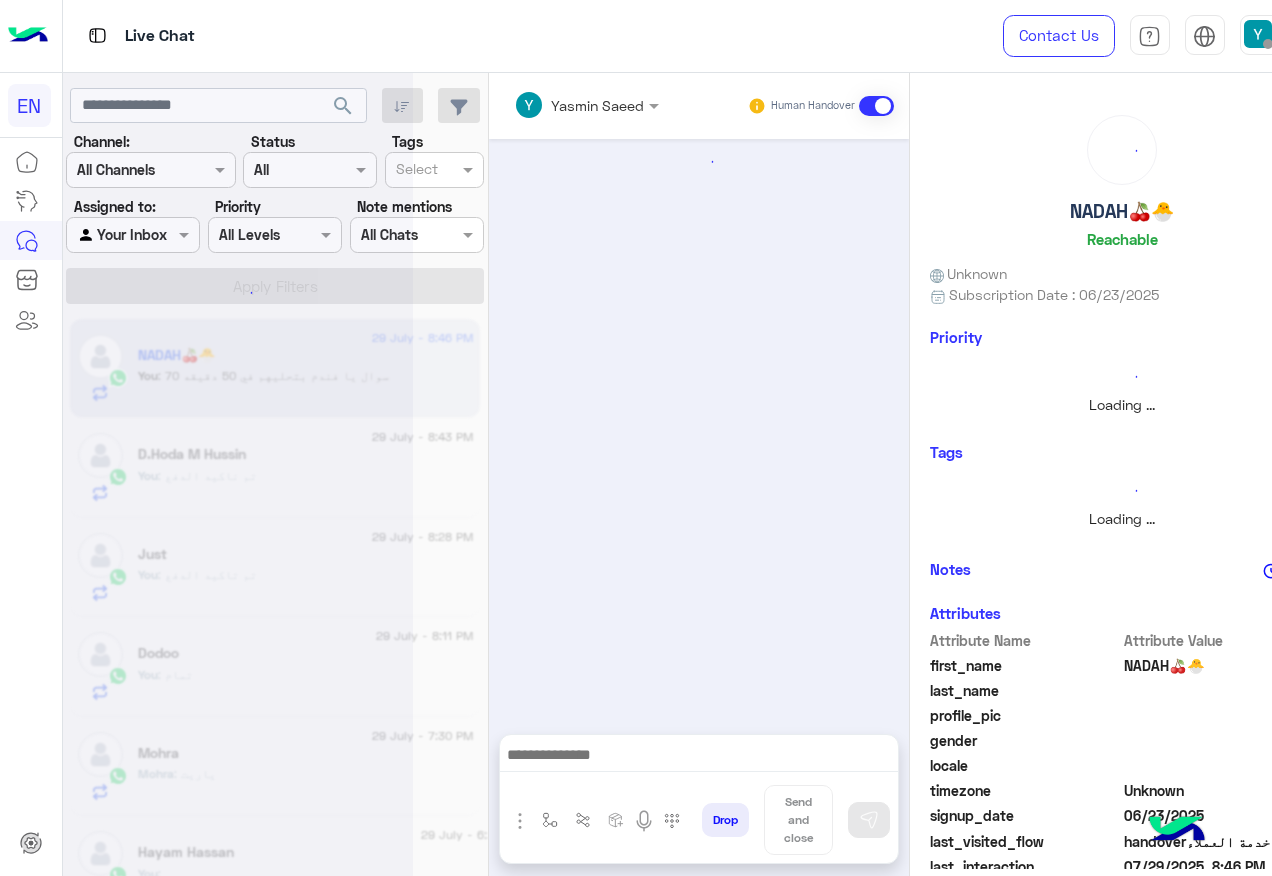 scroll, scrollTop: 1271, scrollLeft: 0, axis: vertical 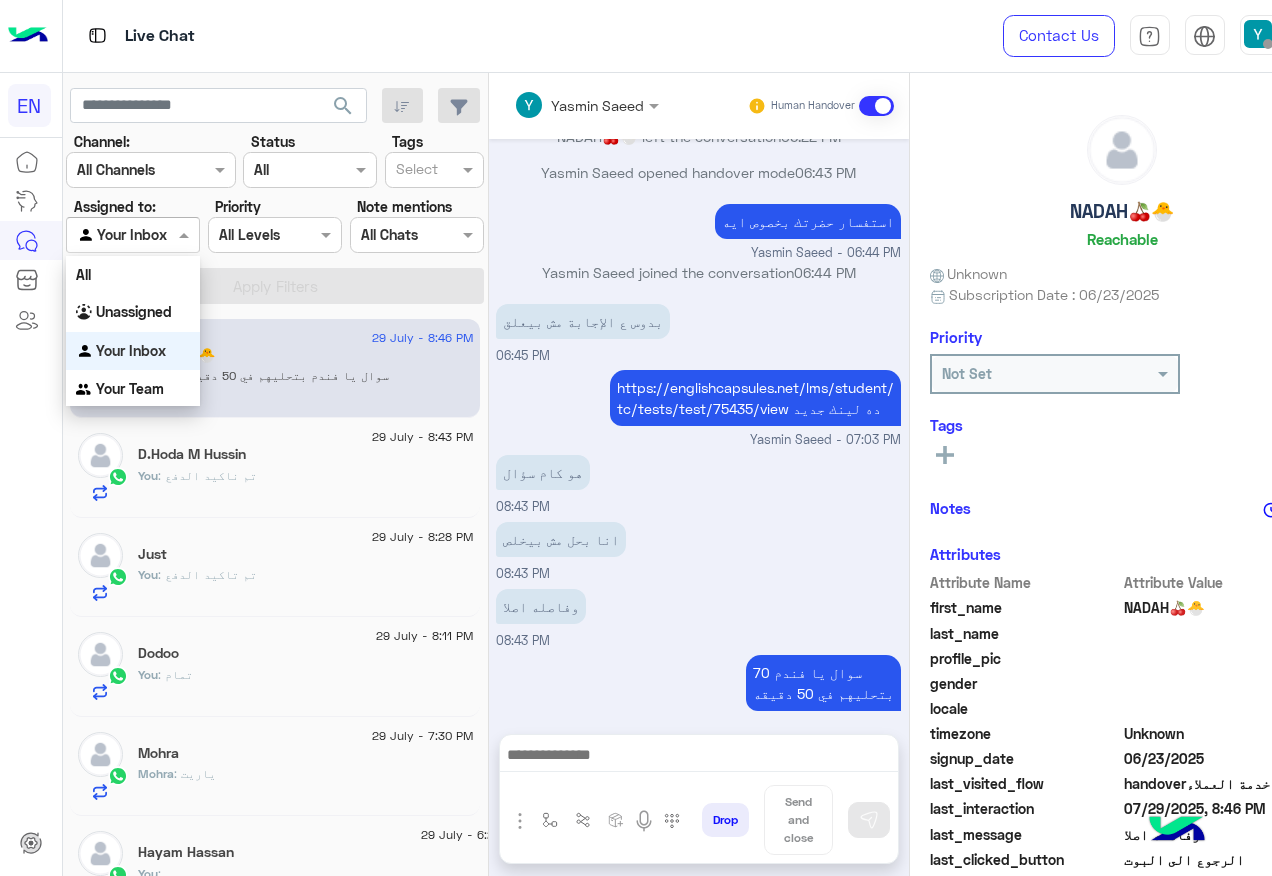 click at bounding box center (109, 235) 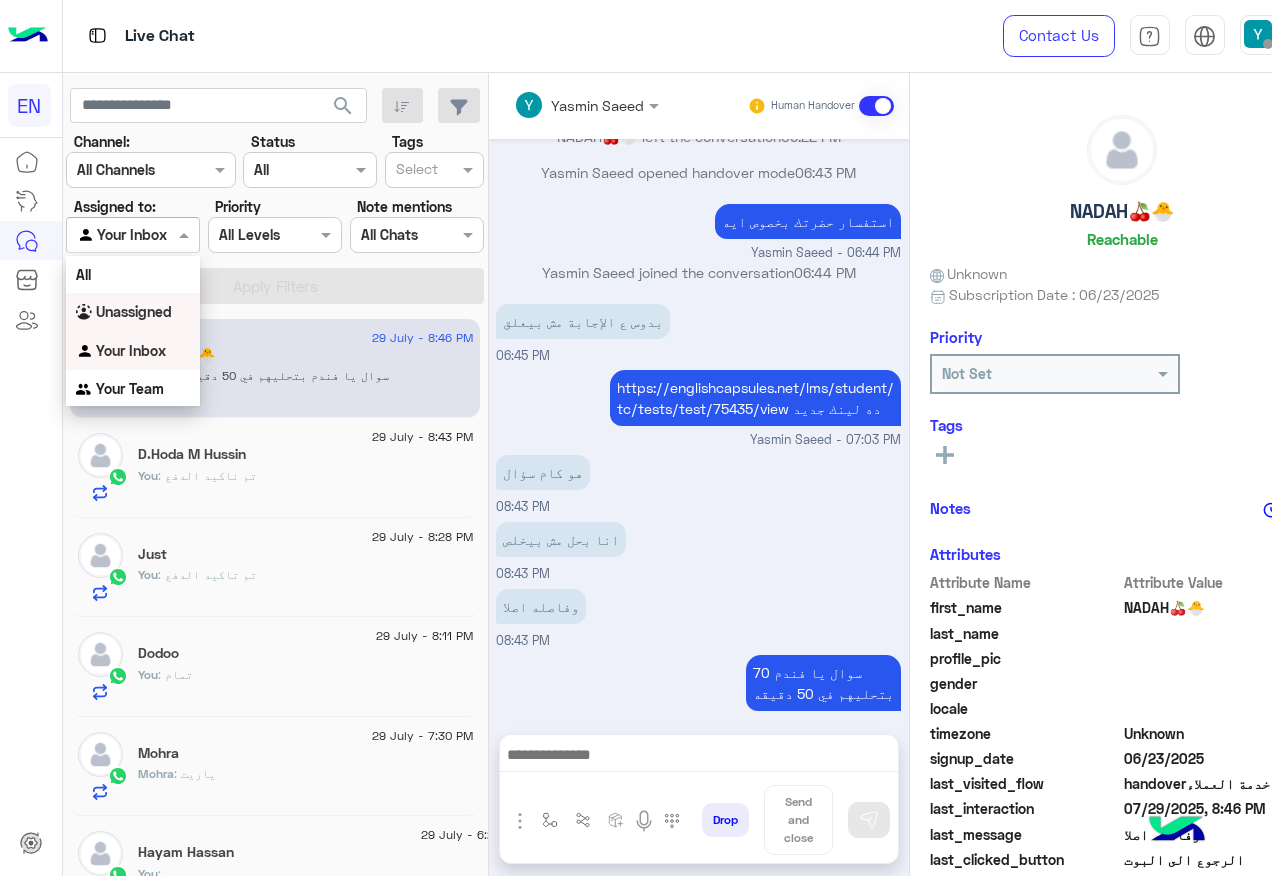 click on "Unassigned" at bounding box center (134, 311) 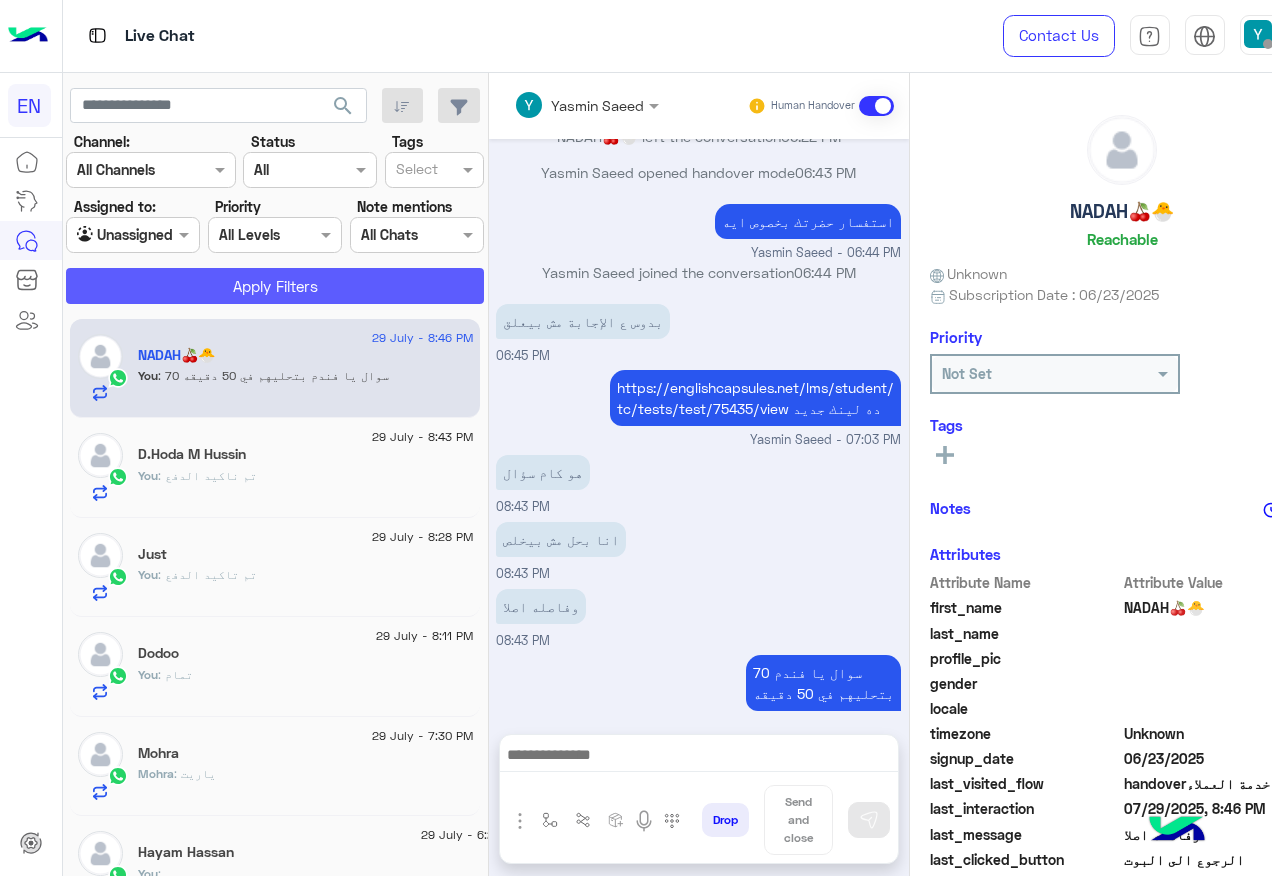 click on "Apply Filters" 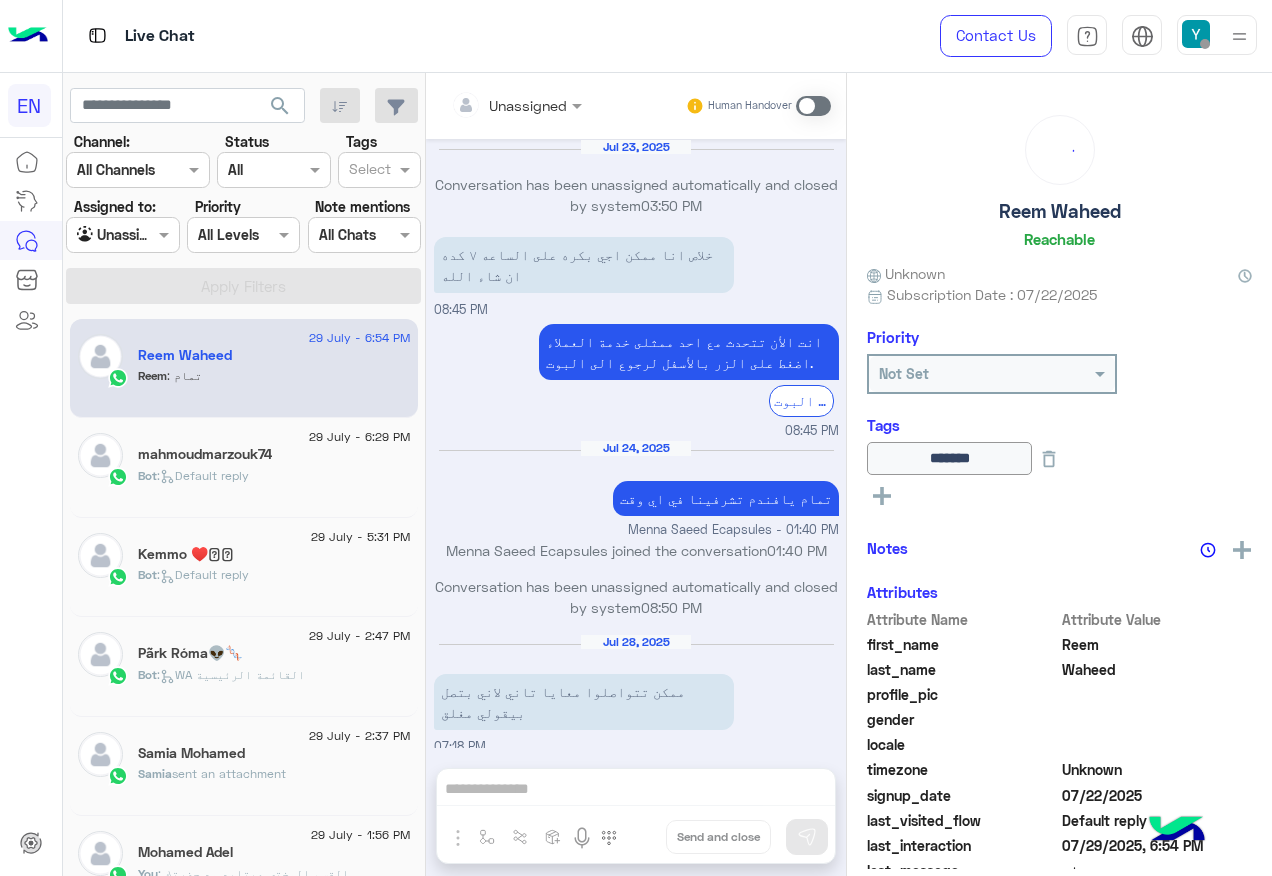 scroll, scrollTop: 997, scrollLeft: 0, axis: vertical 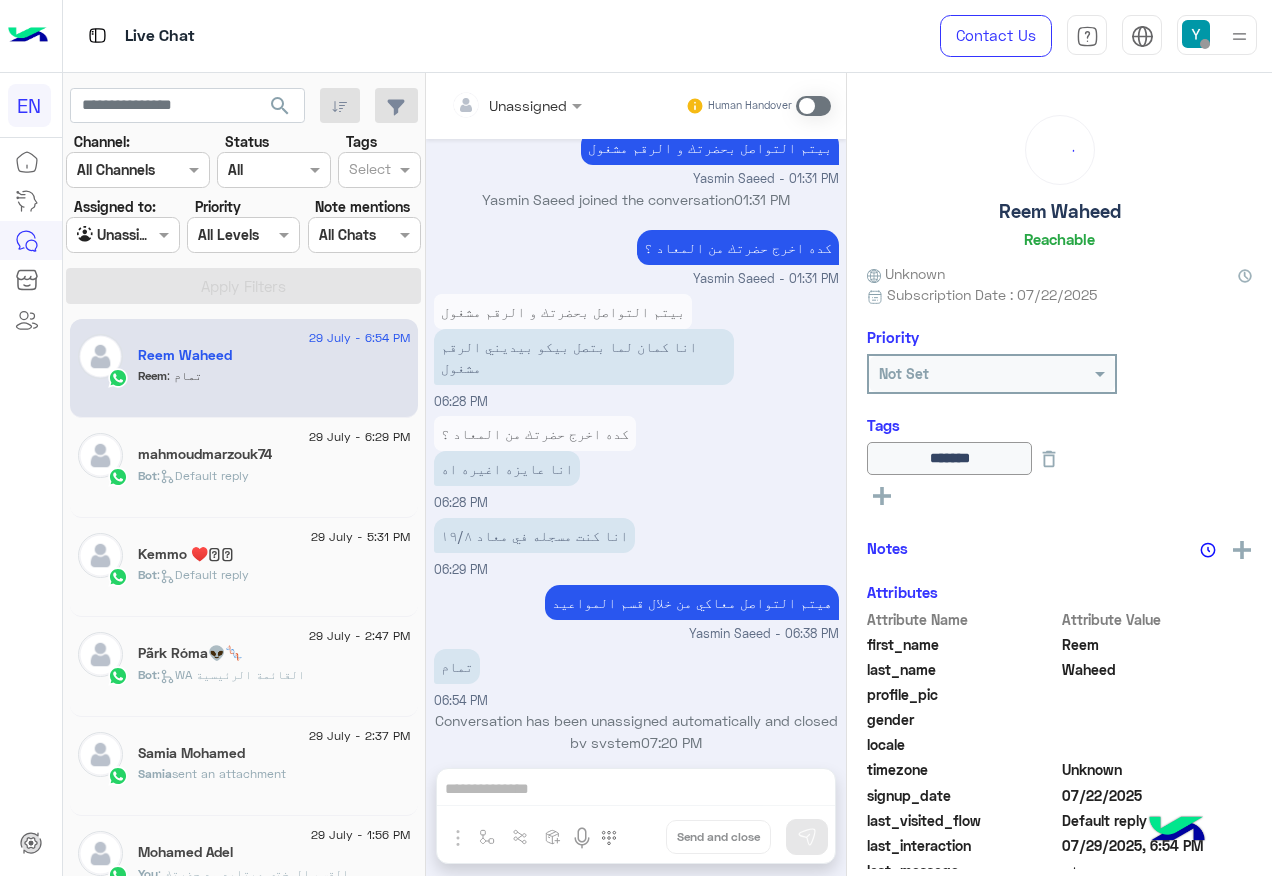 click on "Channel: Channel All Channels Status Channel All Tags Select Assigned to: Agent Filter Unassigned Priority All Levels All Levels Note mentions Select All Chats Apply Filters" 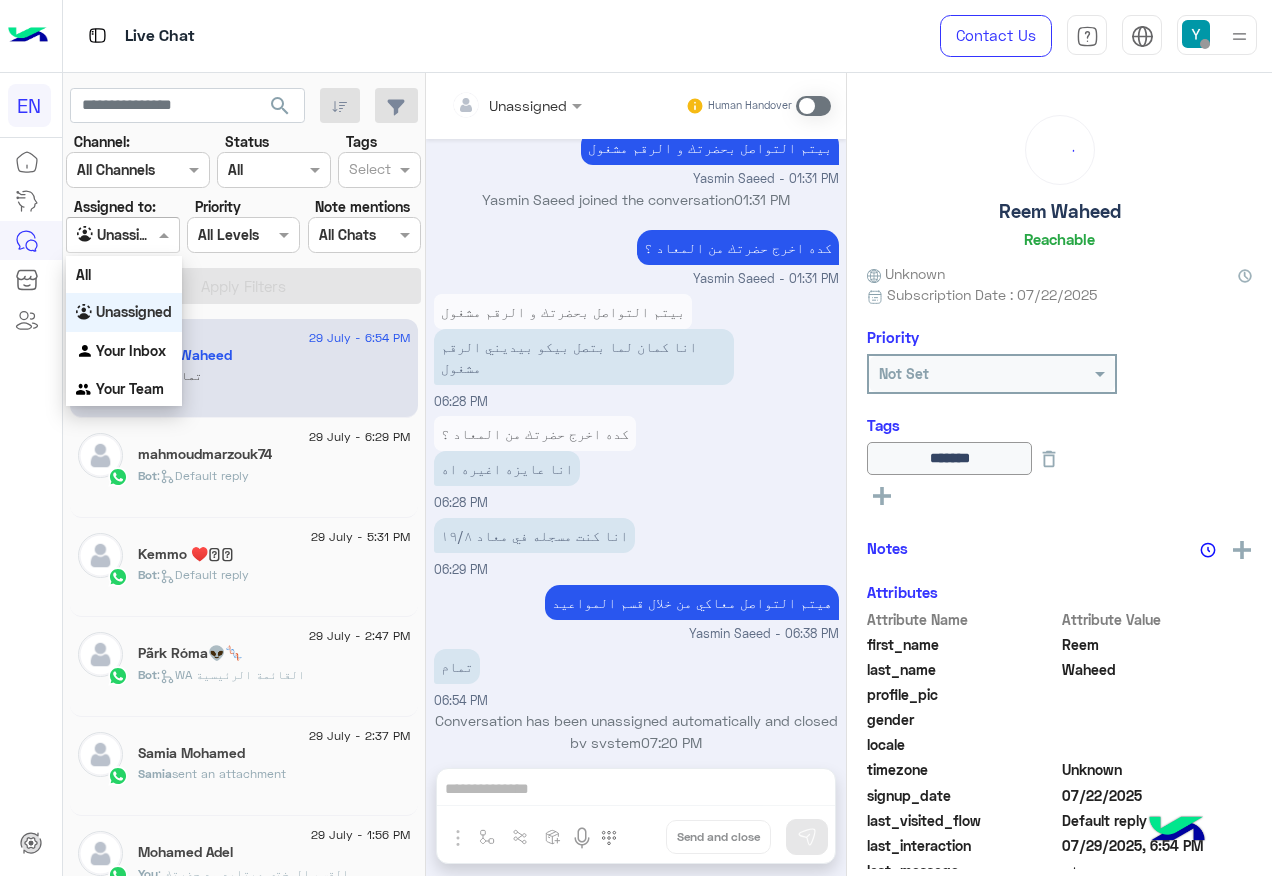 click at bounding box center [122, 234] 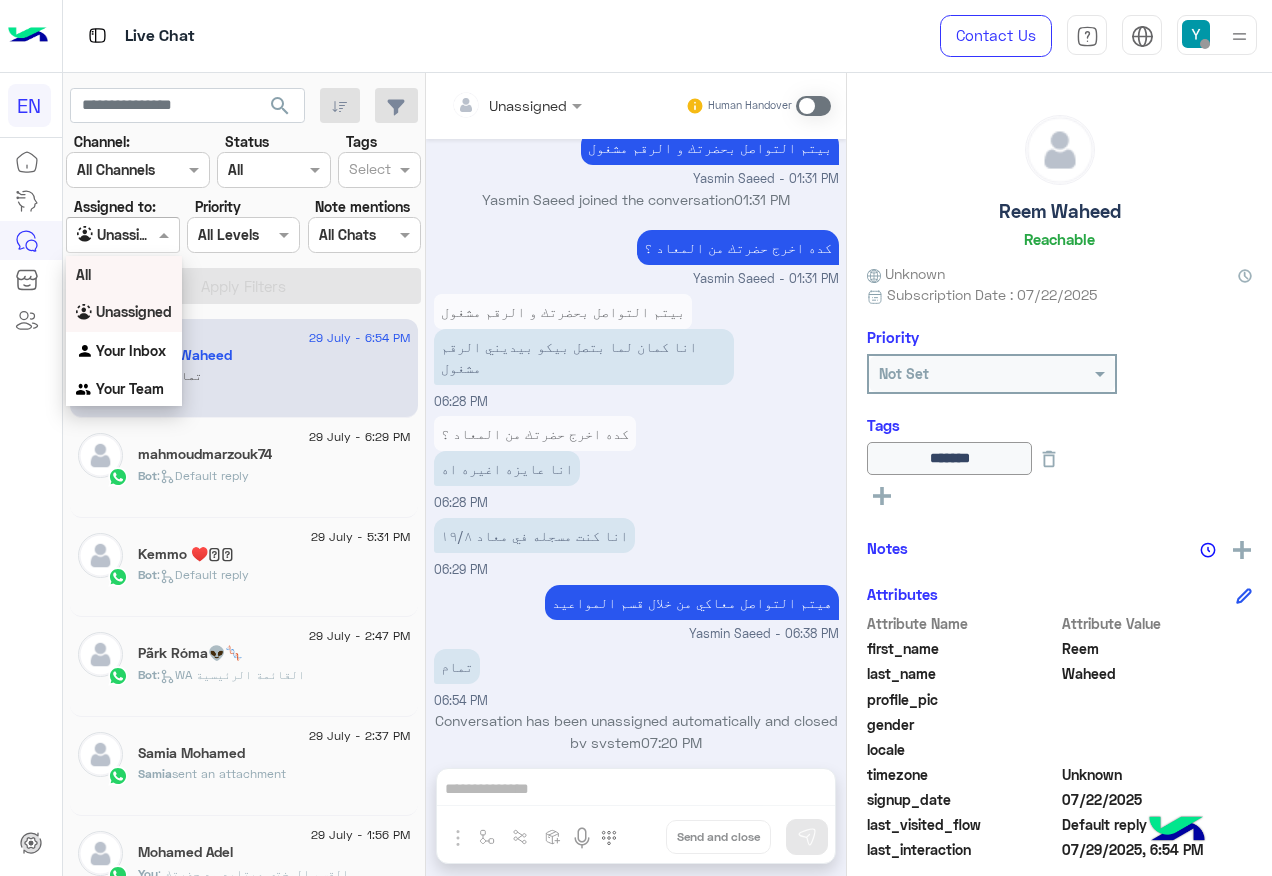 click on "All" at bounding box center (124, 274) 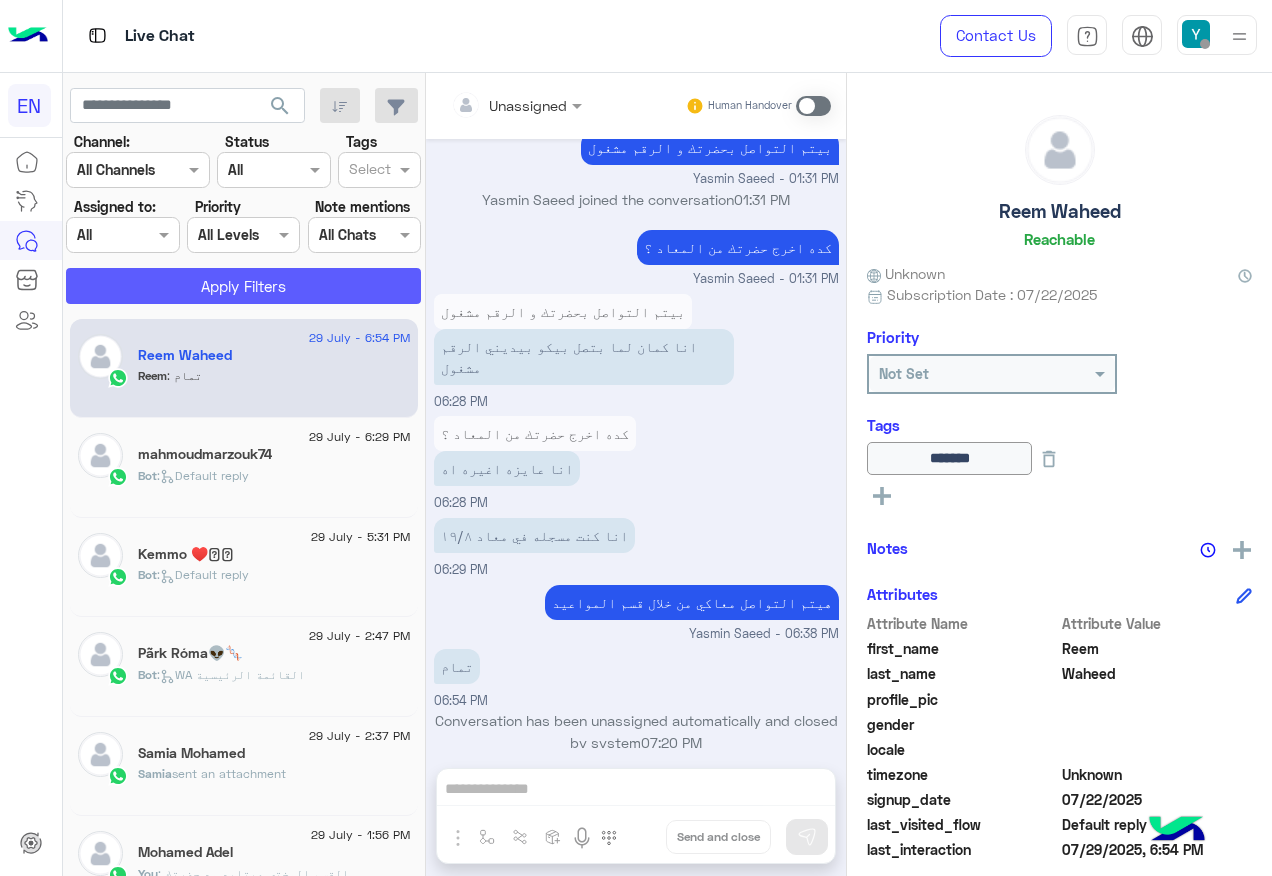 click on "Apply Filters" 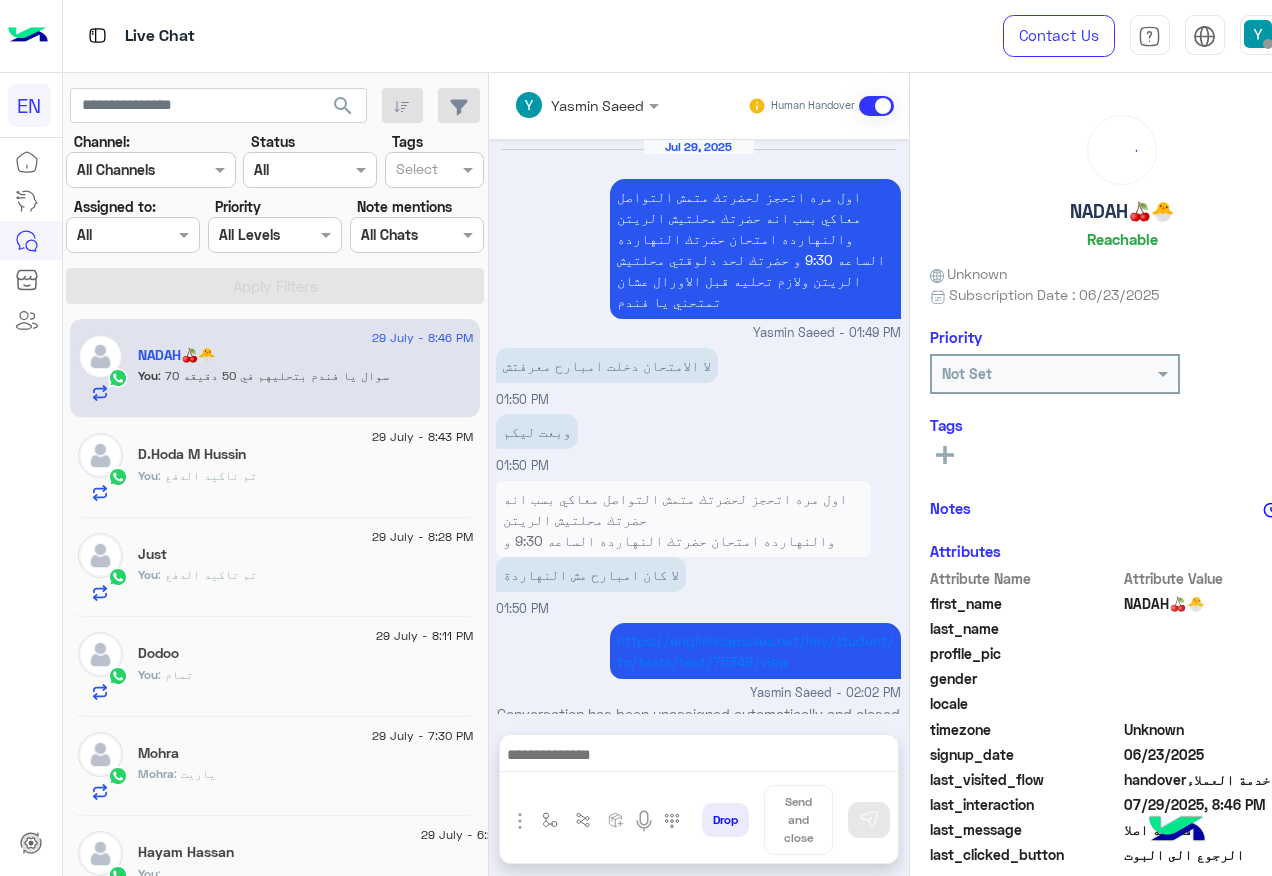 scroll, scrollTop: 1271, scrollLeft: 0, axis: vertical 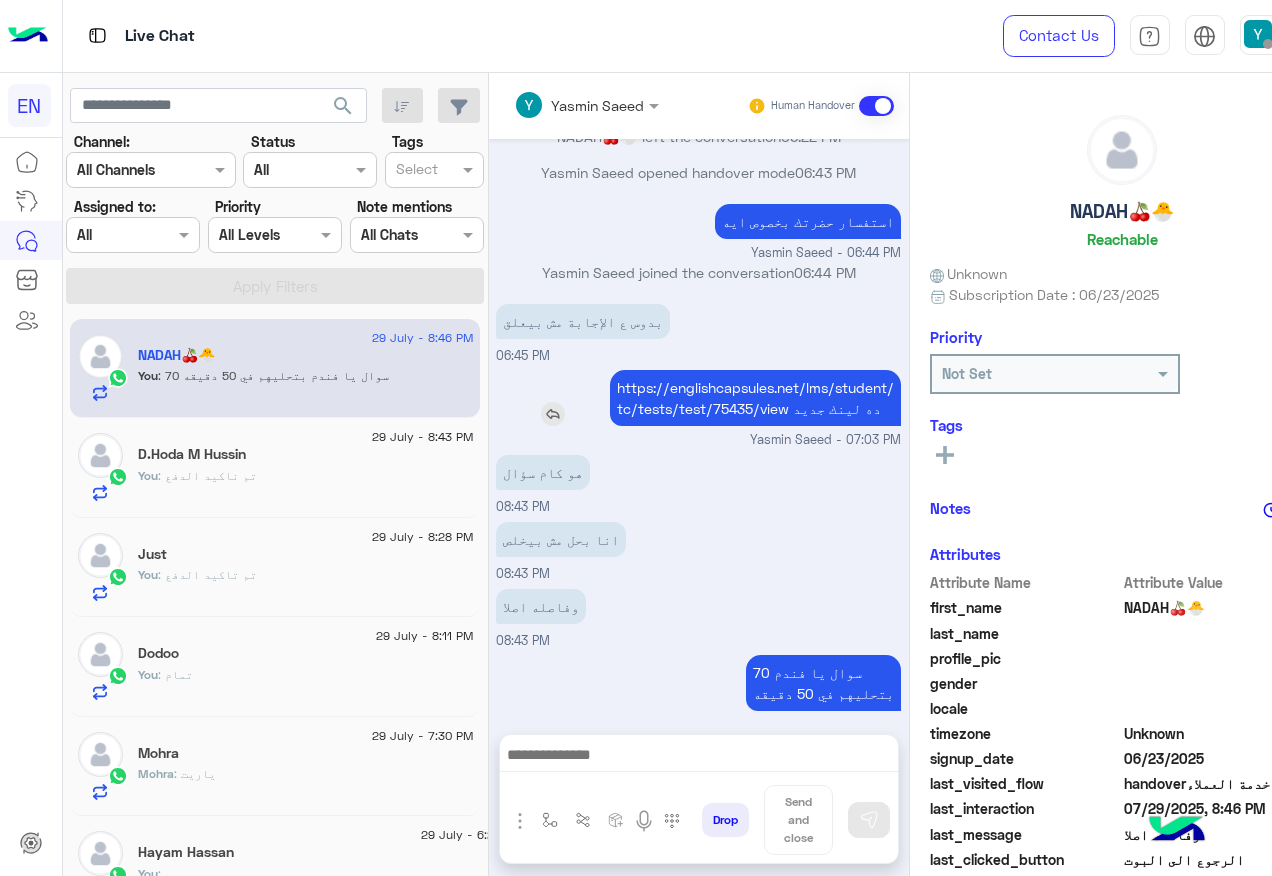 click on "https://englishcapsules.net/lms/student/tc/tests/test/75435/view
ده لينك جديد" at bounding box center [755, 398] 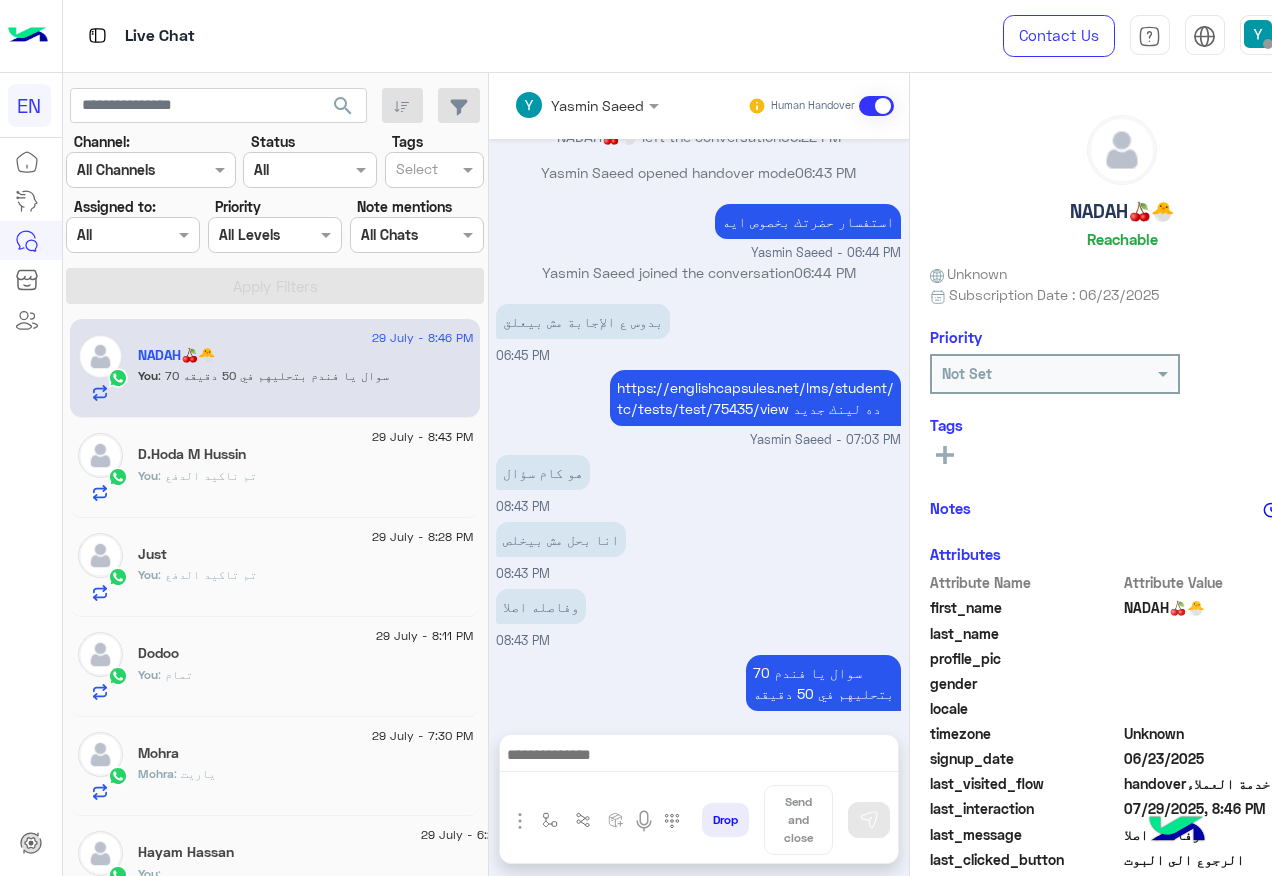 click on "هو كام سؤال   08:43 PM" at bounding box center (698, 483) 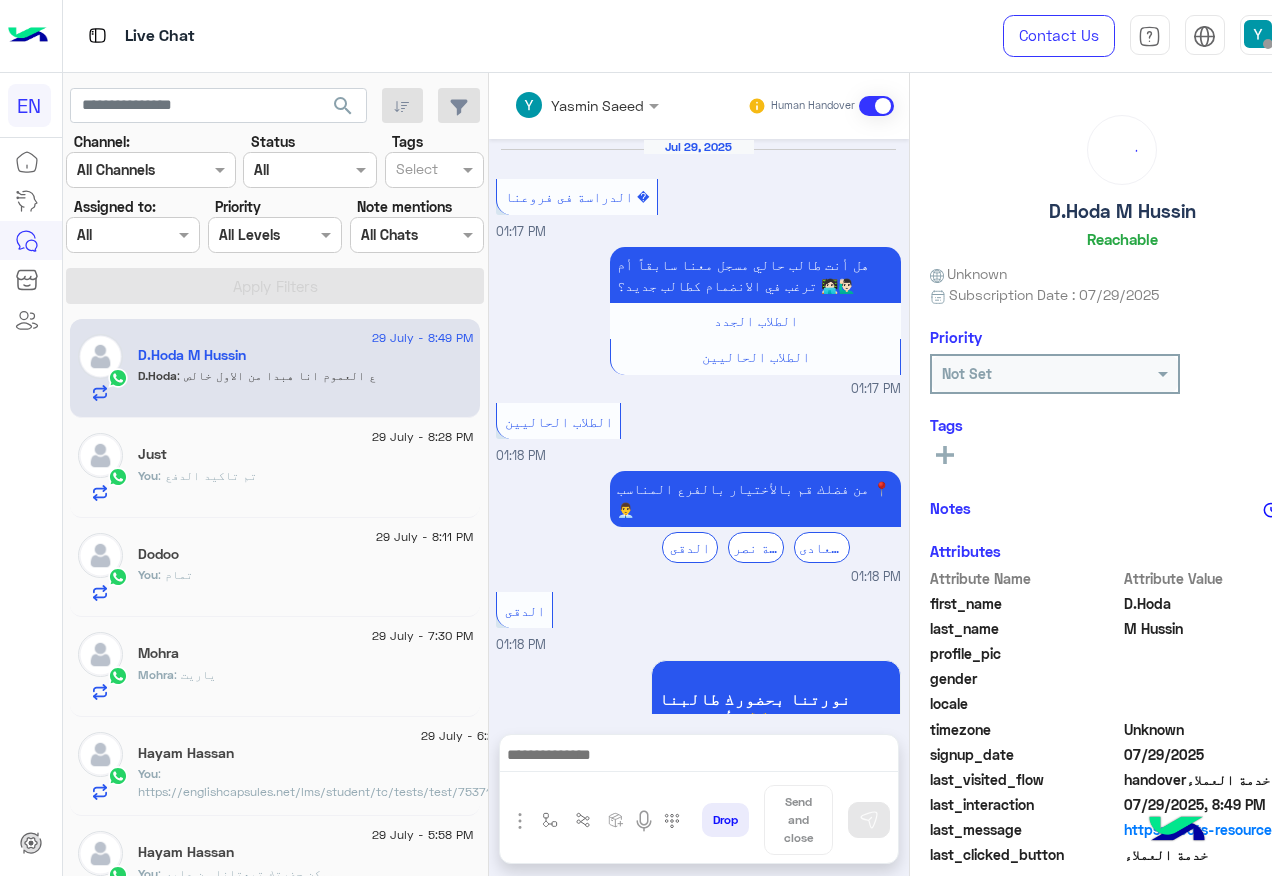 scroll, scrollTop: 1351, scrollLeft: 0, axis: vertical 